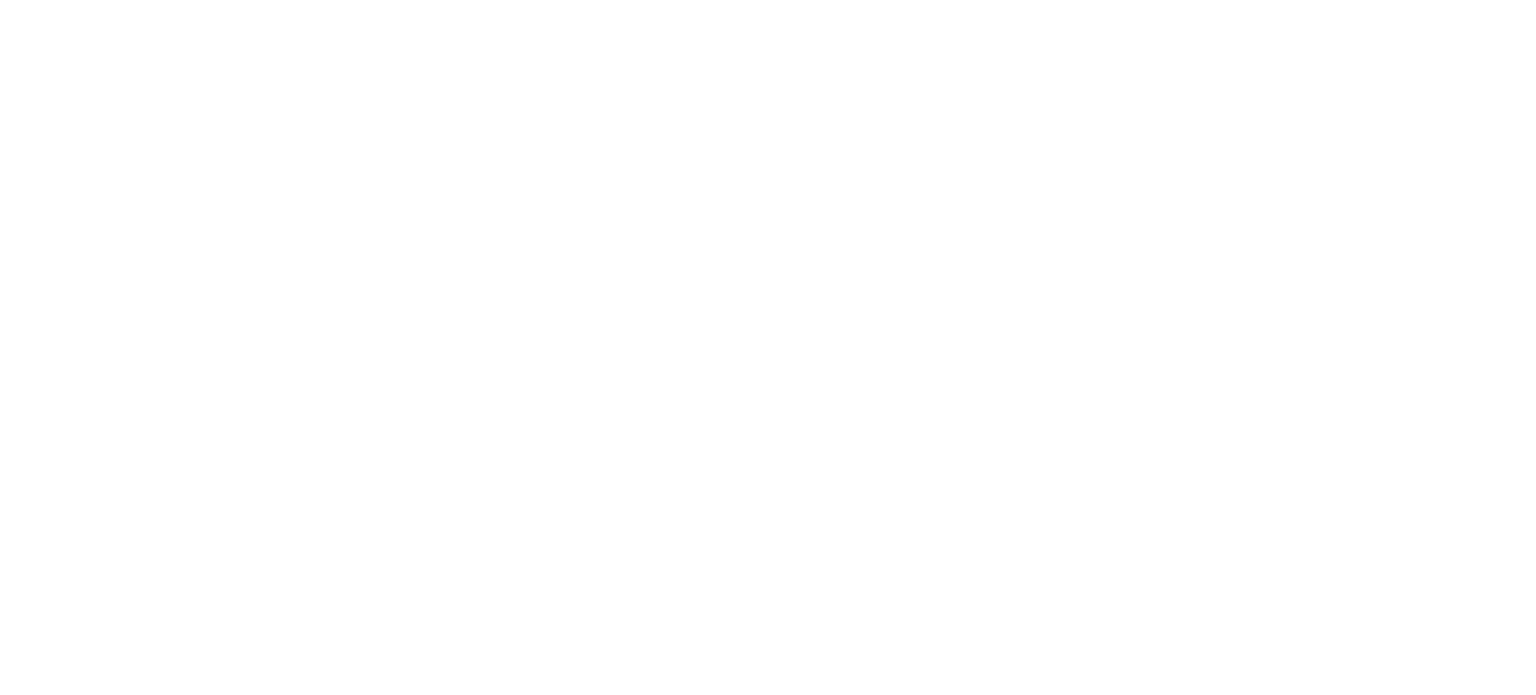 scroll, scrollTop: 0, scrollLeft: 0, axis: both 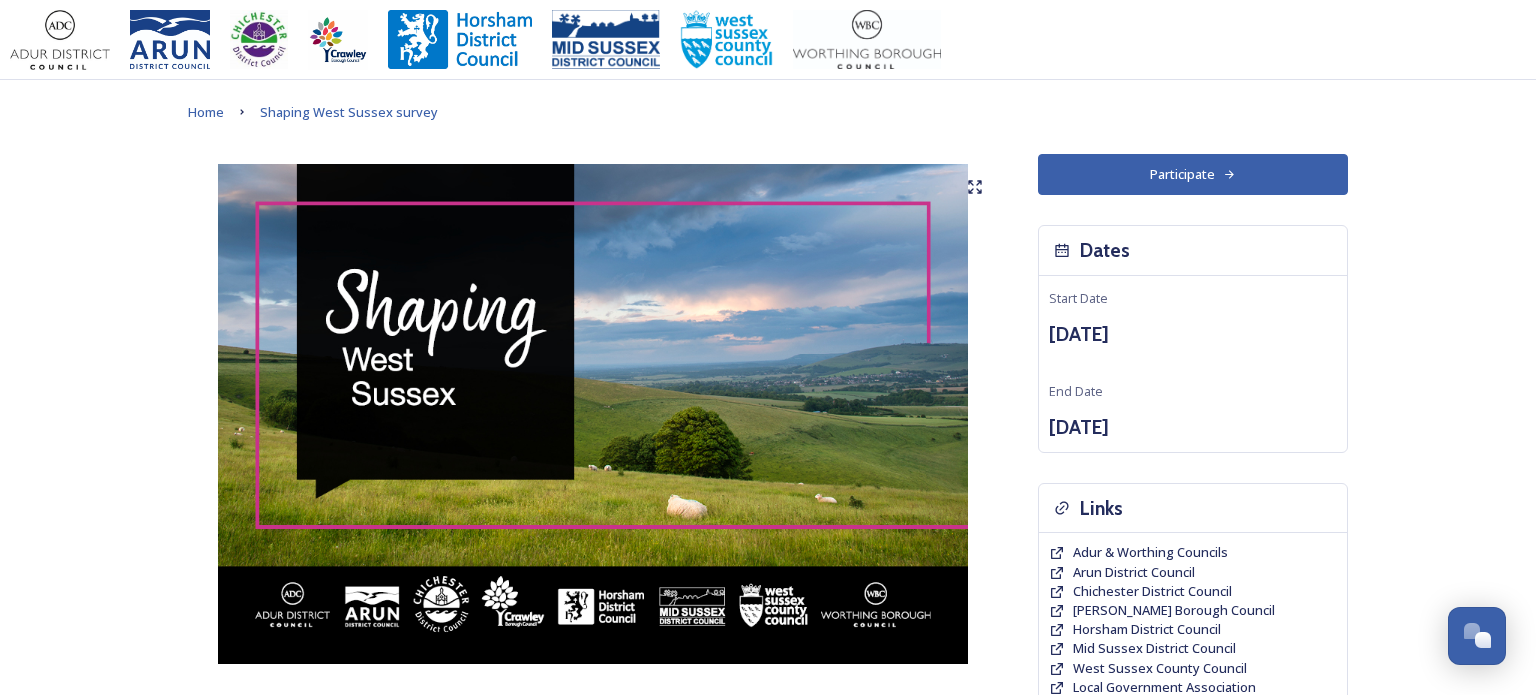 click on "Shaping West Sussex ﻿﻿﻿The future of local government in West Sussex Your councils are changing Major changes are planned to councils across West Sussex as part of the biggest shake-up of local government in more than 50 years. The Government has asked councils to explore how local government reorganisation could work in the area, with the aim of replacing the current county, district and borough councils with a new unitary council or councils responsible for all local services. Residents, businesses and community groups across the county are invited to share their views about where they live or work, the council services they use, as well as their thoughts about how their council could be structured in the future.  Scroll down and click the links to find out more about what is changing and why and how you can  have your say . Our survey will be open until 11.59pm on  Wednesday   13 August 2025 .   Background to Local Government Reorganisation   Progress so far     Timeline for change           Dates" at bounding box center [768, 1068] 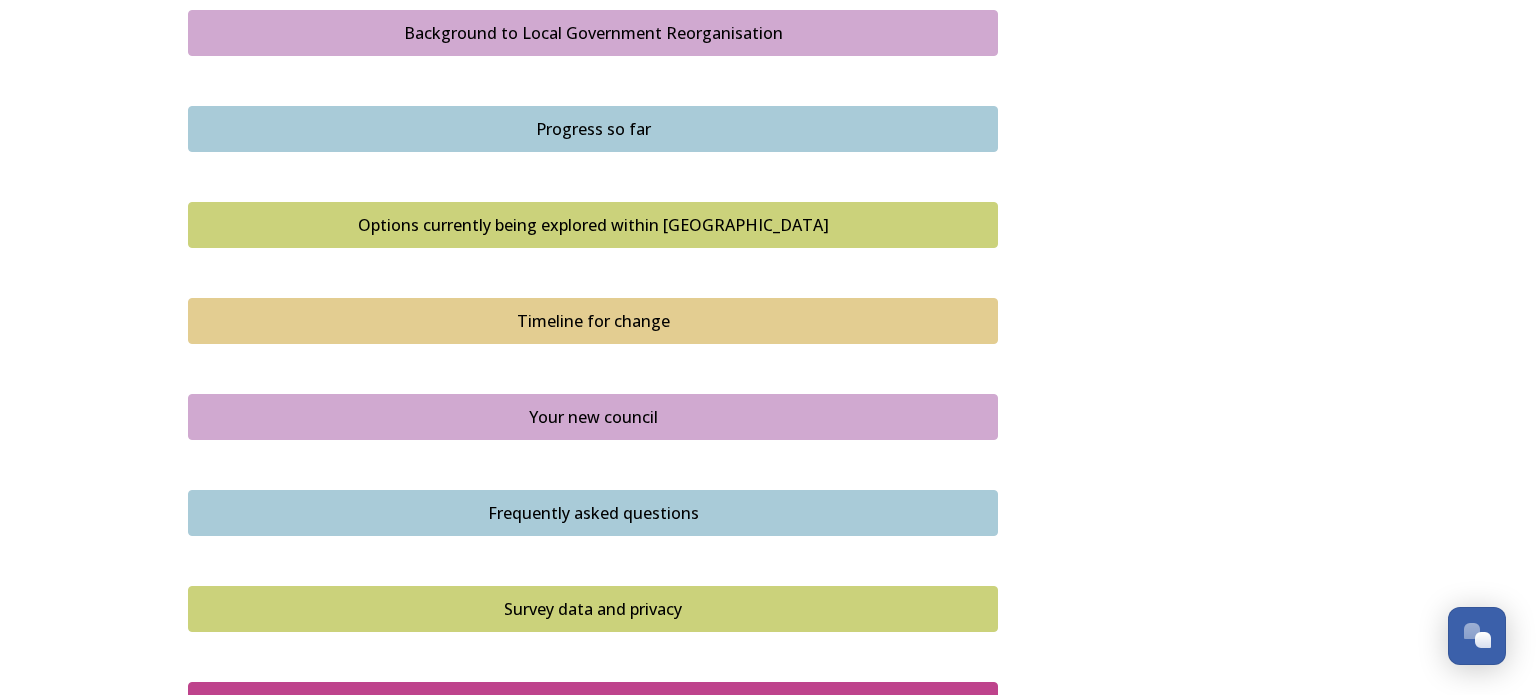 scroll, scrollTop: 1200, scrollLeft: 0, axis: vertical 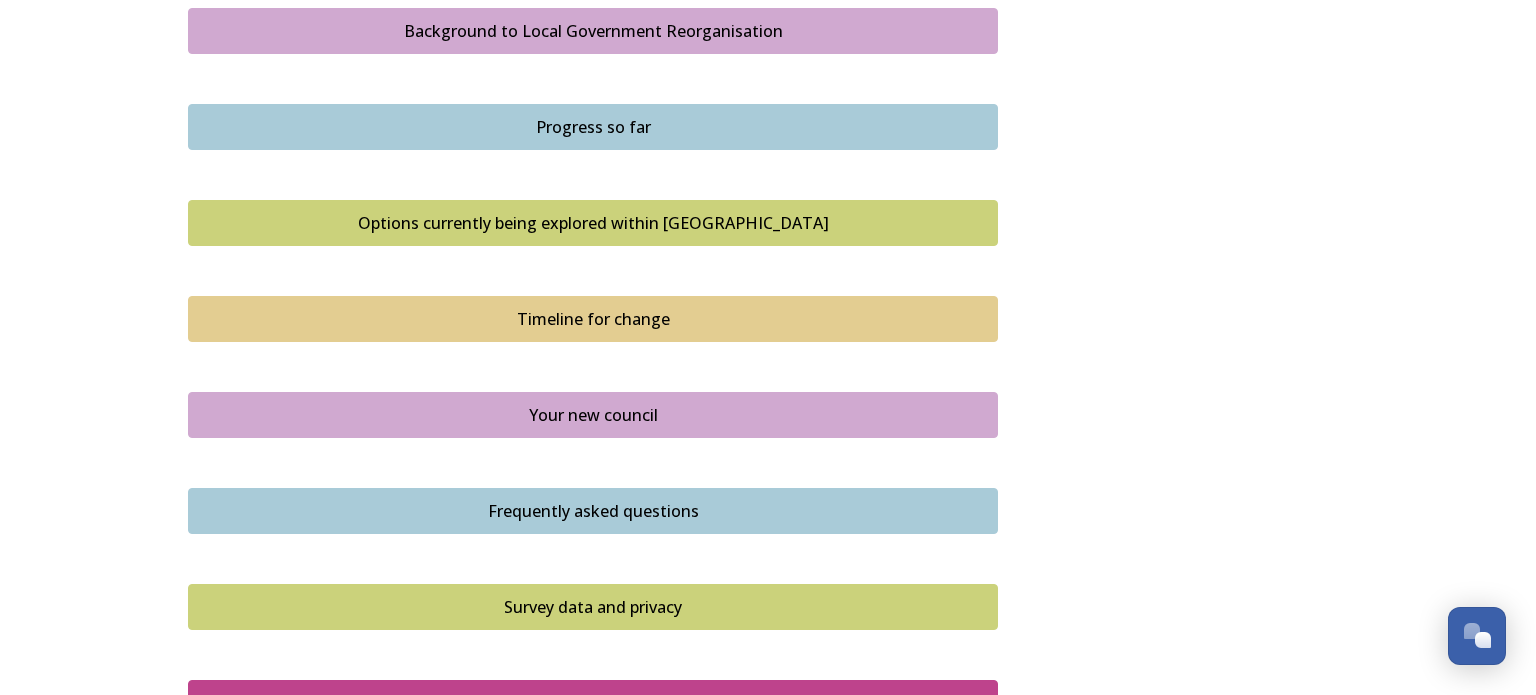 click on "Progress so far" at bounding box center [593, 127] 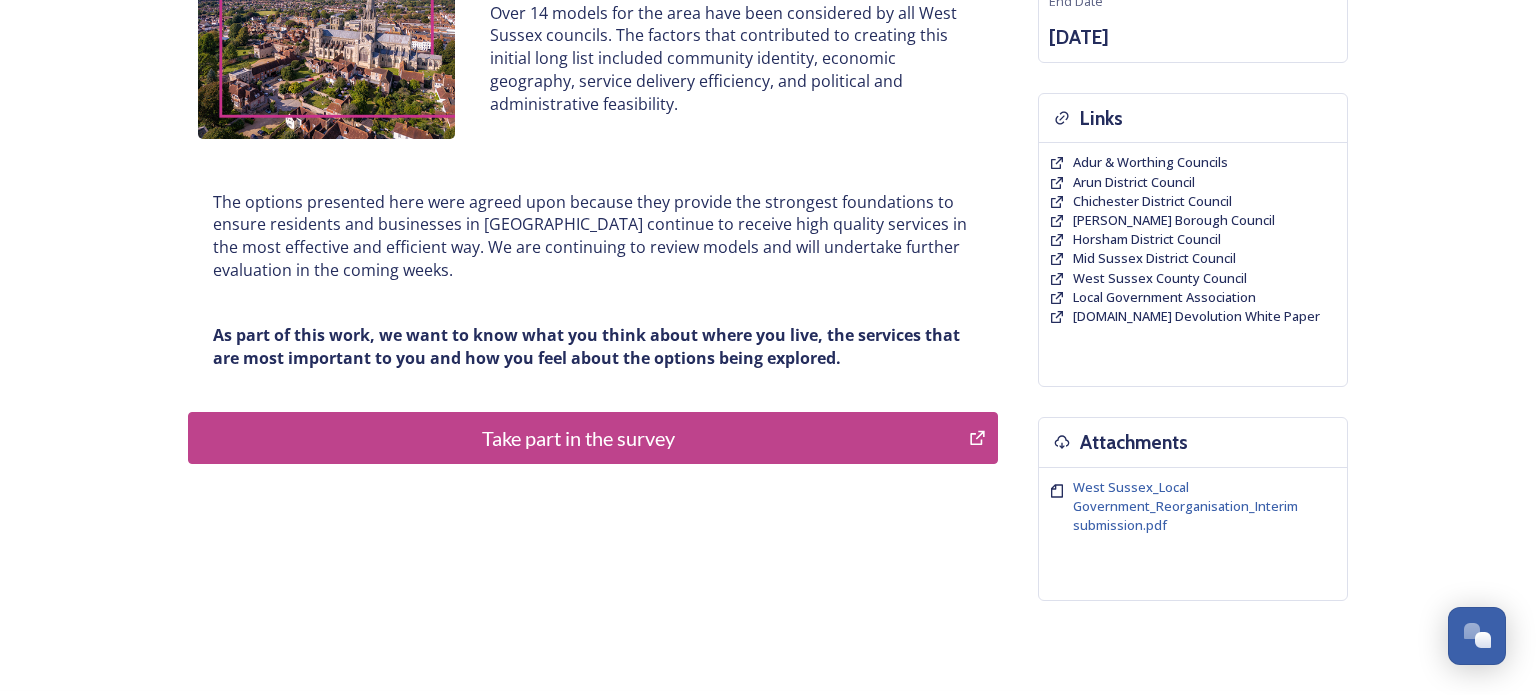 scroll, scrollTop: 400, scrollLeft: 0, axis: vertical 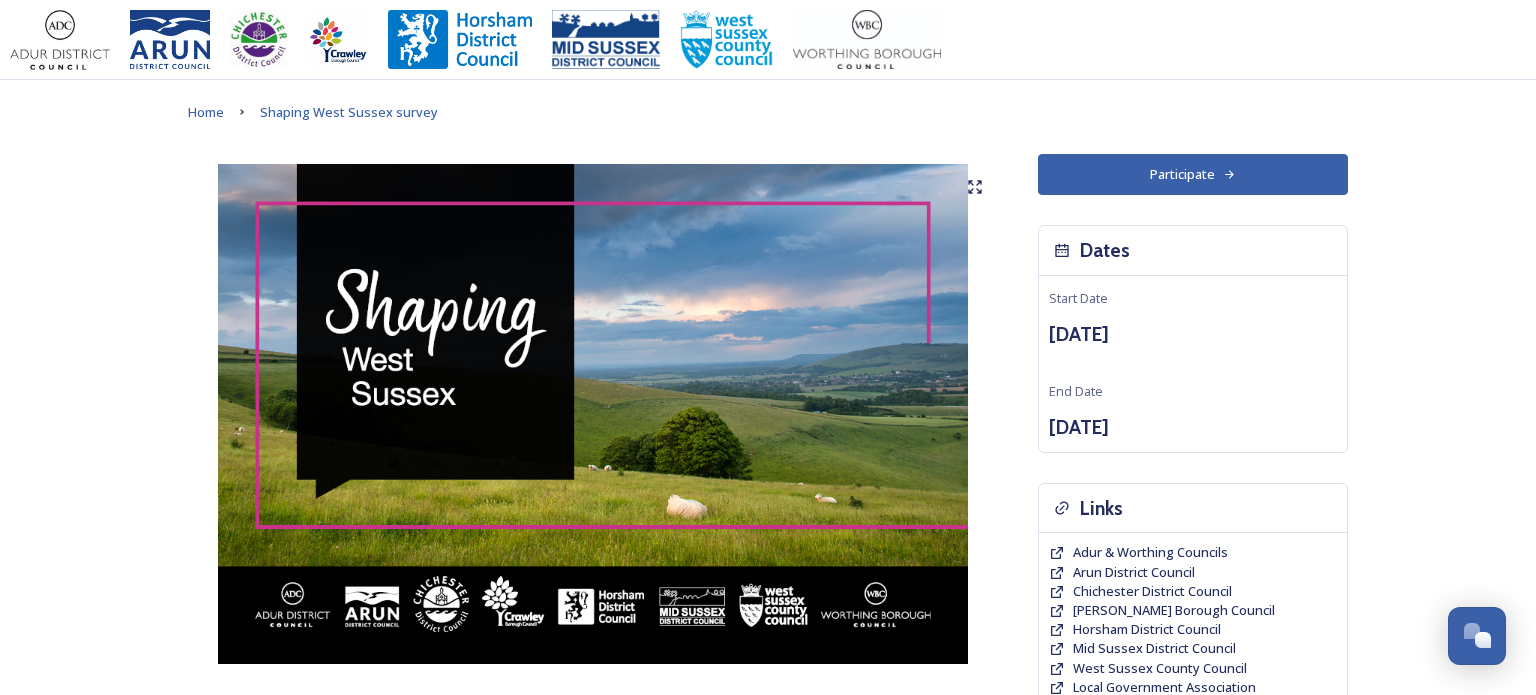 click at bounding box center (593, 414) 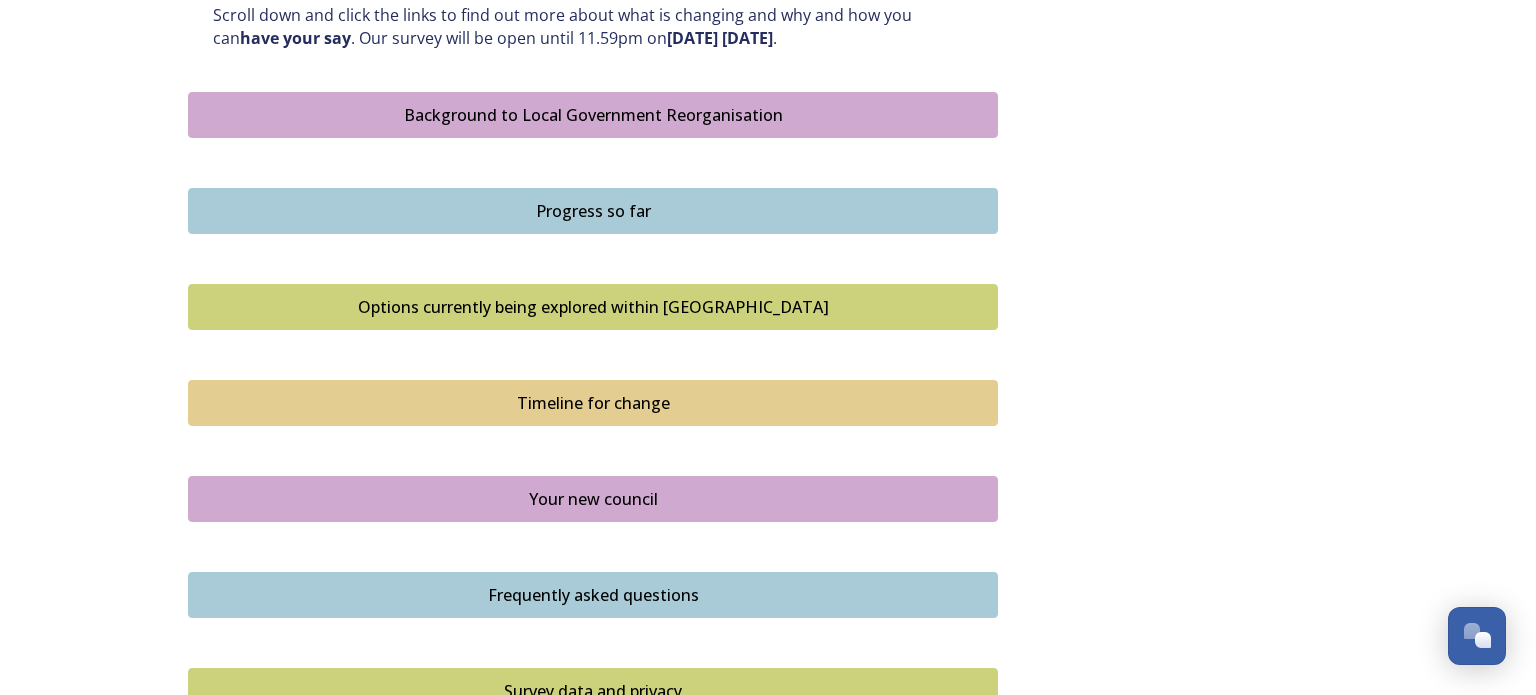 scroll, scrollTop: 1120, scrollLeft: 0, axis: vertical 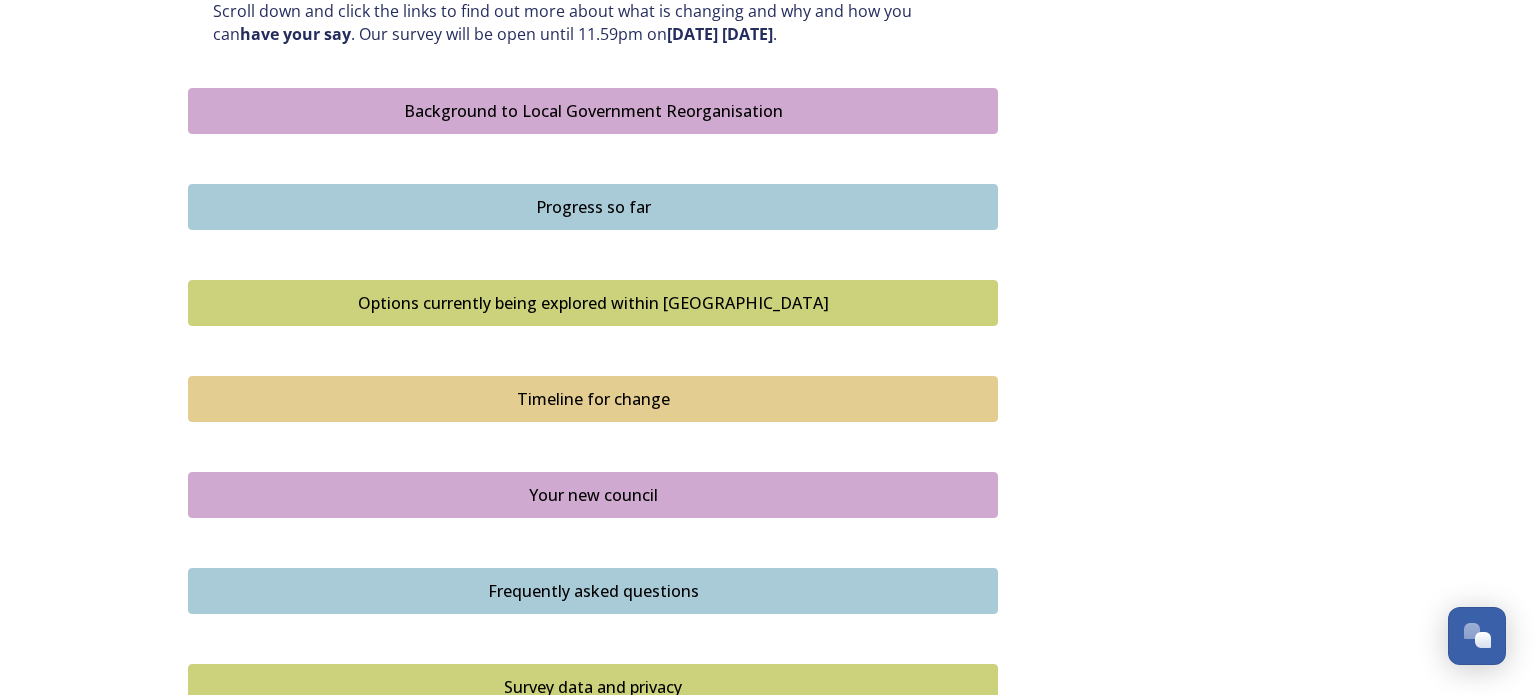 click on "Your new council" at bounding box center [593, 495] 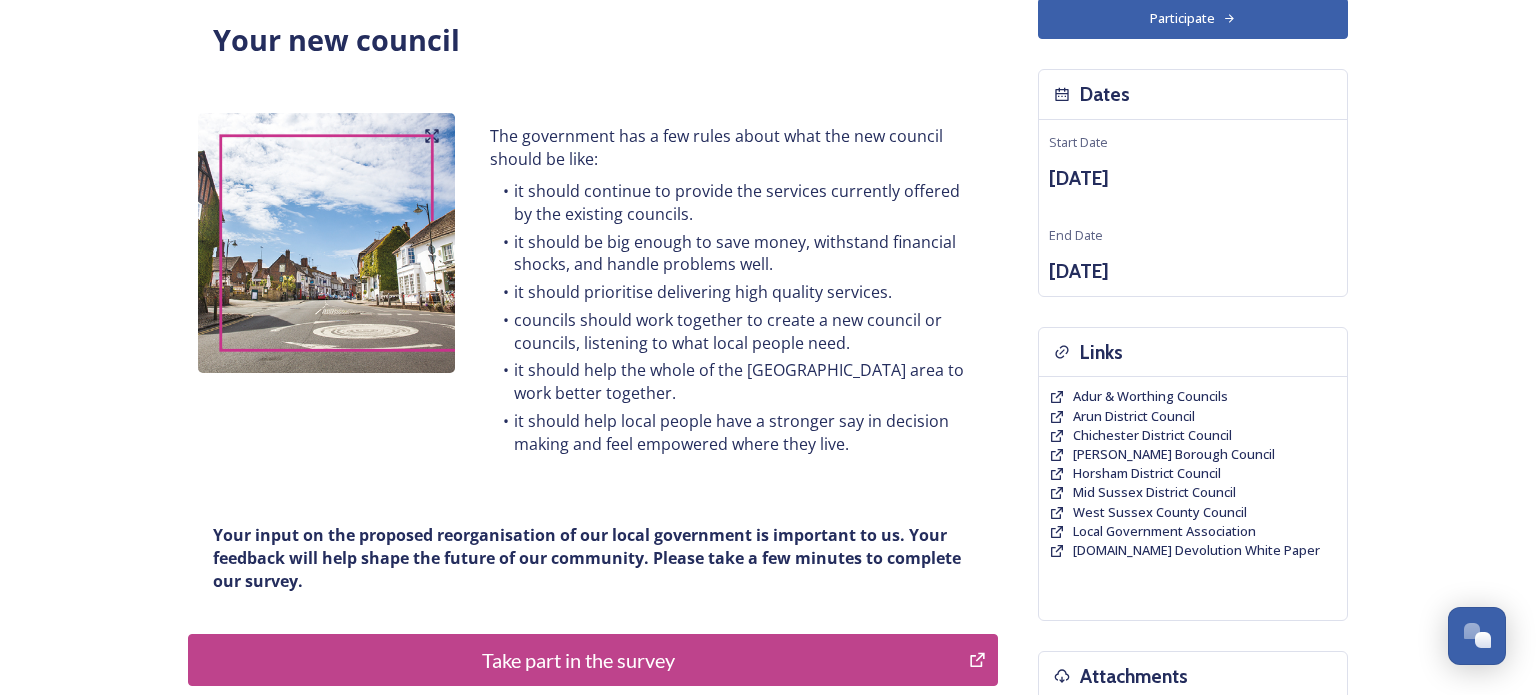 scroll, scrollTop: 160, scrollLeft: 0, axis: vertical 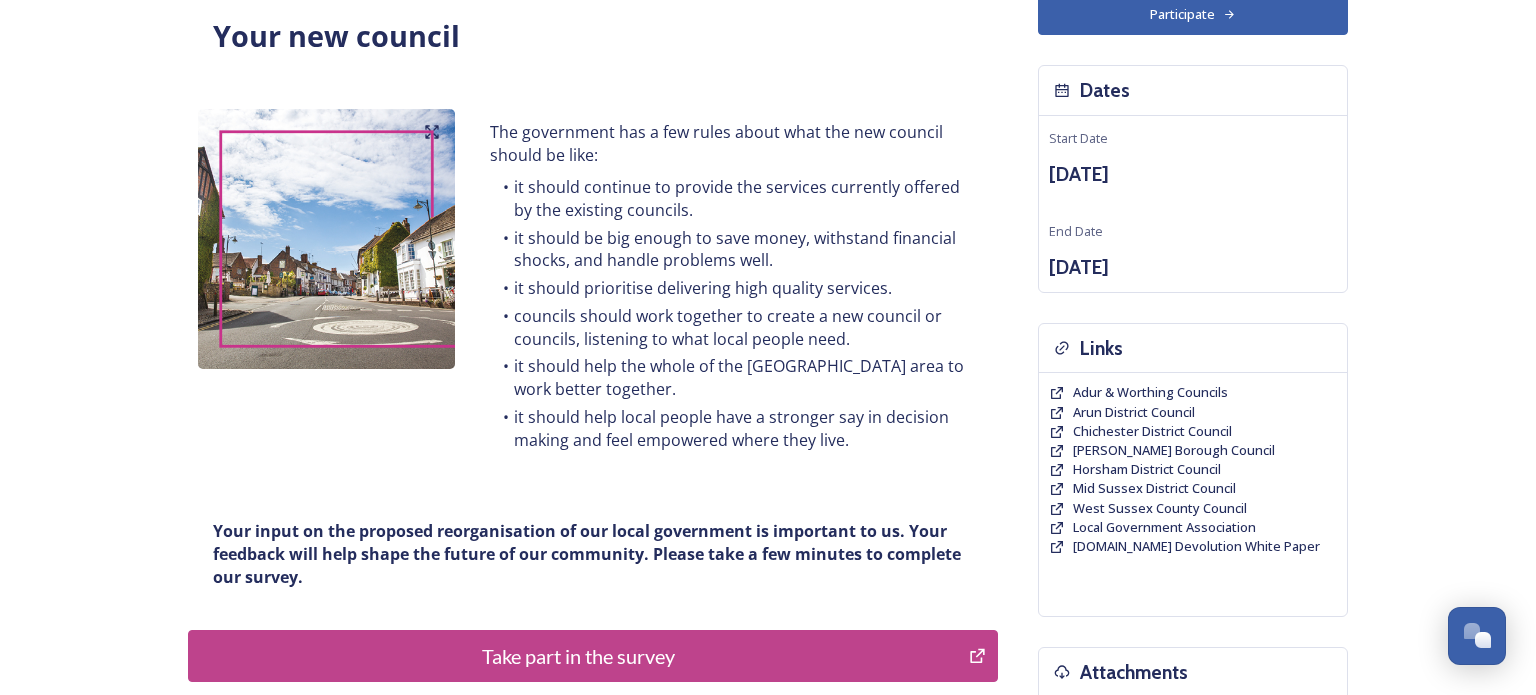 click on "Home Shaping West Sussex survey Your new council Your new council The government has a few rules about what the new council should be like: it should continue to provide the services currently offered by the existing councils.  it should be big enough to save money, withstand financial shocks, and handle problems well. it should prioritise delivering high quality services. councils should work together to create a new council or councils, listening to what local people need. it should help the whole of the Sussex area to work better together. it should help local people have a stronger say in decision making and feel empowered where they live. Your input on the proposed reorganisation of our local government is important to us. Your feedback will help shape the future of our community. Please take a few minutes to complete our survey.  Take part in the survey   Participate Dates Start Date Jul 17 2025 End Date Aug 13 2025 Links Adur & Worthing Councils Arun District Council Chichester District Council" at bounding box center [768, 430] 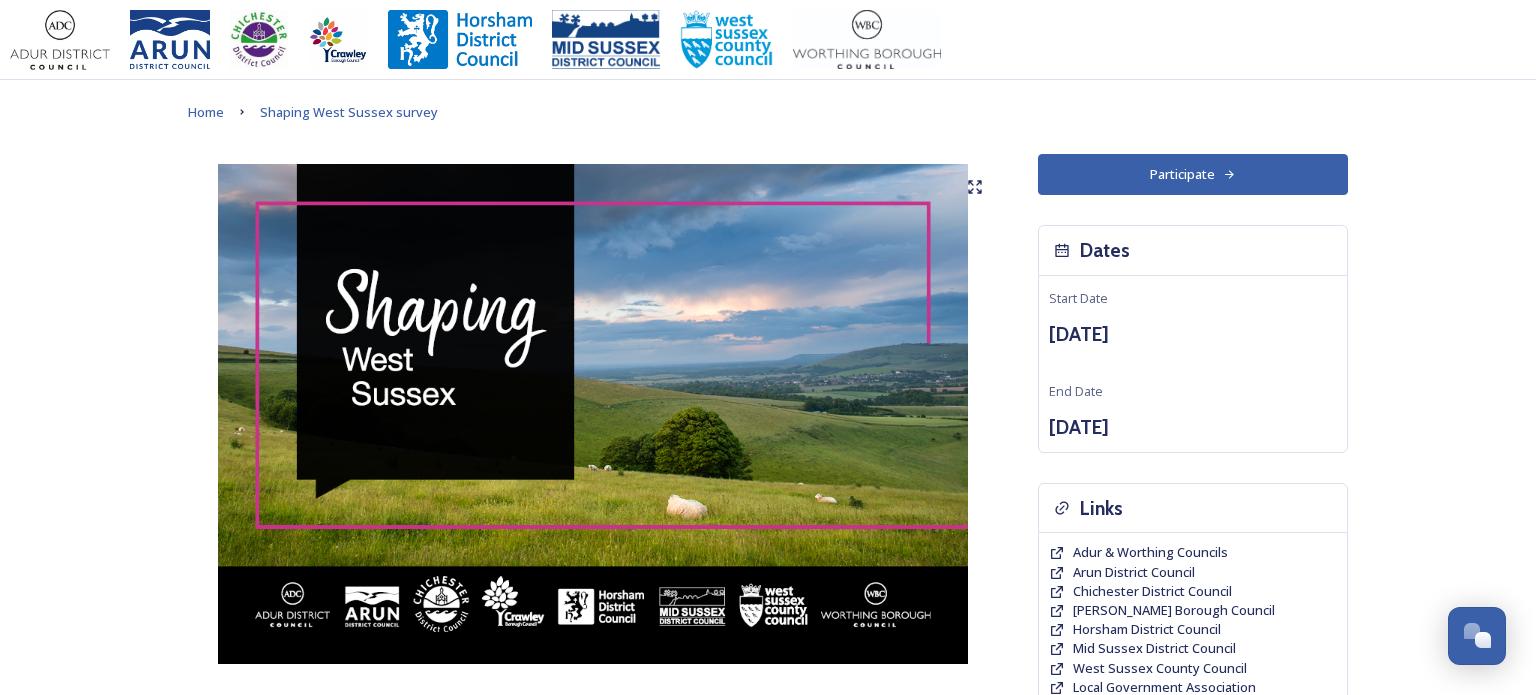 click on "Shaping West Sussex ﻿﻿﻿The future of local government in West Sussex Your councils are changing Major changes are planned to councils across West Sussex as part of the biggest shake-up of local government in more than 50 years. The Government has asked councils to explore how local government reorganisation could work in the area, with the aim of replacing the current county, district and borough councils with a new unitary council or councils responsible for all local services. Residents, businesses and community groups across the county are invited to share their views about where they live or work, the council services they use, as well as their thoughts about how their council could be structured in the future.  Scroll down and click the links to find out more about what is changing and why and how you can  have your say . Our survey will be open until 11.59pm on  Wednesday   13 August 2025 .   Background to Local Government Reorganisation   Progress so far     Timeline for change           Dates" at bounding box center [768, 1068] 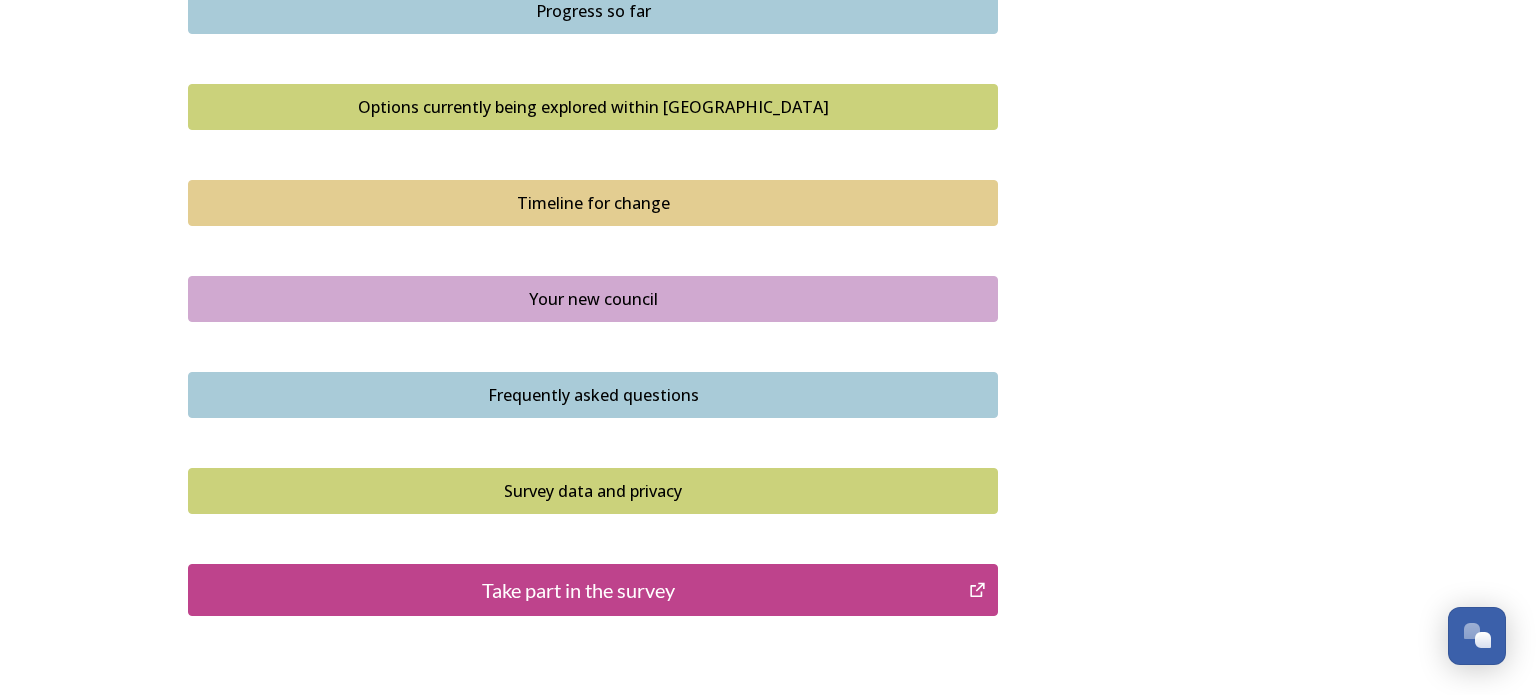 scroll, scrollTop: 1320, scrollLeft: 0, axis: vertical 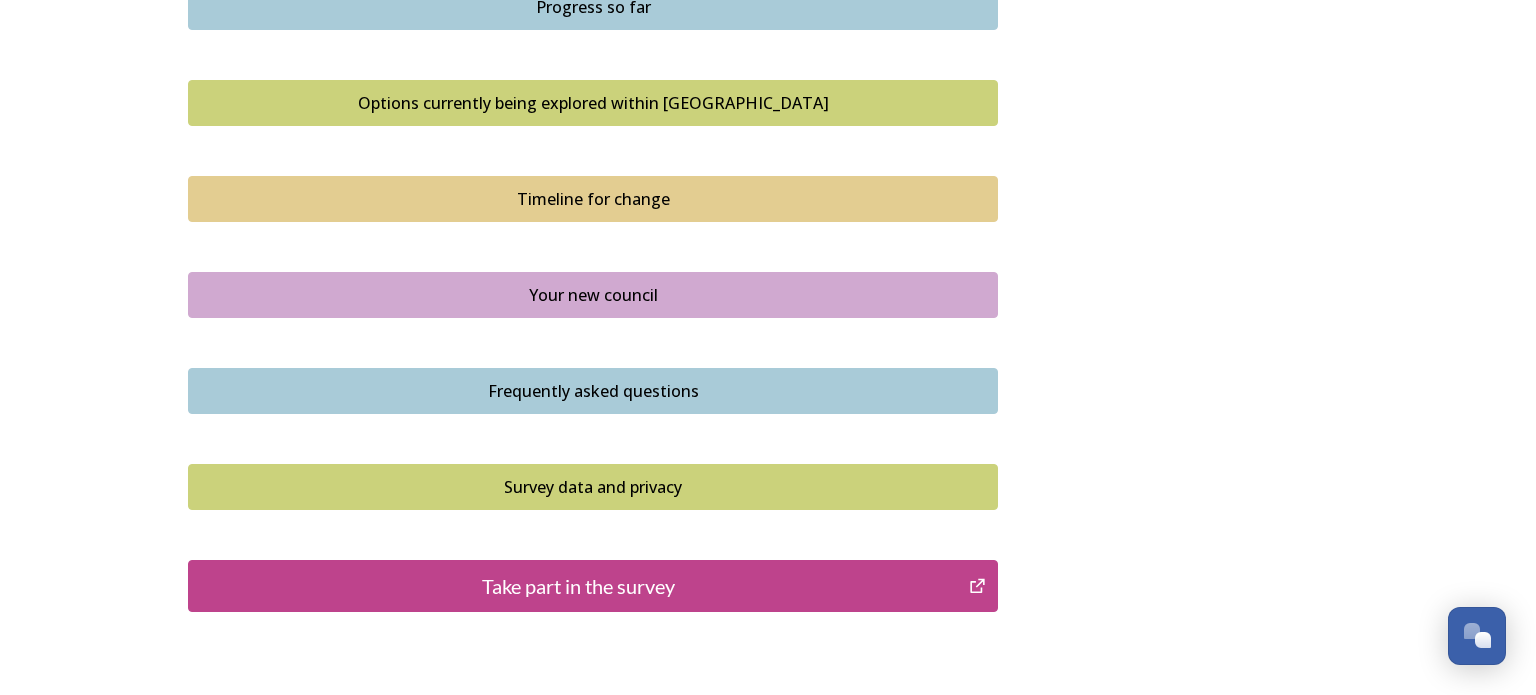 click on "Take part in the survey" at bounding box center (578, 586) 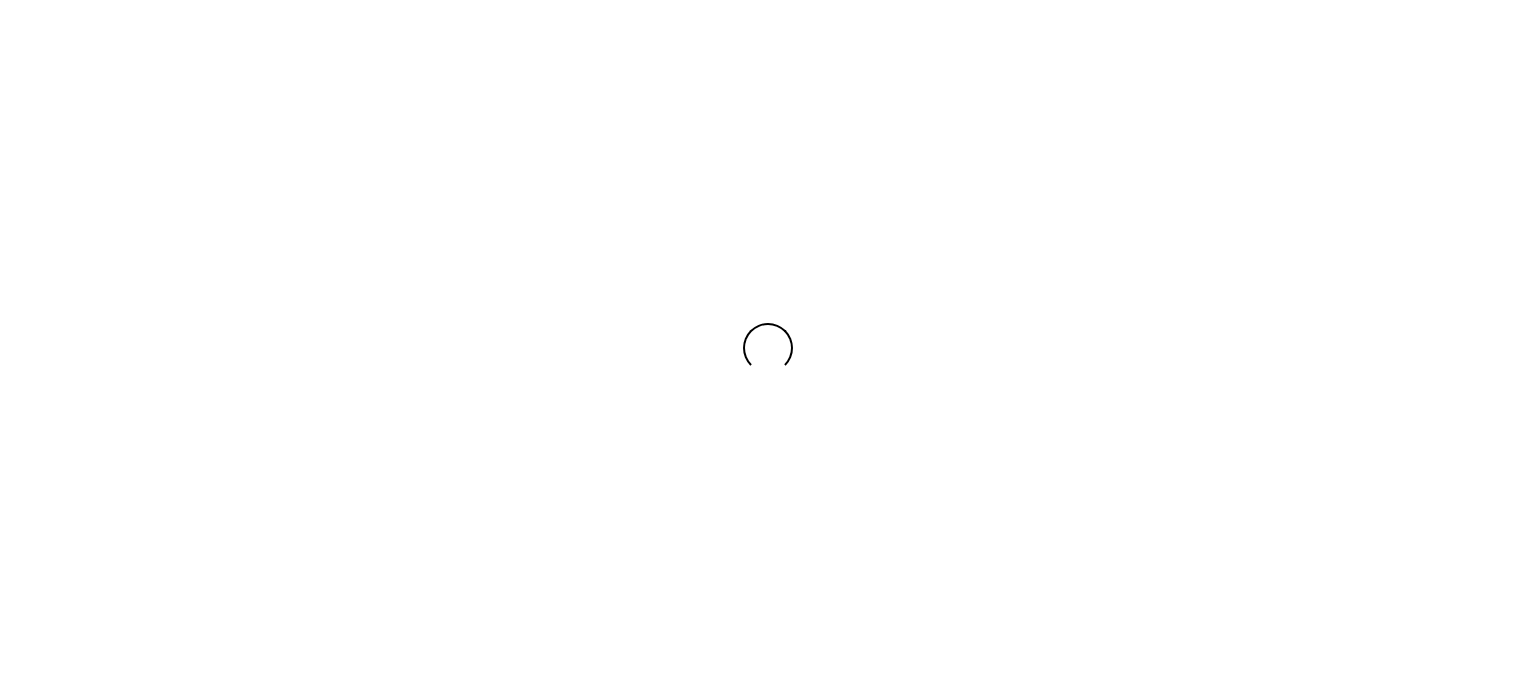 scroll, scrollTop: 0, scrollLeft: 0, axis: both 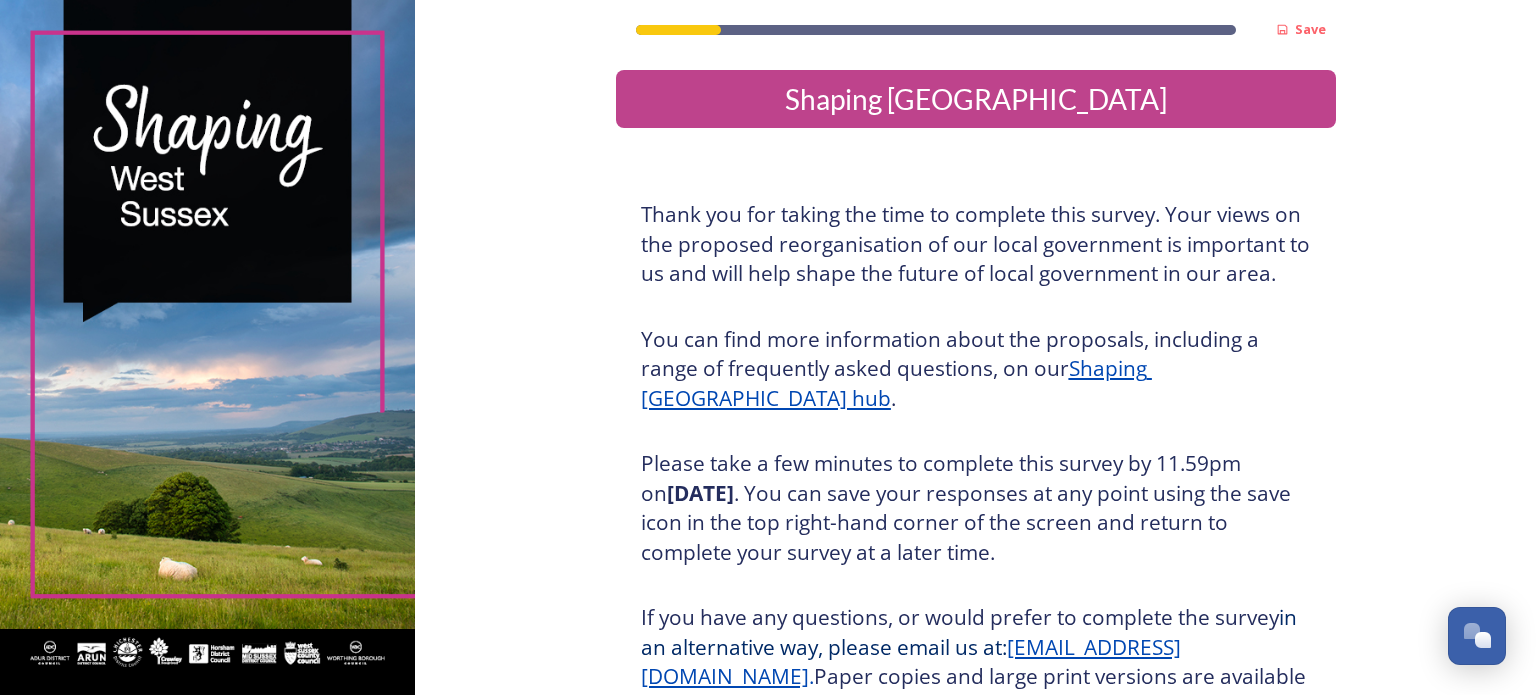 click on "Save Shaping [GEOGRAPHIC_DATA] Thank you for taking the time to complete this survey. Your views on the proposed reorganisation of our local government is important to us and will help shape the future of local government in our area.  You can find more information about the proposals, including a range of frequently asked questions, on our  Shaping [GEOGRAPHIC_DATA] hub . Please take a few minutes to complete this survey by 11.59pm [DATE][DATE] . You can save your responses at any point using the save icon in the top right-hand corner of the screen and return to complete your survey at a later time.  If you have any questions, or would prefer to complete the survey  in an alternative way, please email us at:  [EMAIL_ADDRESS][DOMAIN_NAME] .  Paper copies and large print versions are available at your local council reception and at [GEOGRAPHIC_DATA]. Take part in the survey   Powered by" at bounding box center [975, 472] 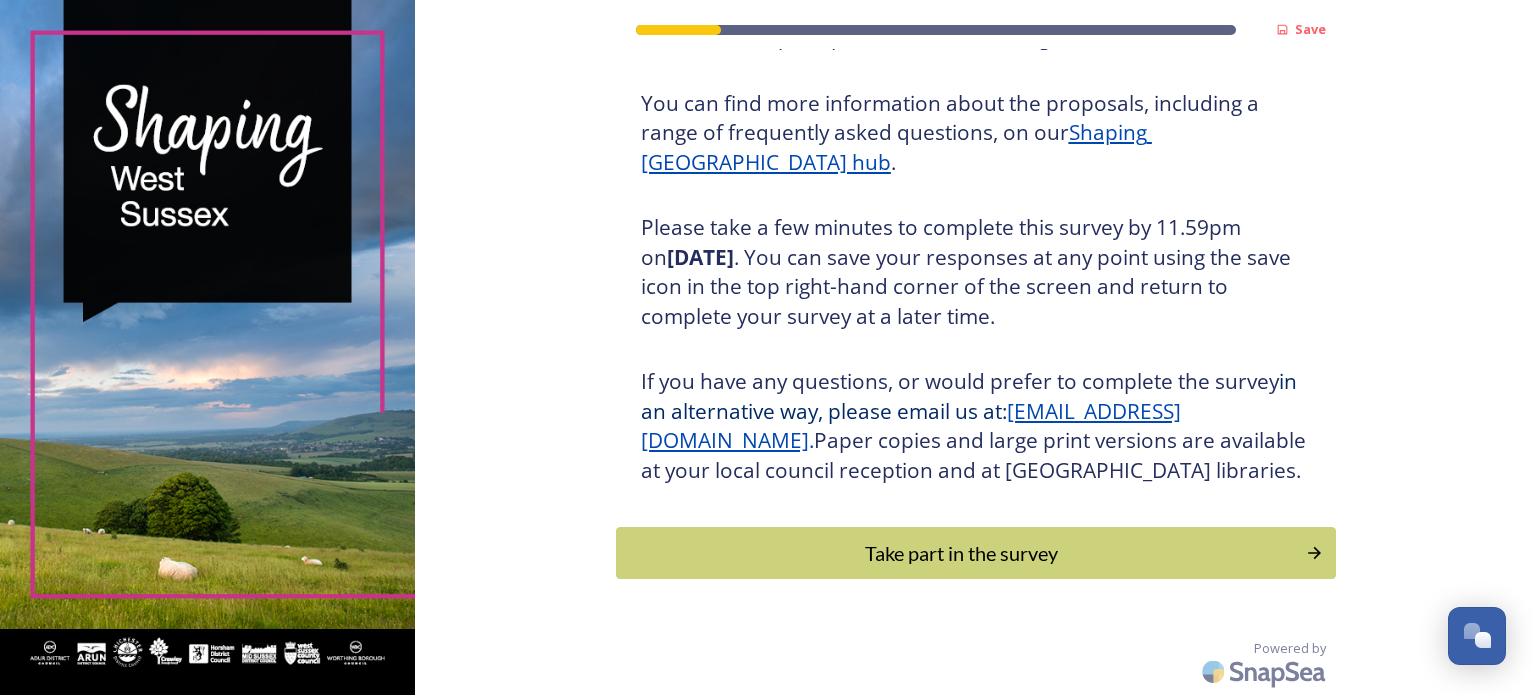 scroll, scrollTop: 264, scrollLeft: 0, axis: vertical 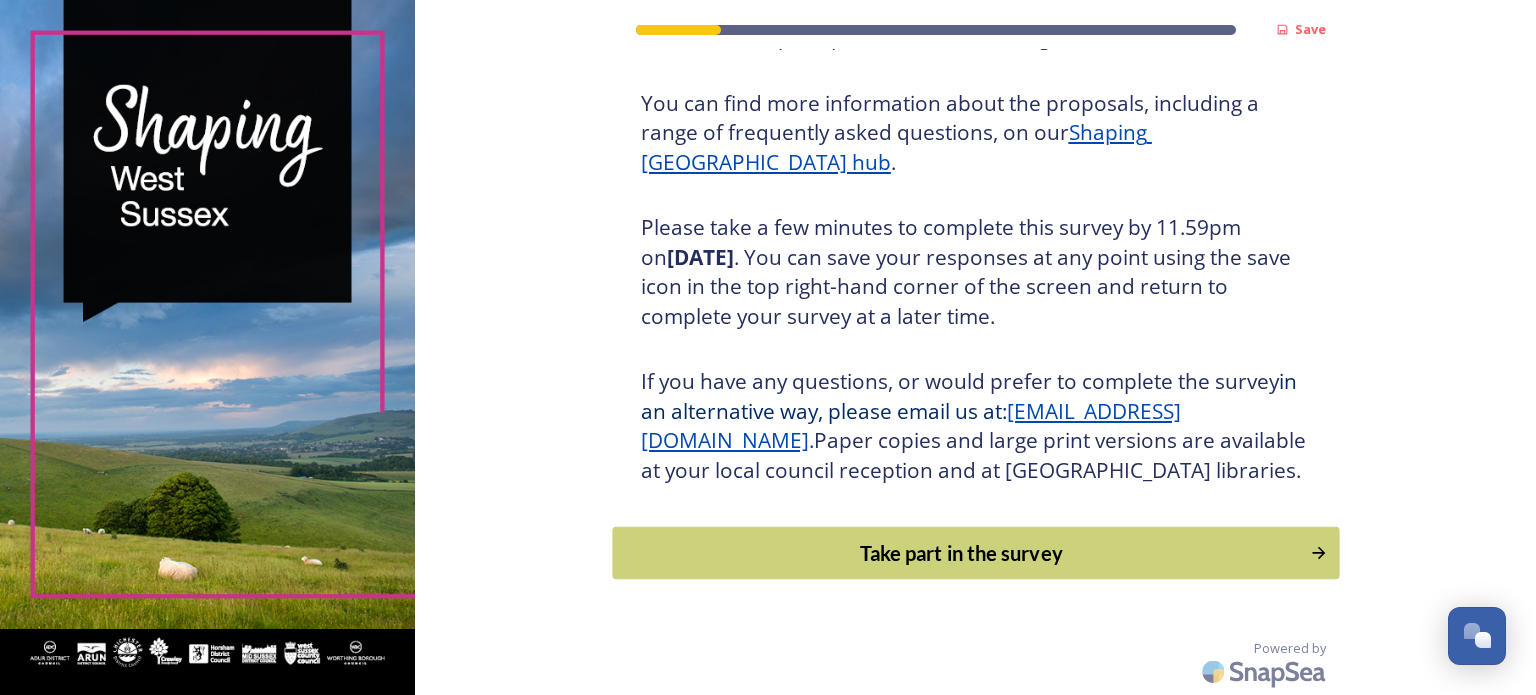 click on "Take part in the survey" at bounding box center (961, 553) 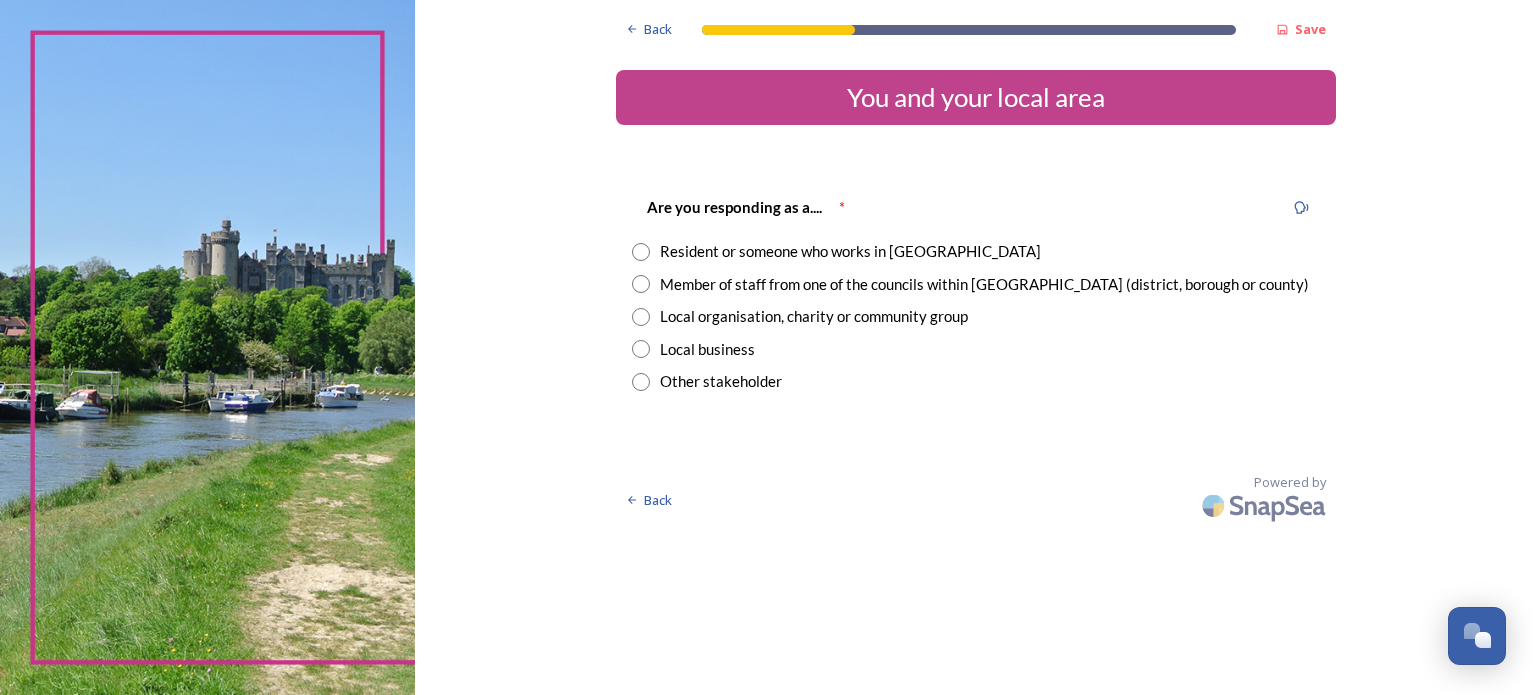 click at bounding box center [641, 252] 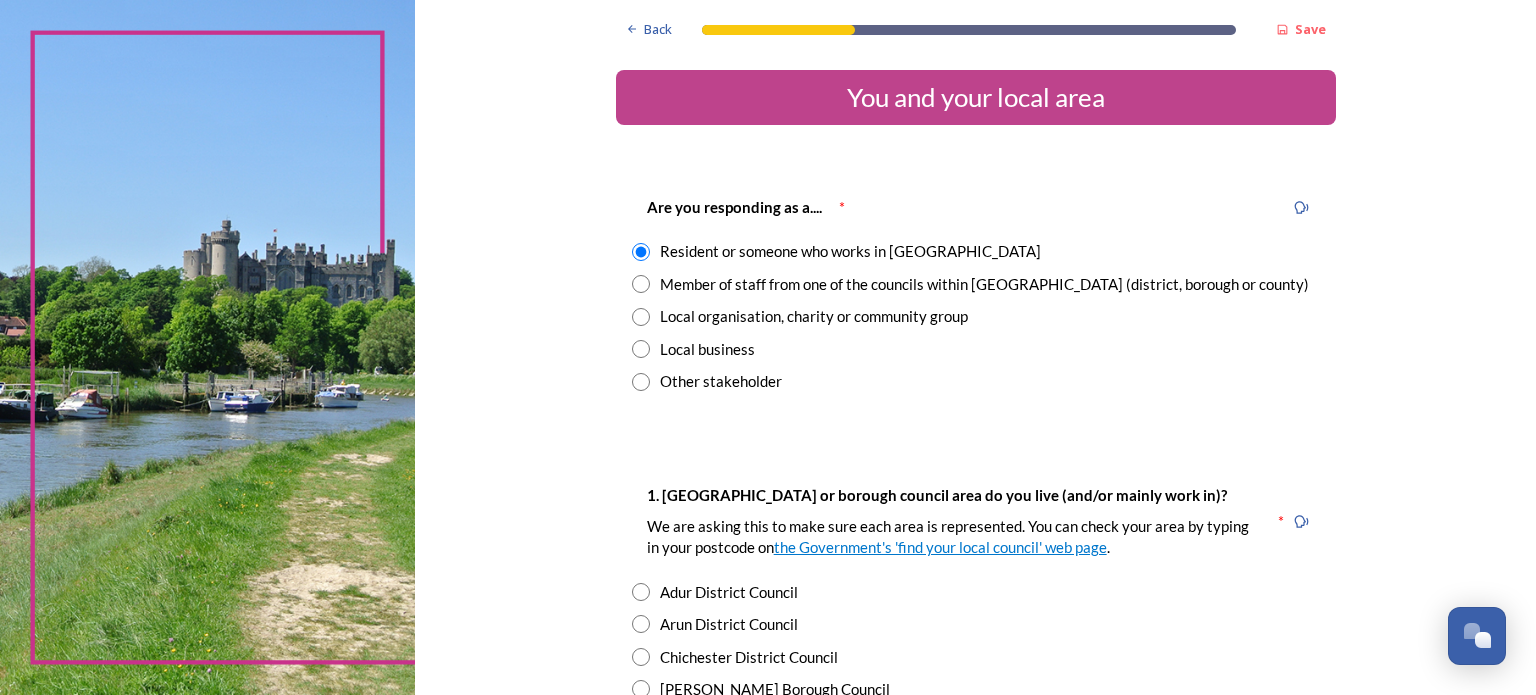 click at bounding box center (641, 284) 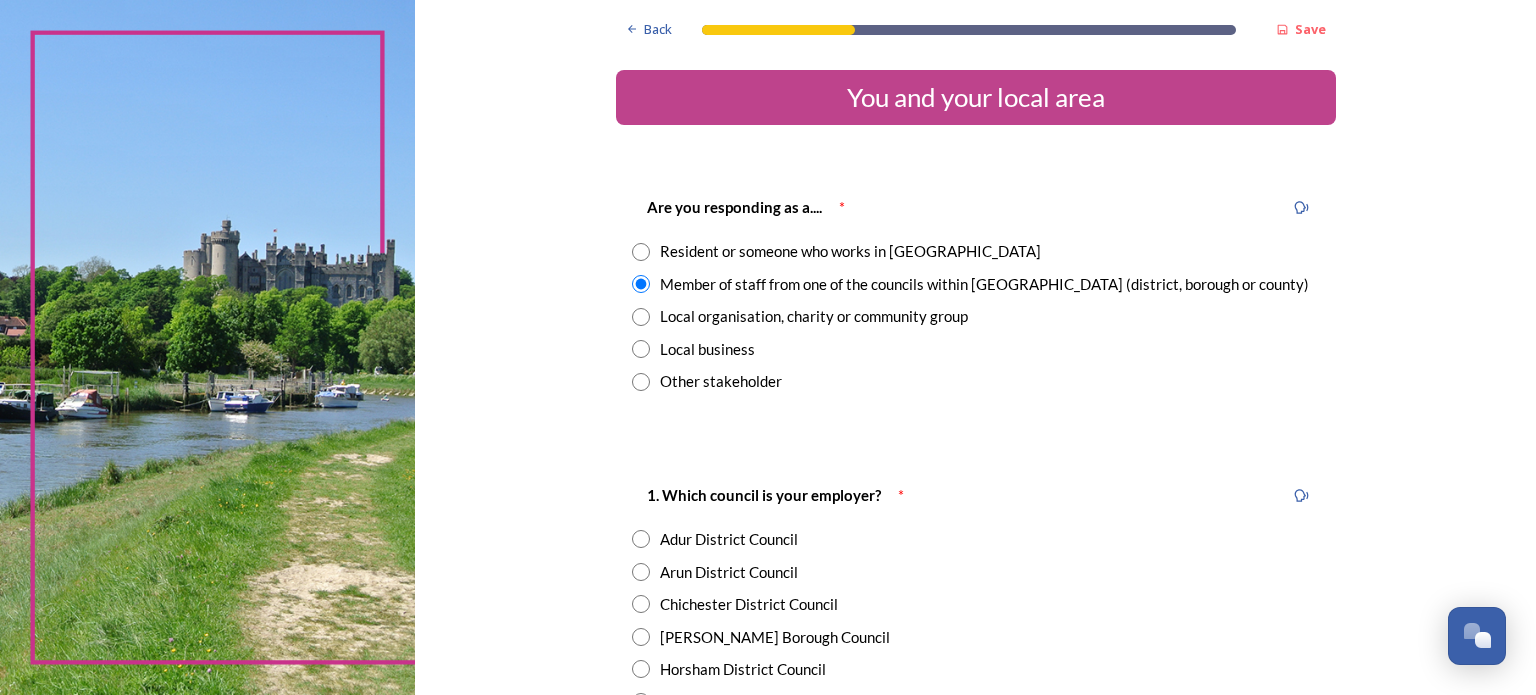 click at bounding box center [641, 317] 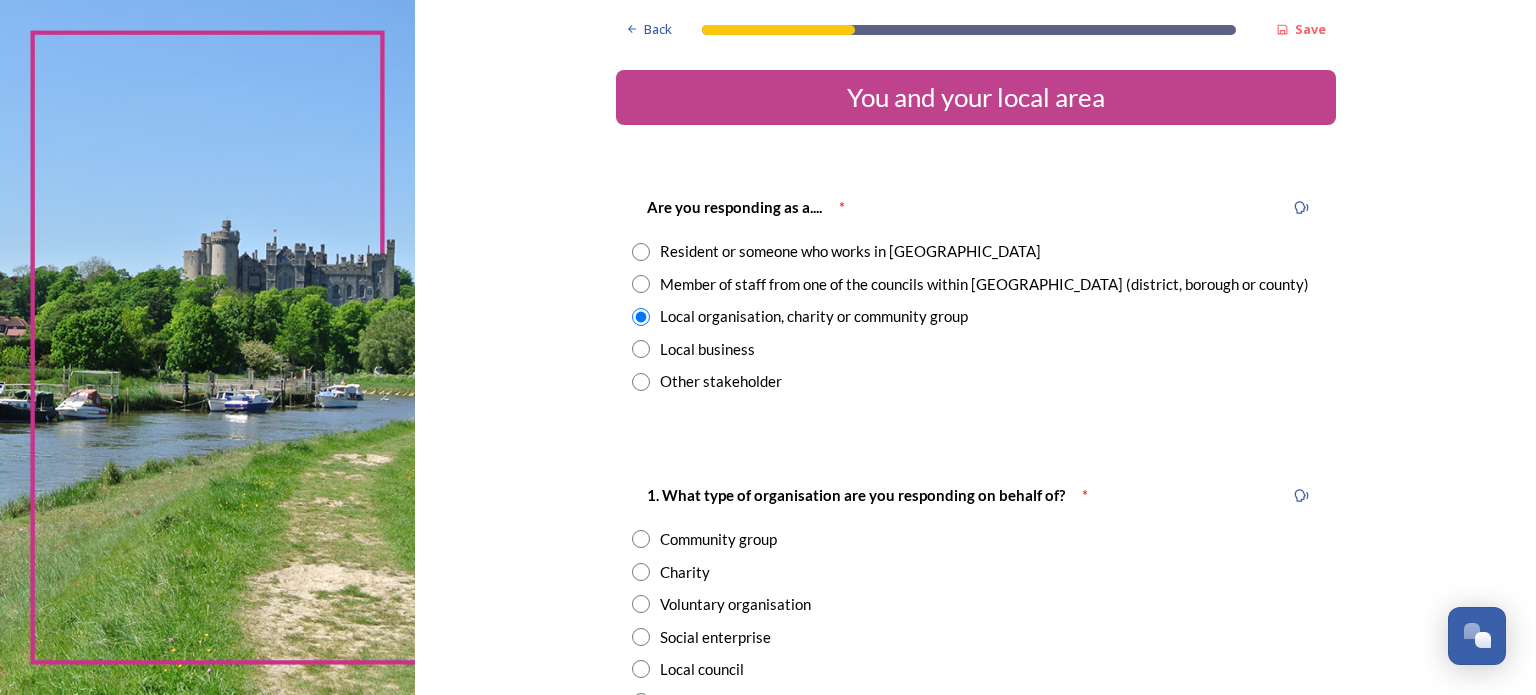 click at bounding box center (641, 349) 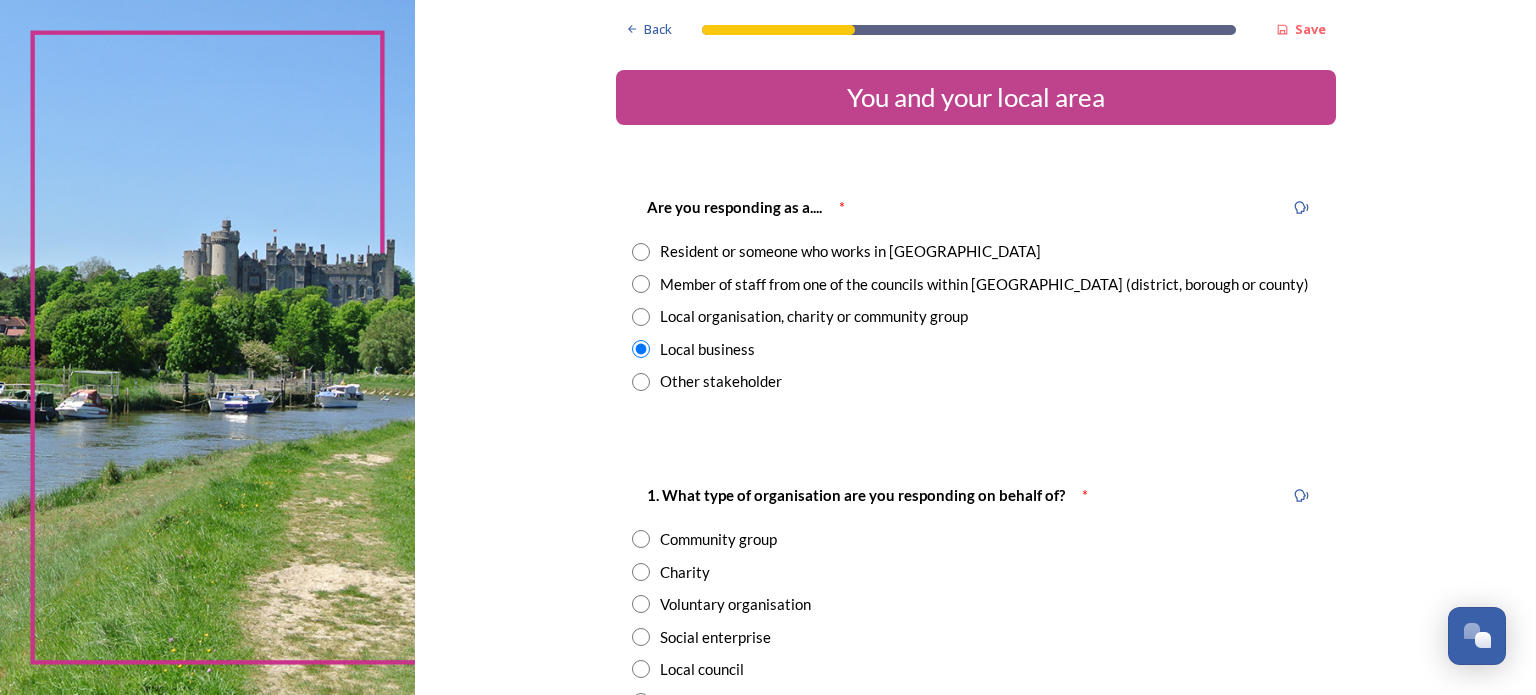 click at bounding box center (641, 252) 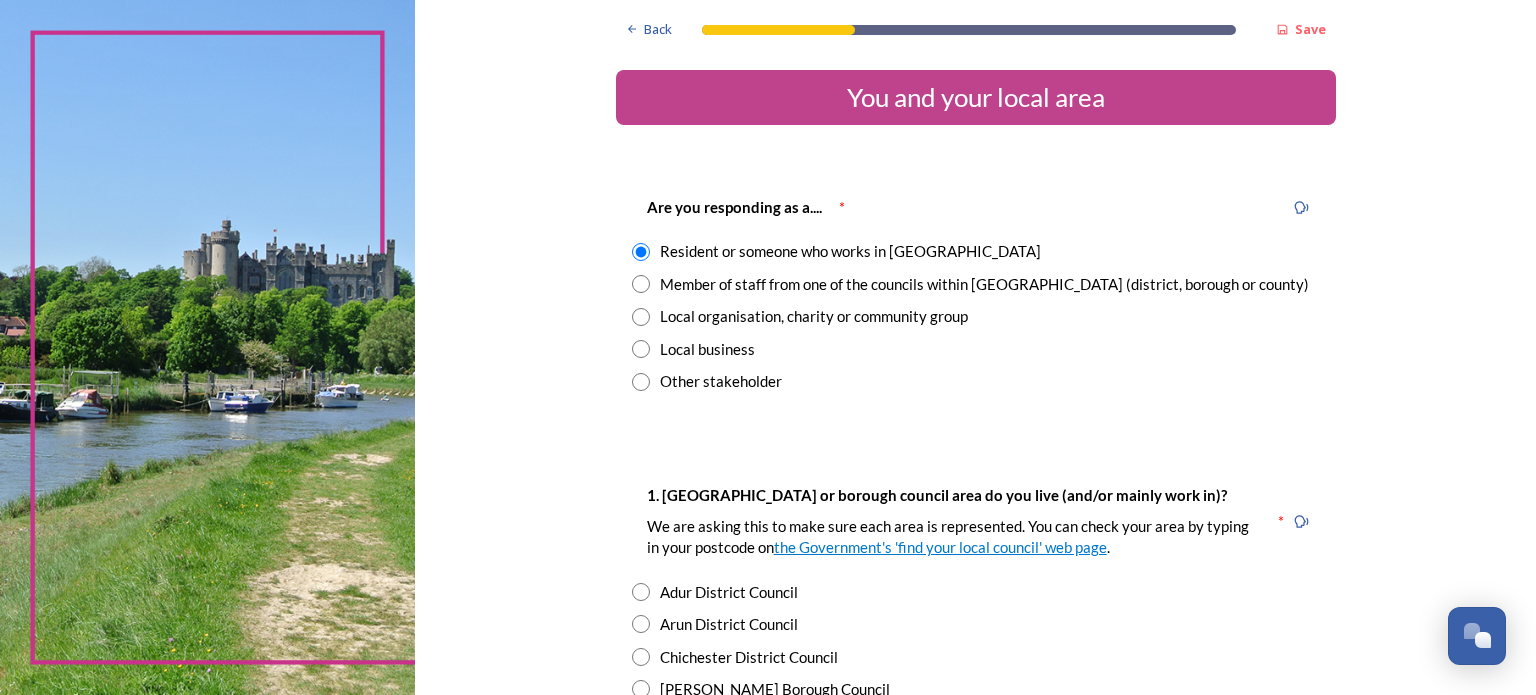 click on "Back Save You and your local area Are you responding as a.... * Resident or someone who works in [GEOGRAPHIC_DATA] Member of staff from one of the councils within [GEOGRAPHIC_DATA] (district, borough or county) Local organisation, charity or community group Local business Other stakeholder 1. [GEOGRAPHIC_DATA] or borough council area do you live (and/or mainly work in)? We are asking this to make sure each area is represented. You can check your area by typing in your postcode on  the Government's 'find your local council' web page . * Adur District Council Arun District Council Chichester District Council [PERSON_NAME] Borough Council Horsham District Council Mid-Sussex District Council Worthing Borough Council 2. Which aspect of your local area do you most strongly identify with? The type of area Your district or borough area A neighbouring district or borough area The county as a whole 3. Where do you go for most of your leisure or recreation time? Your nearest village, town or city A village, town or city further away 1000" at bounding box center [975, 1177] 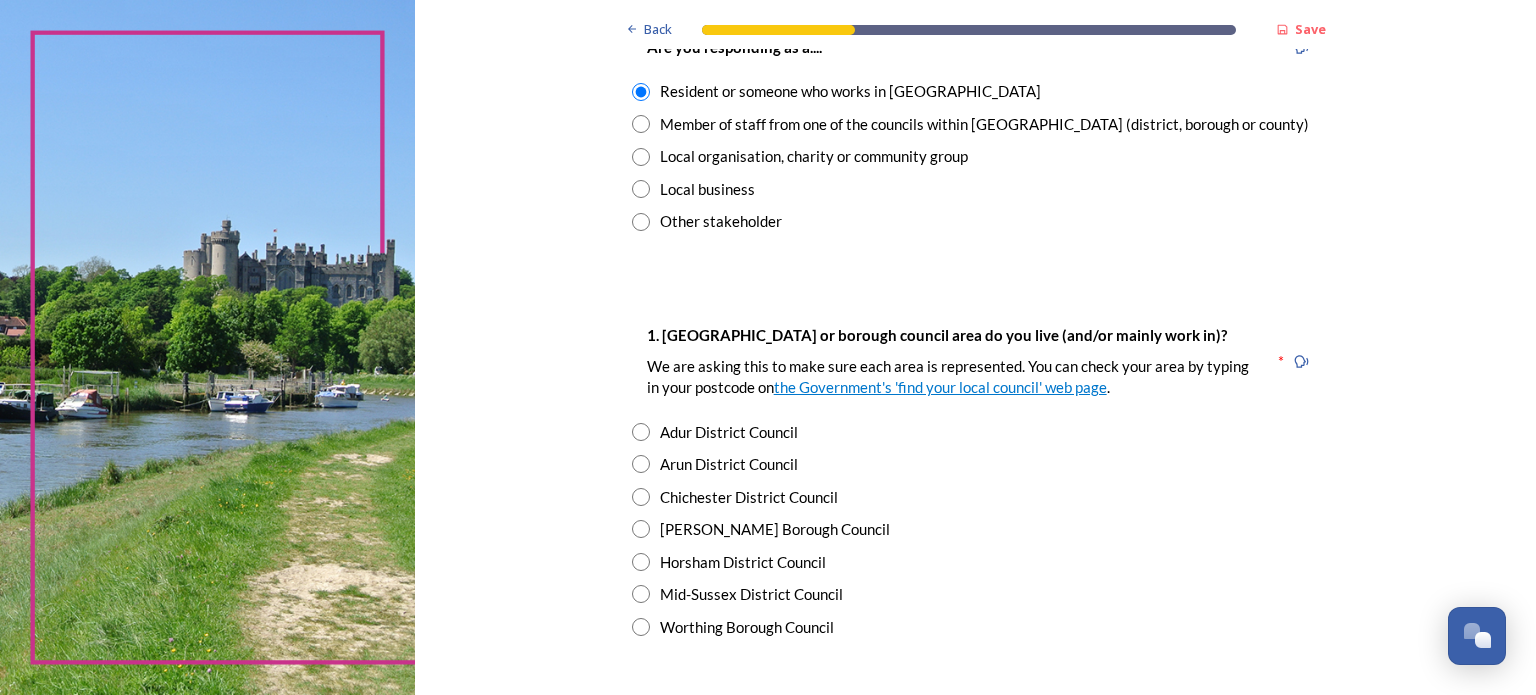 scroll, scrollTop: 200, scrollLeft: 0, axis: vertical 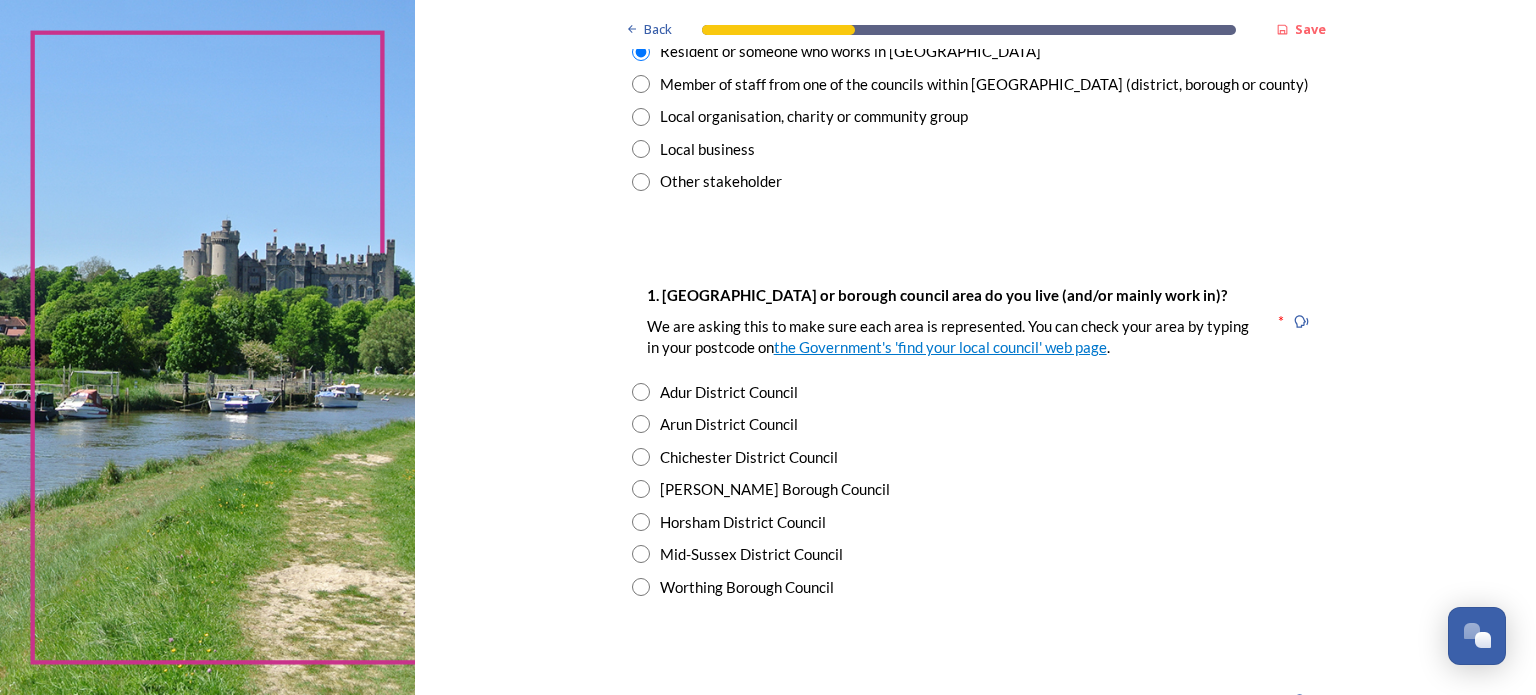 click at bounding box center [641, 457] 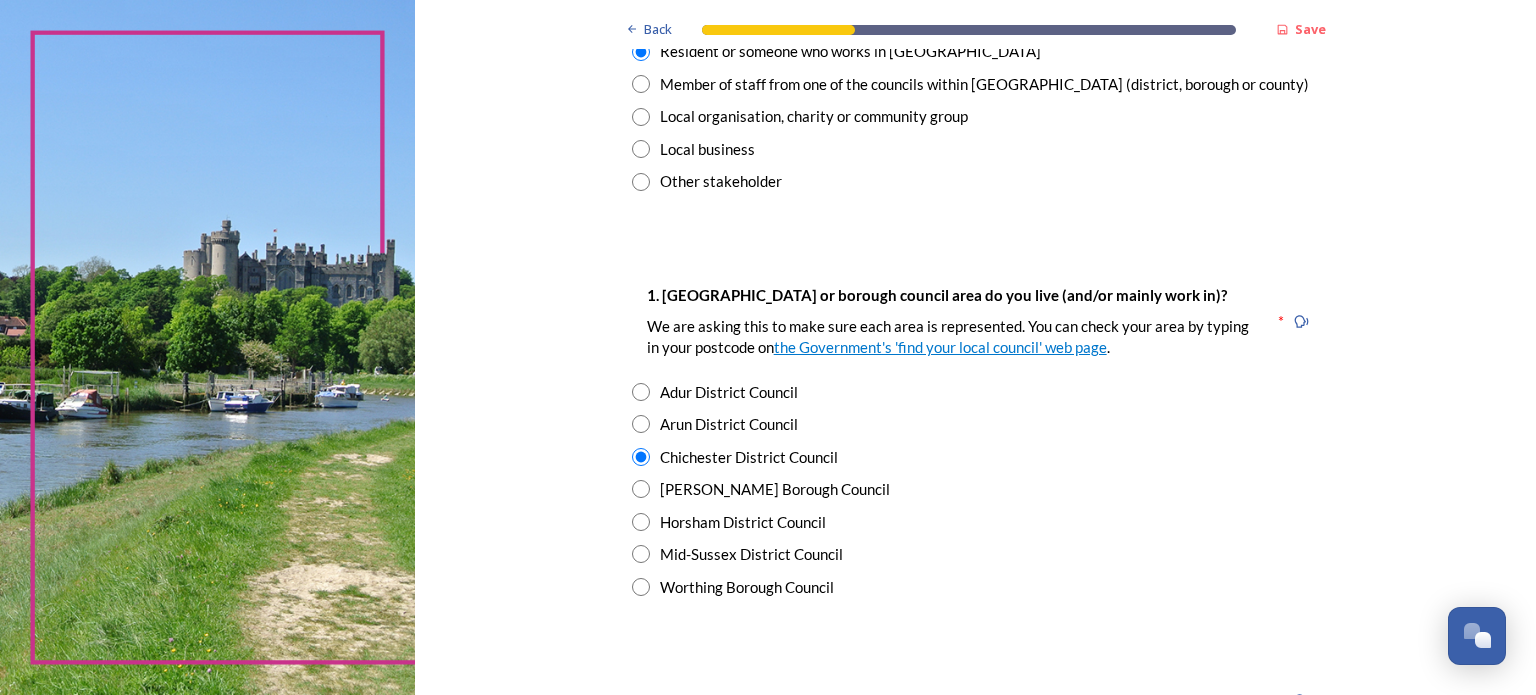click at bounding box center [641, 489] 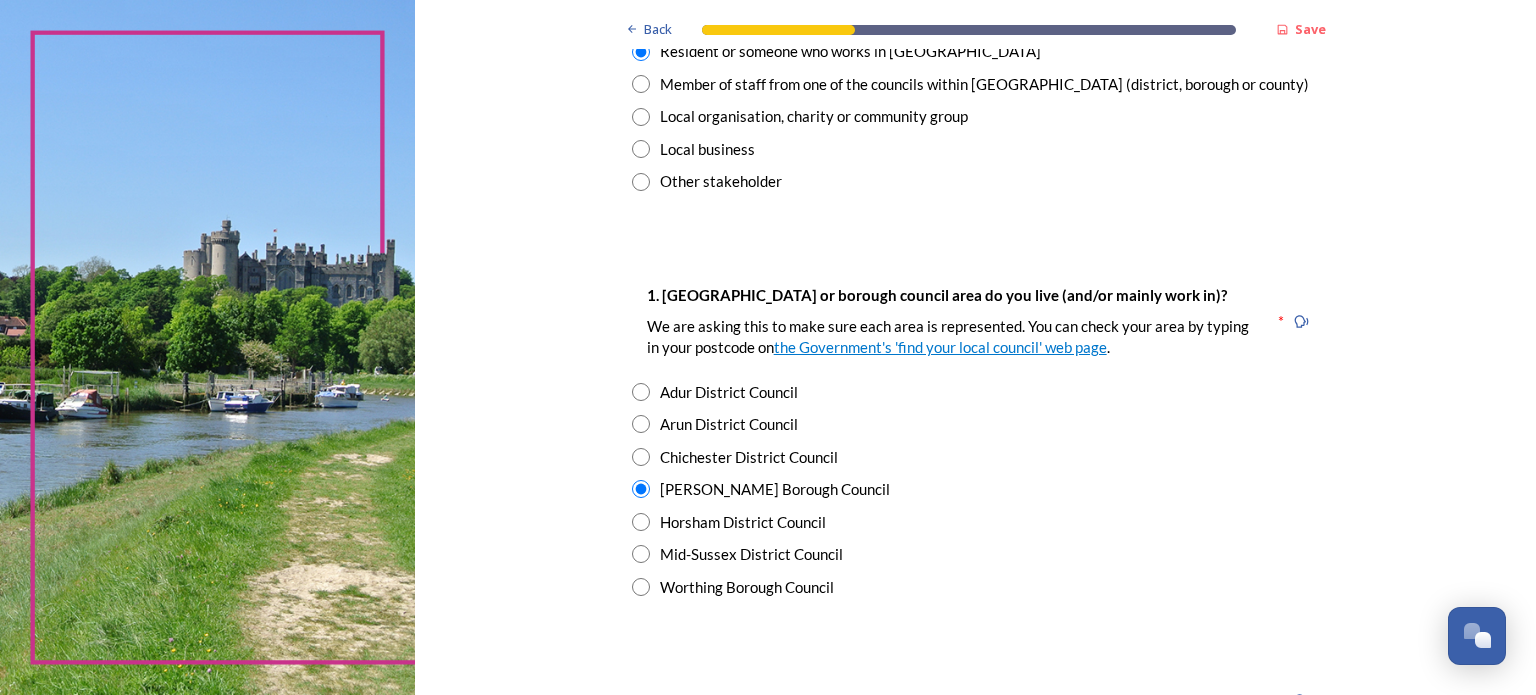 click at bounding box center (641, 457) 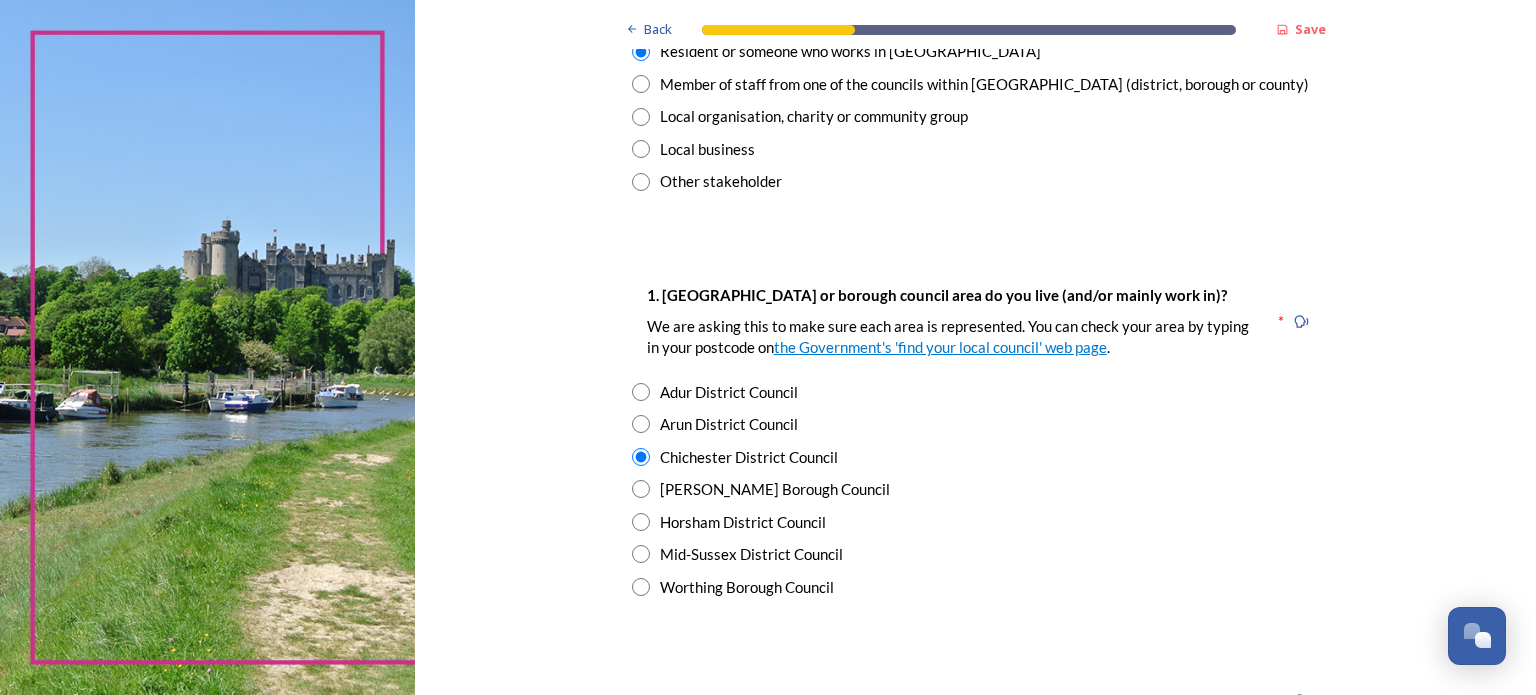 click on "Back Save You and your local area Are you responding as a.... * Resident or someone who works in [GEOGRAPHIC_DATA] Member of staff from one of the councils within [GEOGRAPHIC_DATA] (district, borough or county) Local organisation, charity or community group Local business Other stakeholder 1. [GEOGRAPHIC_DATA] or borough council area do you live (and/or mainly work in)? We are asking this to make sure each area is represented. You can check your area by typing in your postcode on  the Government's 'find your local council' web page . * Adur District Council Arun District Council Chichester District Council [PERSON_NAME] Borough Council Horsham District Council Mid-Sussex District Council Worthing Borough Council 2. Which aspect of your local area do you most strongly identify with? The type of area Your district or borough area A neighbouring district or borough area The county as a whole 3. Where do you go for most of your leisure or recreation time? Your nearest village, town or city A village, town or city further away 1000" at bounding box center (975, 977) 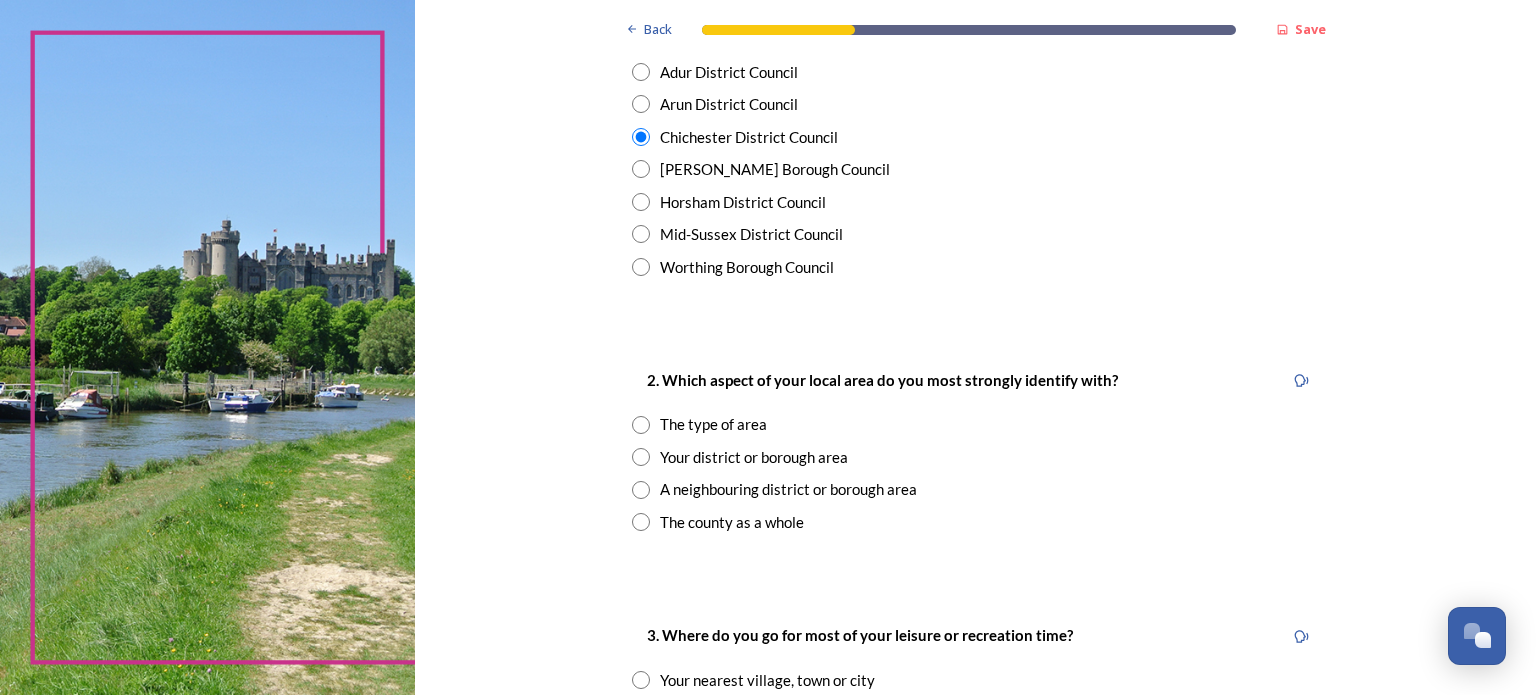scroll, scrollTop: 560, scrollLeft: 0, axis: vertical 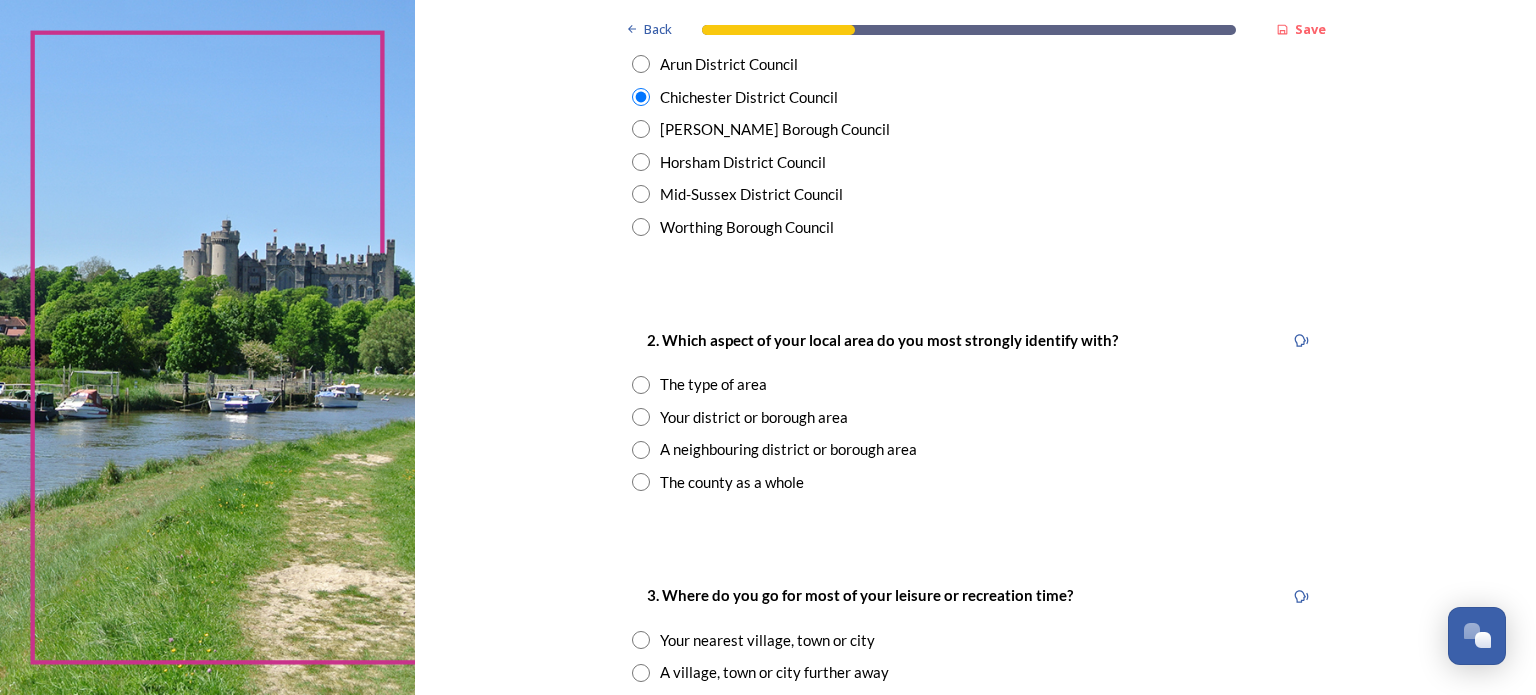 click at bounding box center [641, 417] 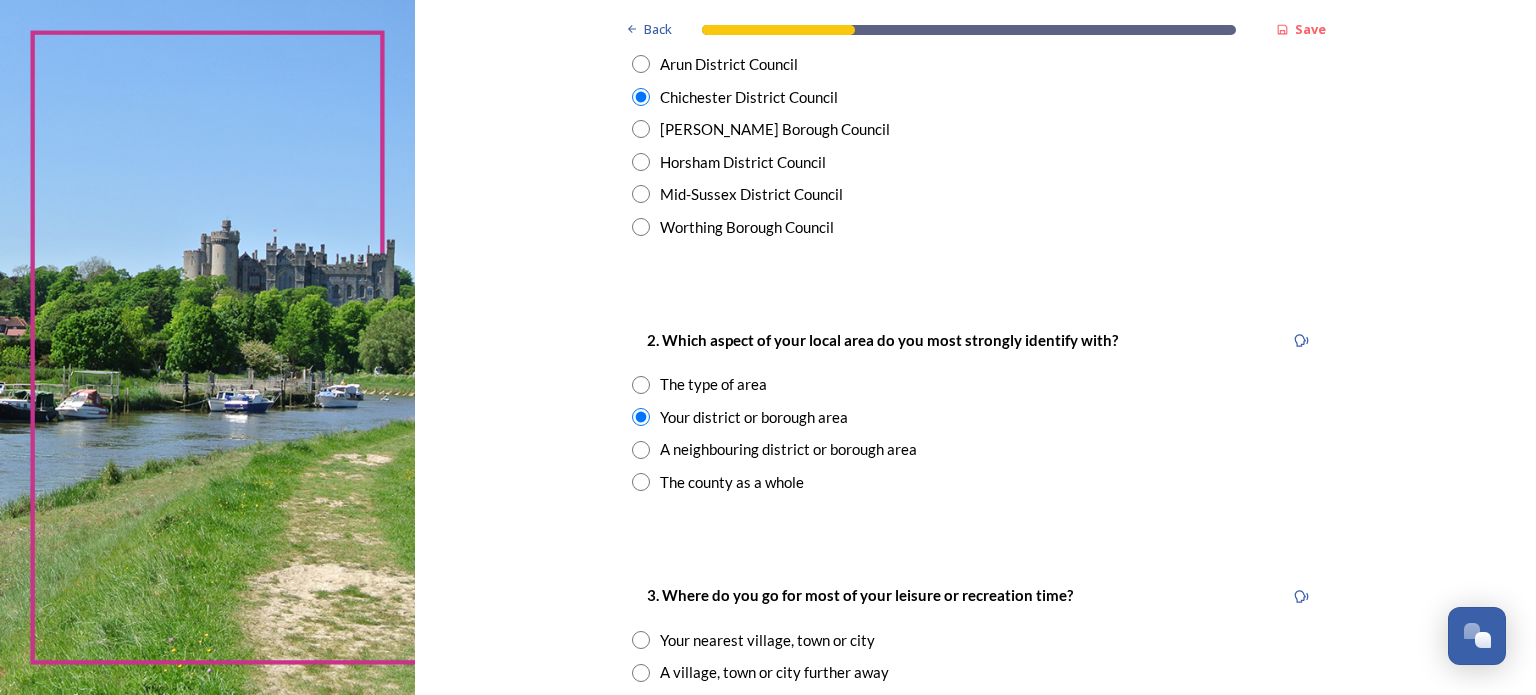 click on "Back Save You and your local area Are you responding as a.... * Resident or someone who works in [GEOGRAPHIC_DATA] Member of staff from one of the councils within [GEOGRAPHIC_DATA] (district, borough or county) Local organisation, charity or community group Local business Other stakeholder 1. [GEOGRAPHIC_DATA] or borough council area do you live (and/or mainly work in)? We are asking this to make sure each area is represented. You can check your area by typing in your postcode on  the Government's 'find your local council' web page . * Adur District Council Arun District Council Chichester District Council [PERSON_NAME] Borough Council Horsham District Council Mid-Sussex District Council Worthing Borough Council 2. Which aspect of your local area do you most strongly identify with? The type of area Your district or borough area A neighbouring district or borough area The county as a whole 3. Where do you go for most of your leisure or recreation time? Your nearest village, town or city A village, town or city further away 1000" at bounding box center [975, 617] 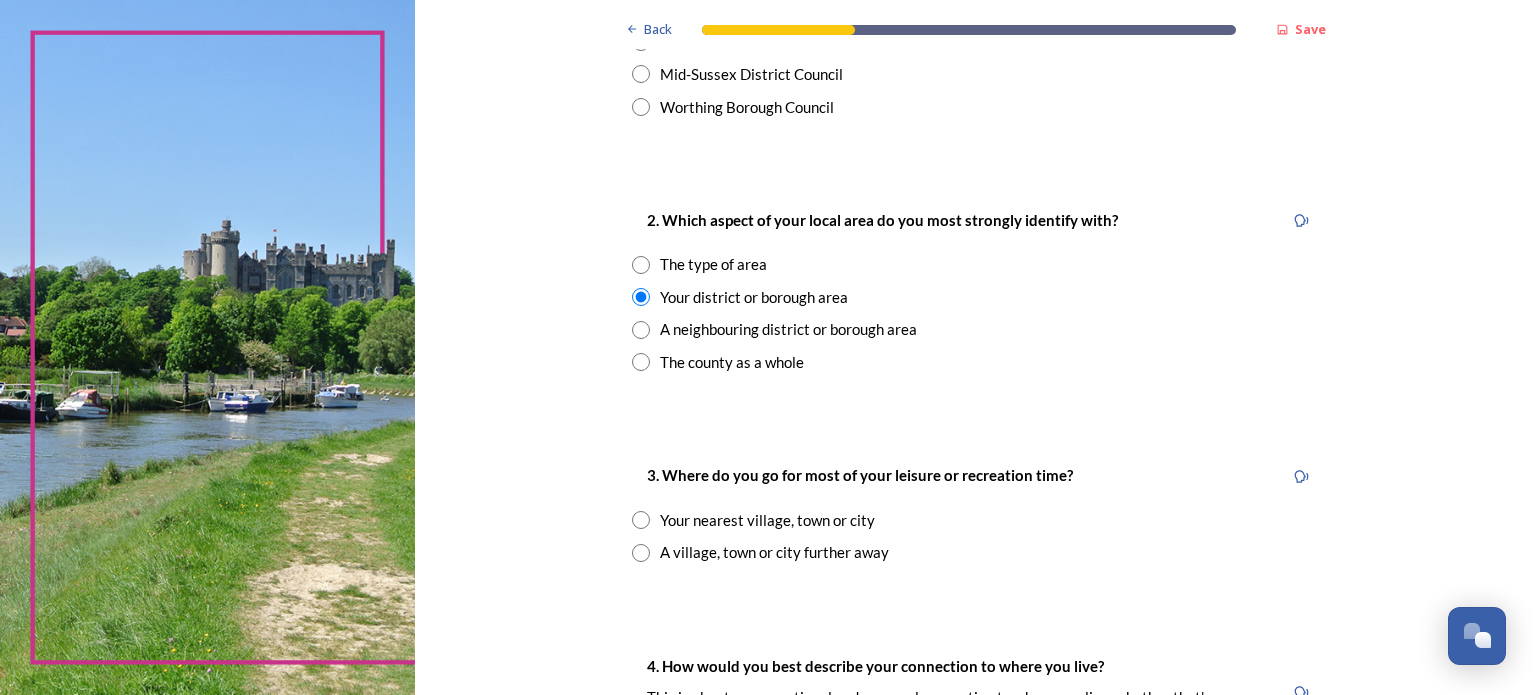 scroll, scrollTop: 720, scrollLeft: 0, axis: vertical 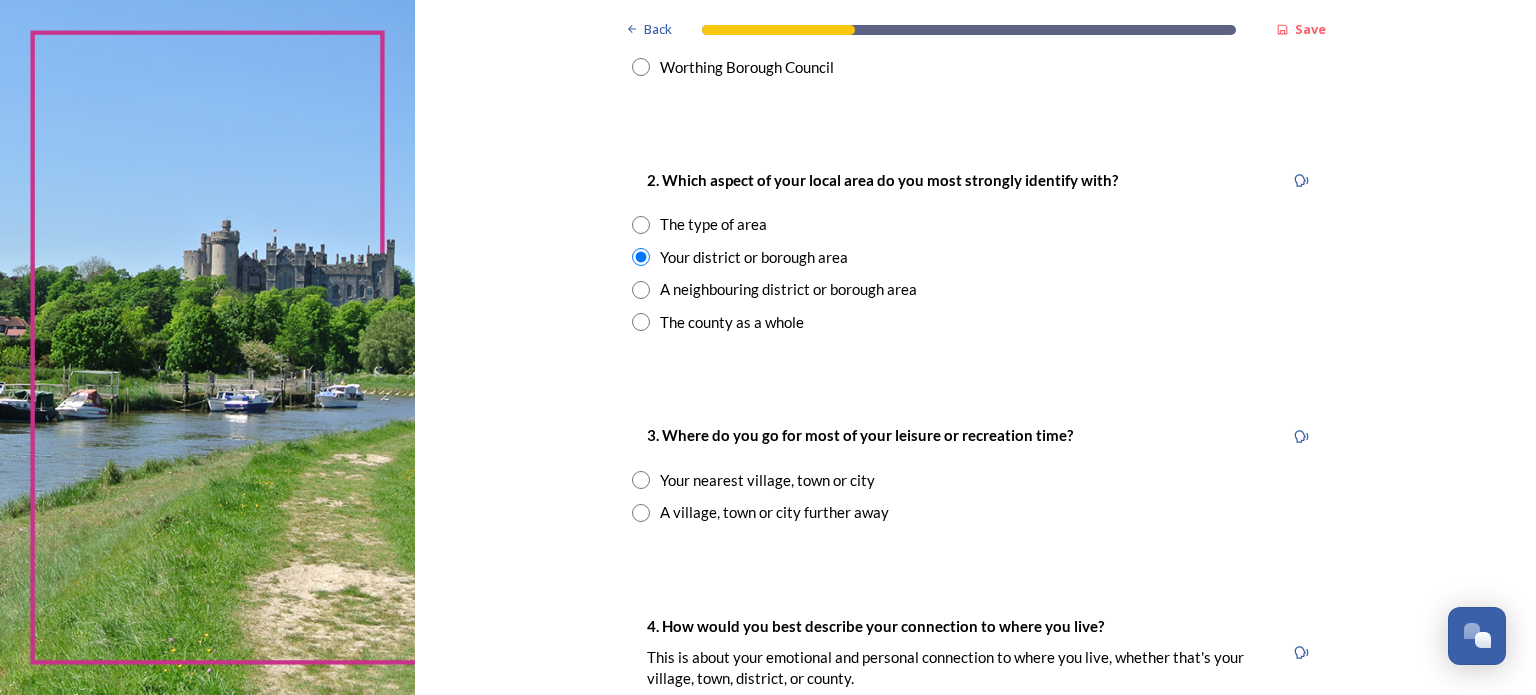 click at bounding box center (641, 480) 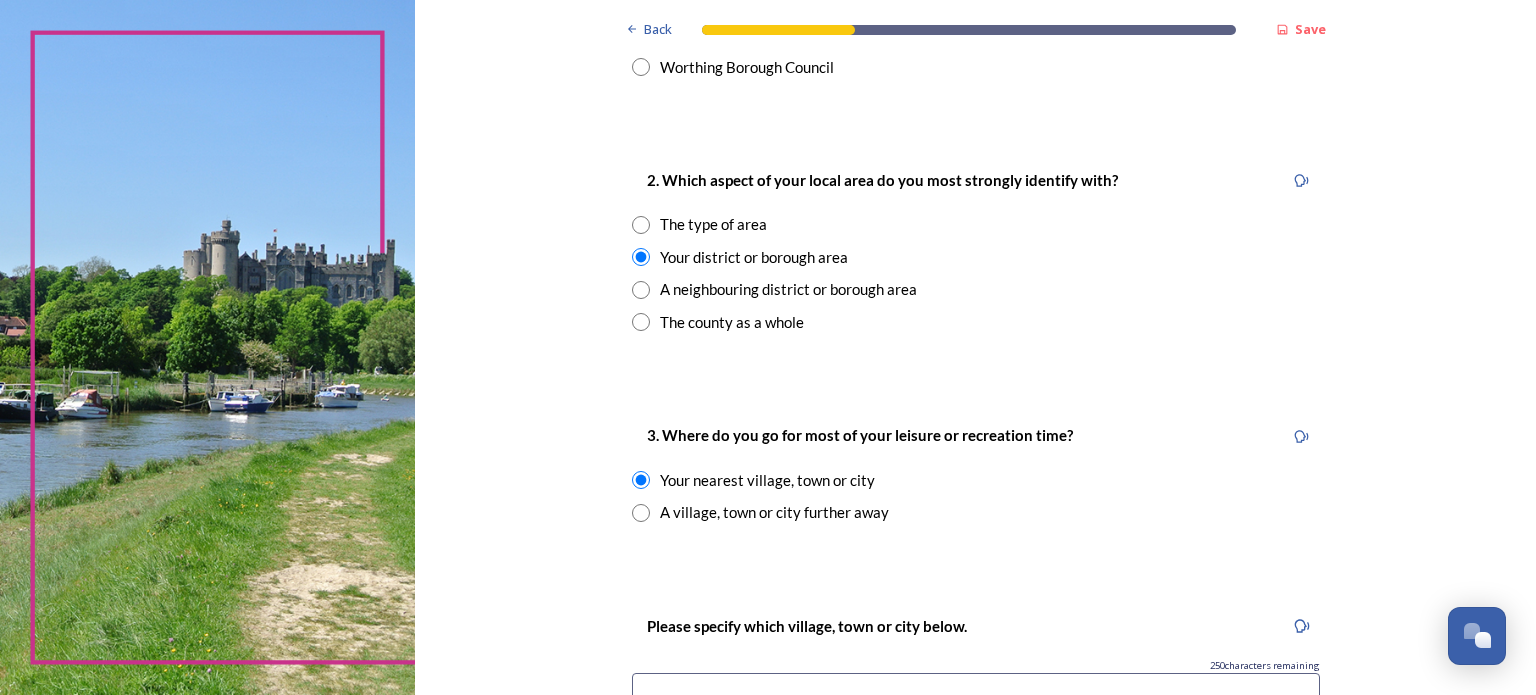 click on "Back Save You and your local area Are you responding as a.... * Resident or someone who works in [GEOGRAPHIC_DATA] Member of staff from one of the councils within [GEOGRAPHIC_DATA] (district, borough or county) Local organisation, charity or community group Local business Other stakeholder 1. [GEOGRAPHIC_DATA] or borough council area do you live (and/or mainly work in)? We are asking this to make sure each area is represented. You can check your area by typing in your postcode on  the Government's 'find your local council' web page . * Adur District Council Arun District Council Chichester District Council [PERSON_NAME] Borough Council Horsham District Council Mid-Sussex District Council Worthing Borough Council 2. Which aspect of your local area do you most strongly identify with? The type of area Your district or borough area A neighbouring district or borough area The county as a whole 3. Where do you go for most of your leisure or recreation time? Your nearest village, town or city A village, town or city further away 250" at bounding box center [975, 562] 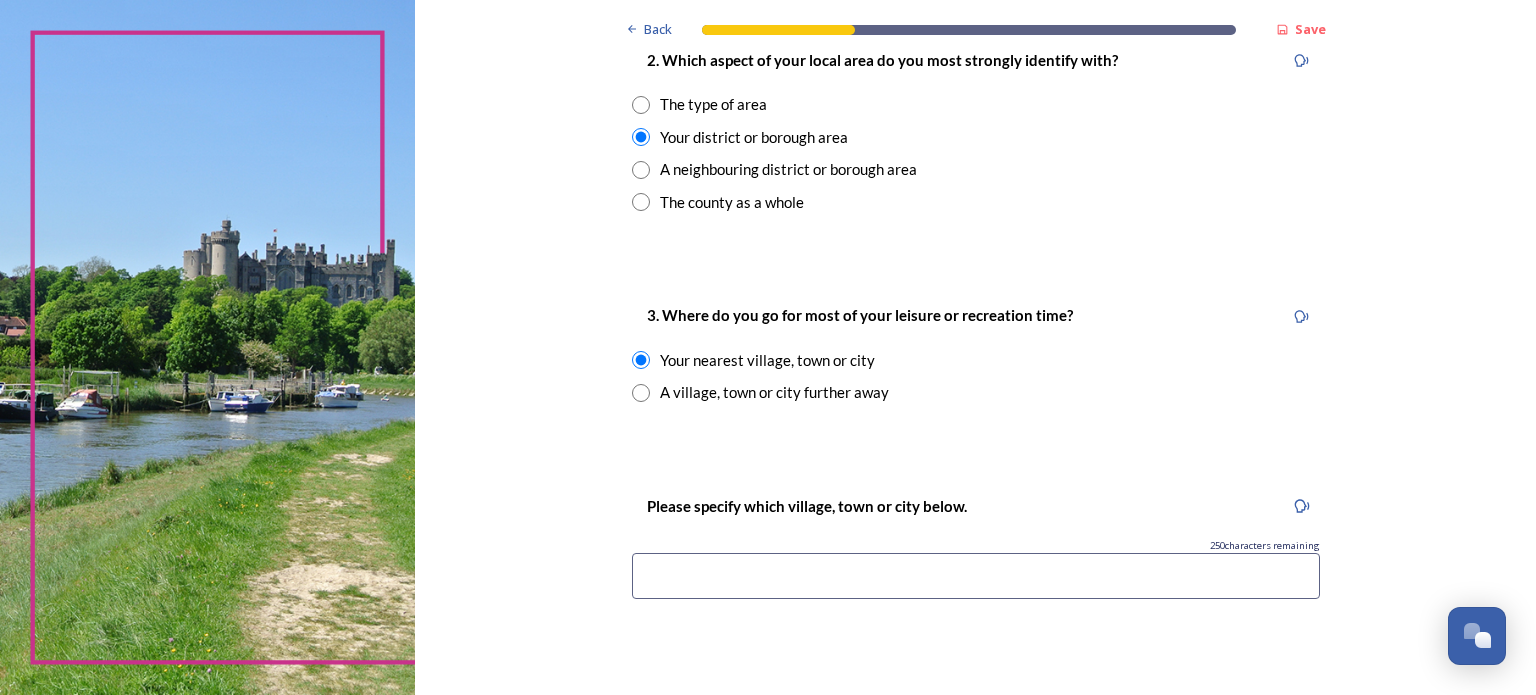 scroll, scrollTop: 880, scrollLeft: 0, axis: vertical 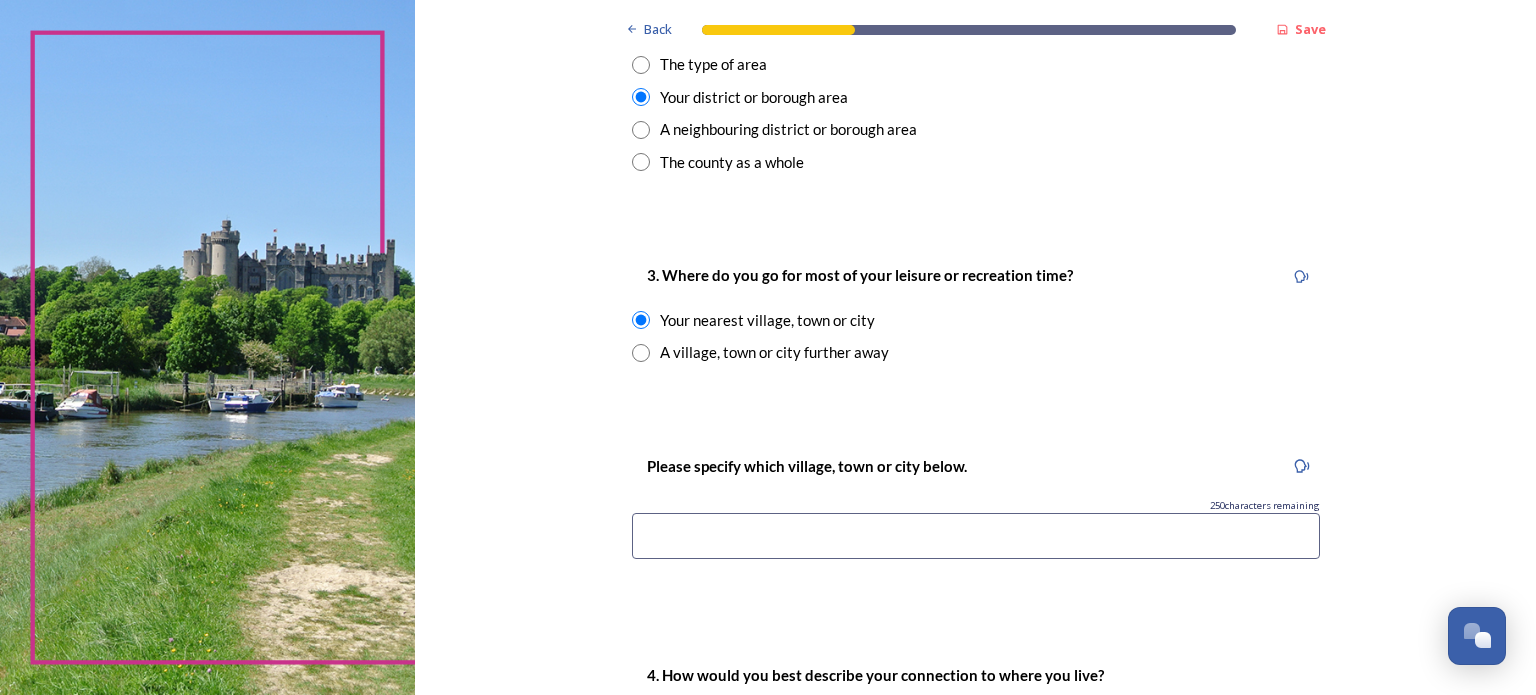 click at bounding box center [976, 536] 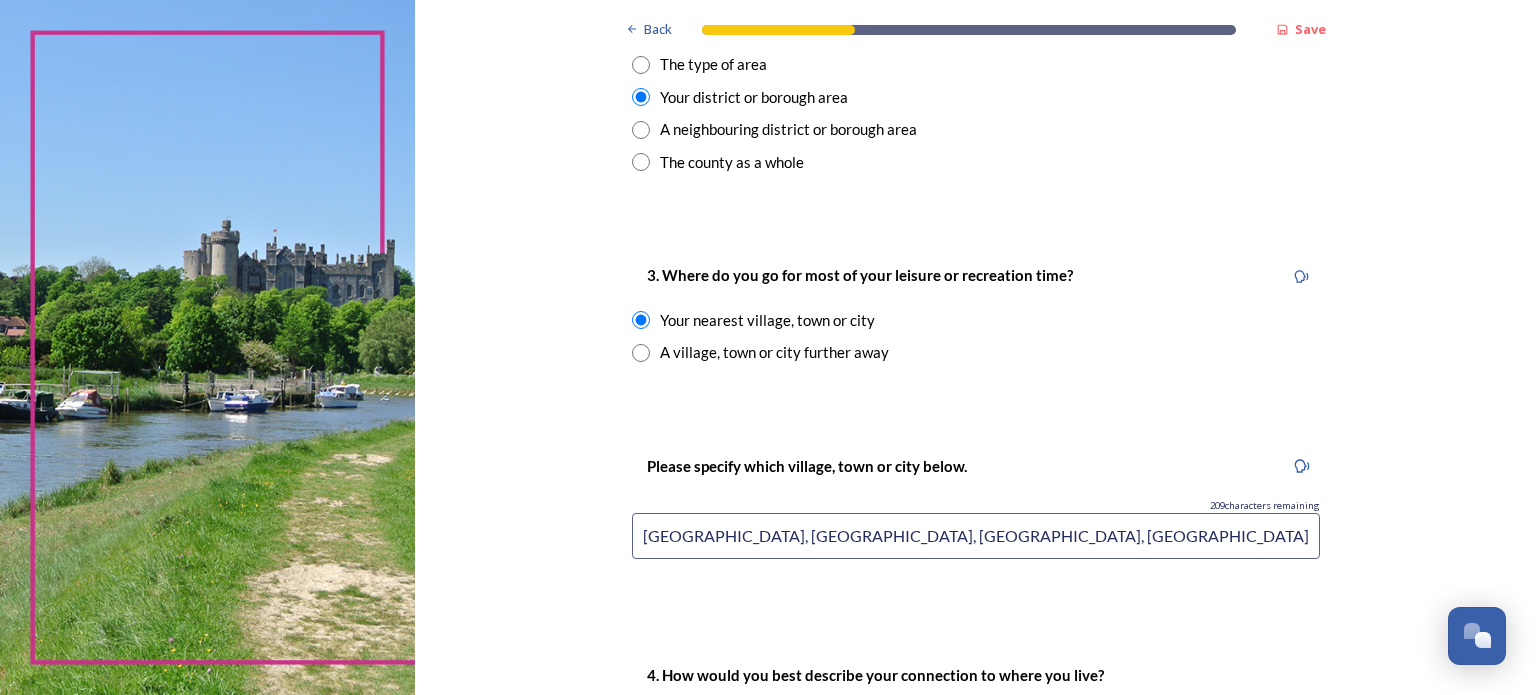 type on "[GEOGRAPHIC_DATA], [GEOGRAPHIC_DATA], [GEOGRAPHIC_DATA], [GEOGRAPHIC_DATA]" 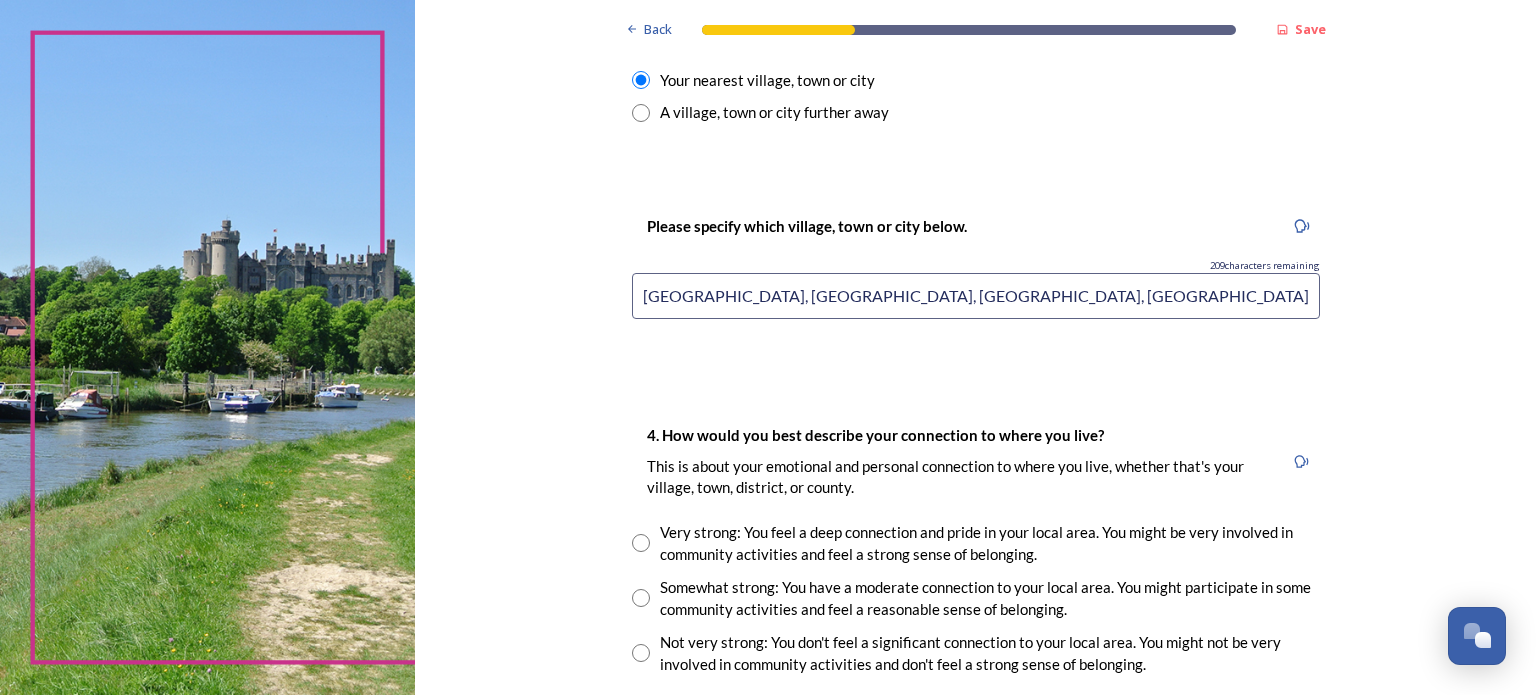 scroll, scrollTop: 1160, scrollLeft: 0, axis: vertical 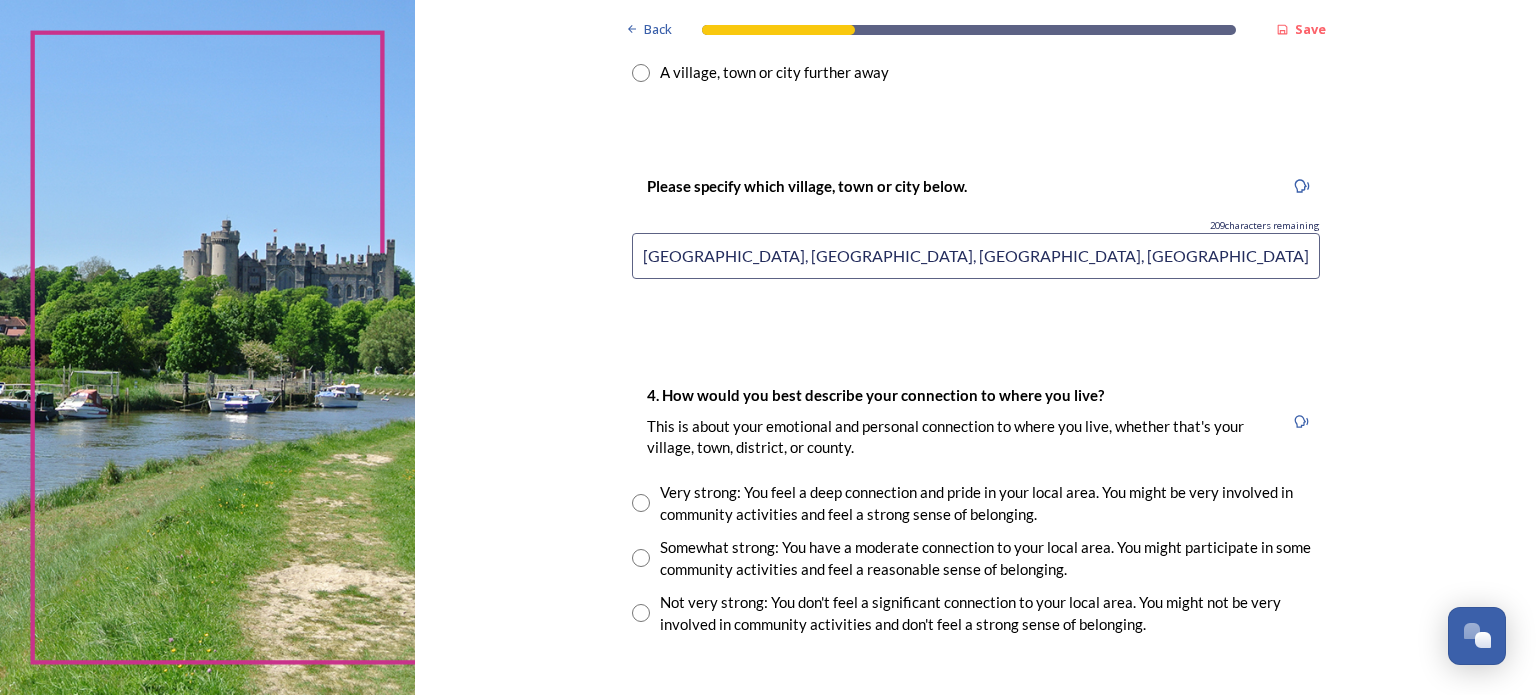 click at bounding box center (641, 503) 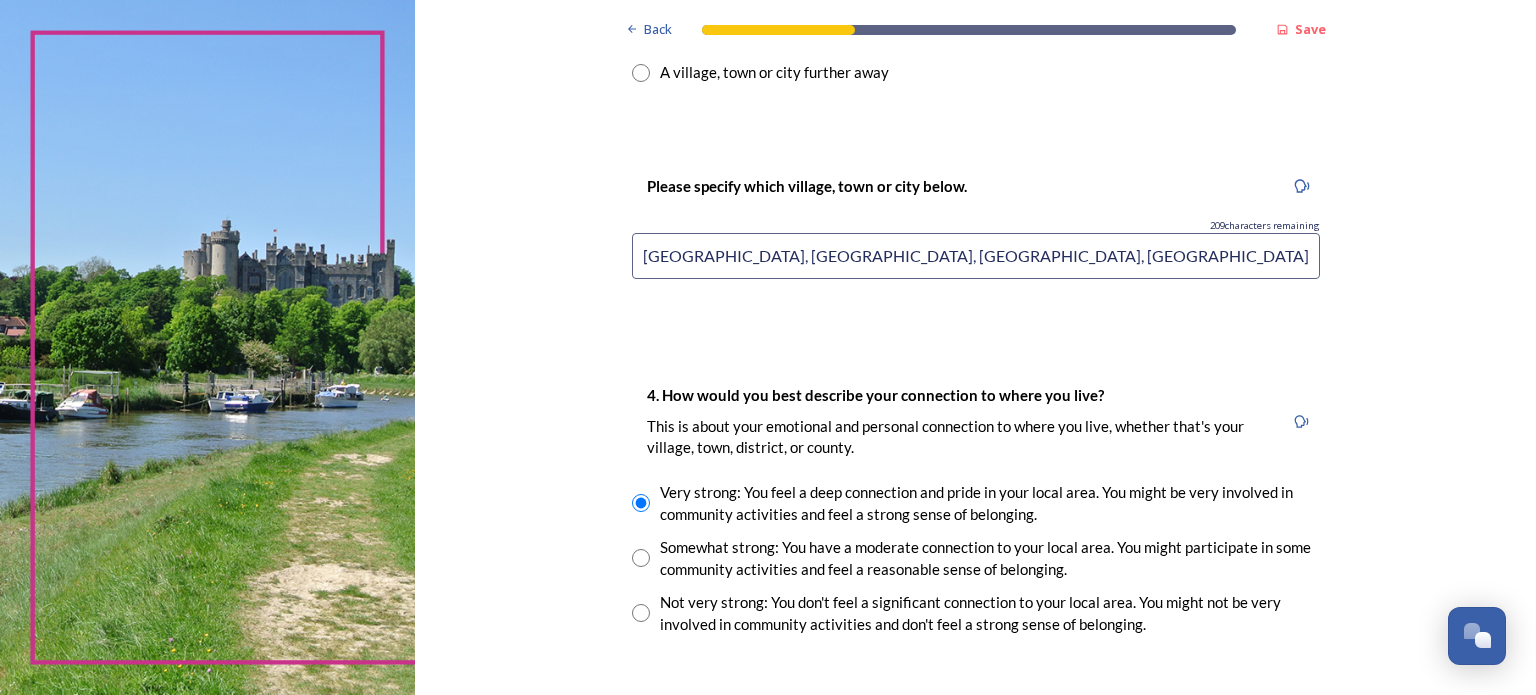 click on "Back Save You and your local area Are you responding as a.... * Resident or someone who works in [GEOGRAPHIC_DATA] Member of staff from one of the councils within [GEOGRAPHIC_DATA] (district, borough or county) Local organisation, charity or community group Local business Other stakeholder 1. [GEOGRAPHIC_DATA] or borough council area do you live (and/or mainly work in)? We are asking this to make sure each area is represented. You can check your area by typing in your postcode on  the Government's 'find your local council' web page . * Adur District Council Arun District Council Chichester District Council [PERSON_NAME] Borough Council Horsham District Council Mid-Sussex District Council Worthing Borough Council 2. Which aspect of your local area do you most strongly identify with? The type of area Your district or borough area A neighbouring district or borough area The county as a whole 3. Where do you go for most of your leisure or recreation time? Your nearest village, town or city A village, town or city further away 209" at bounding box center (975, 122) 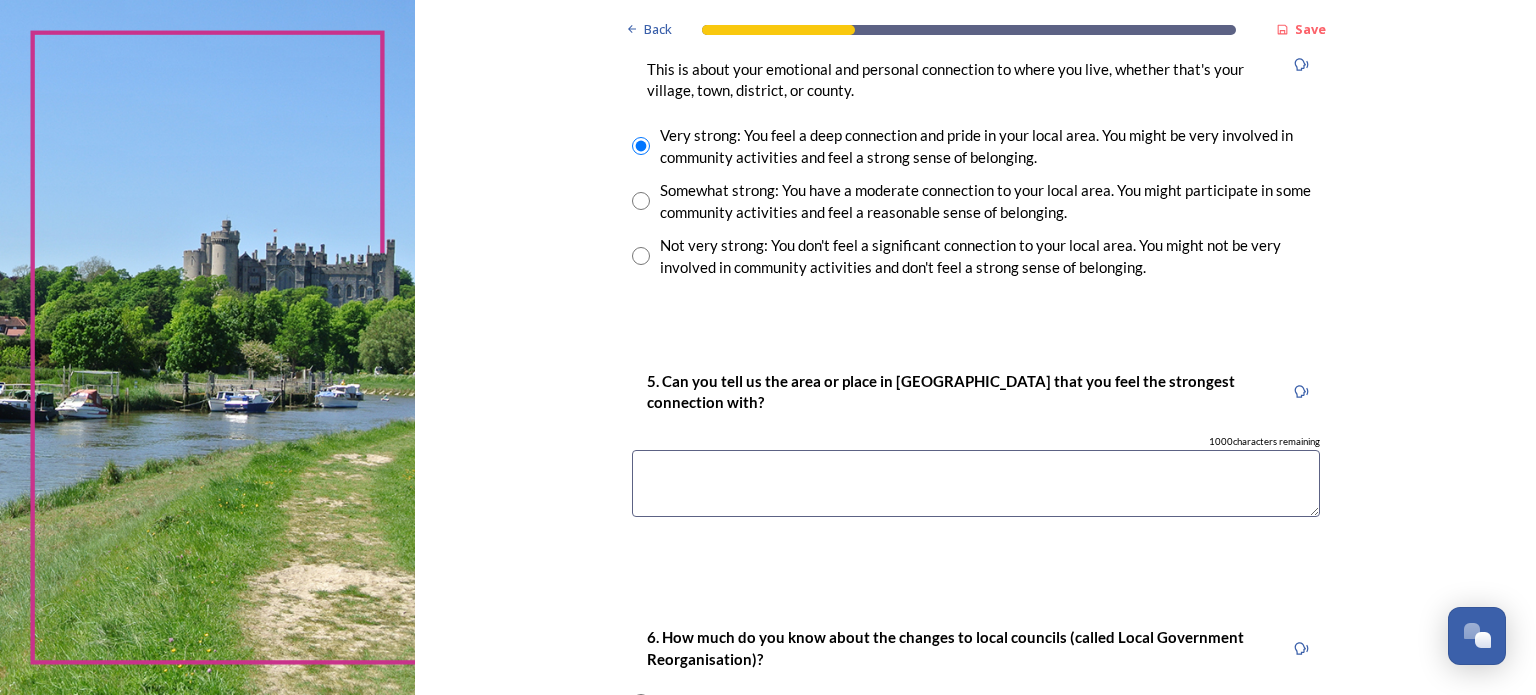 scroll, scrollTop: 1520, scrollLeft: 0, axis: vertical 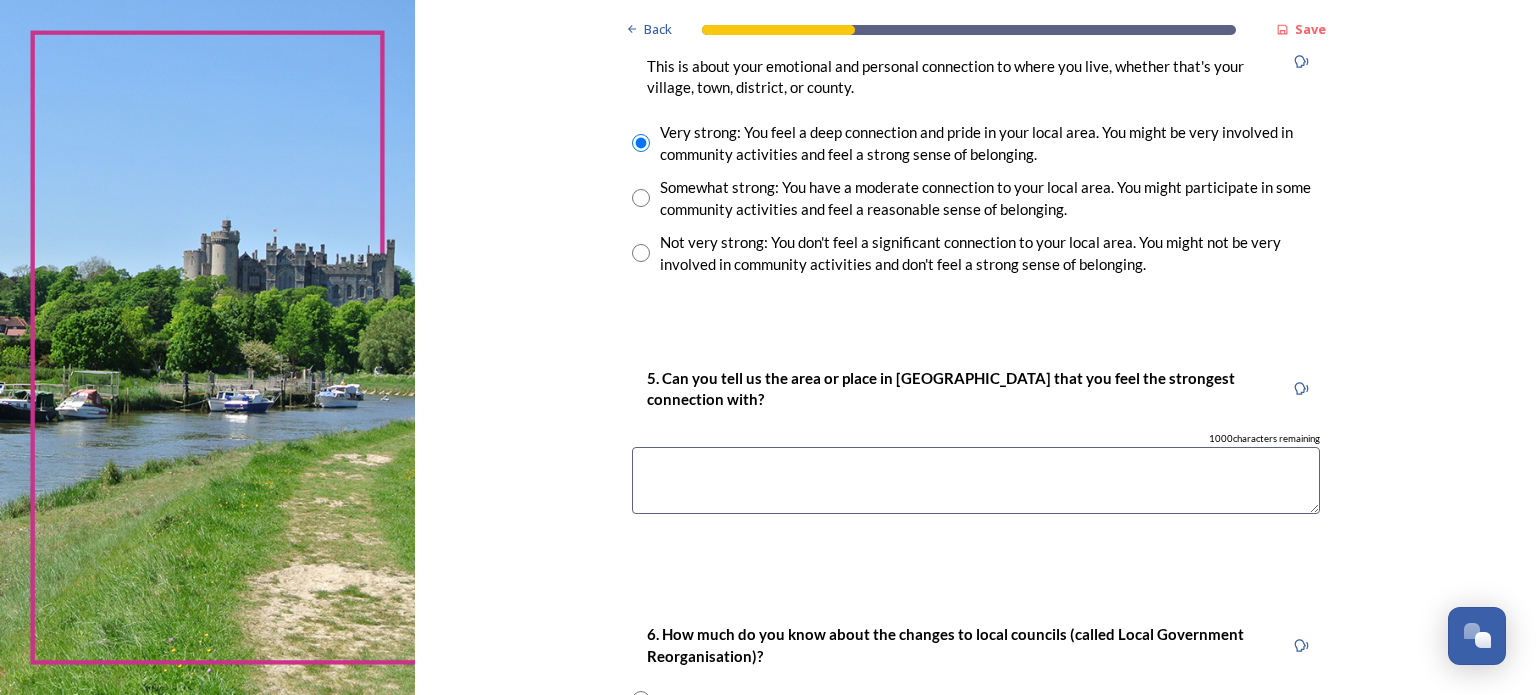 click at bounding box center [976, 480] 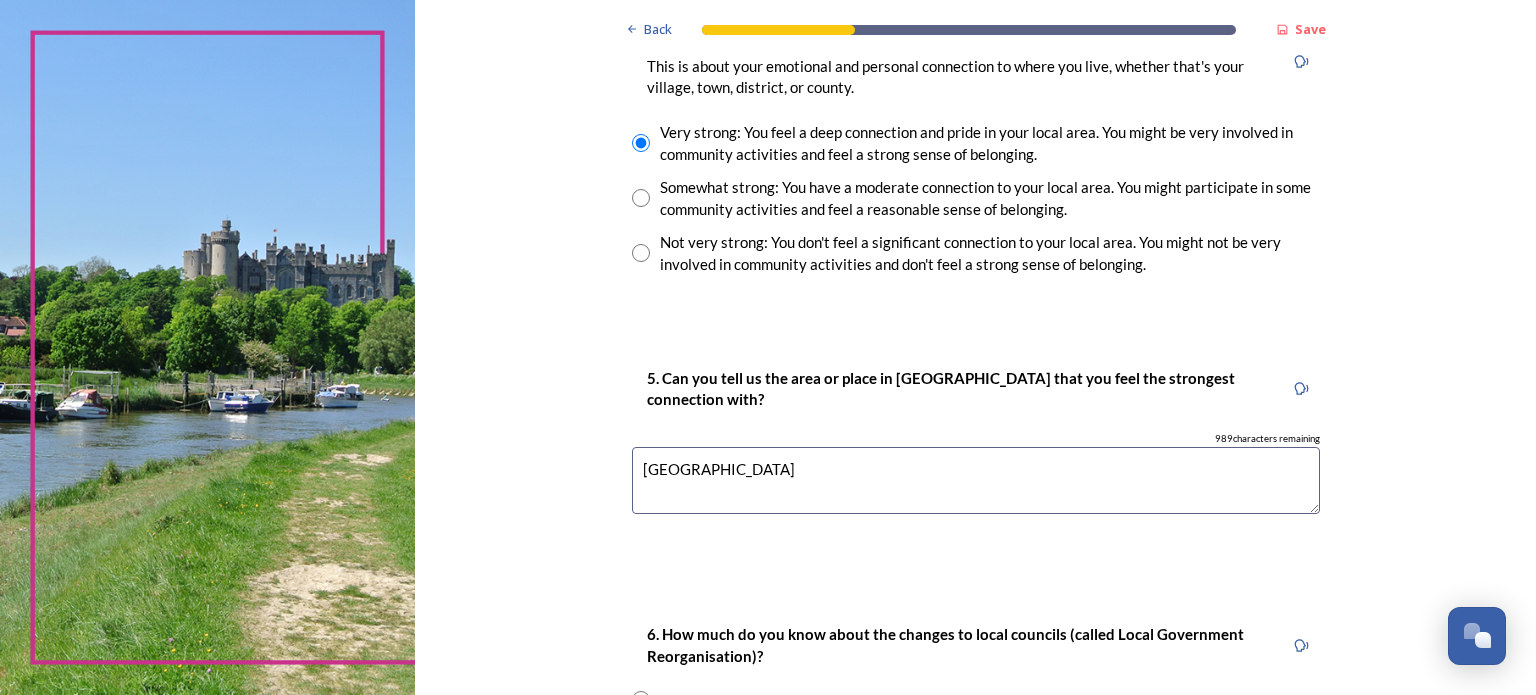 type on "[GEOGRAPHIC_DATA]" 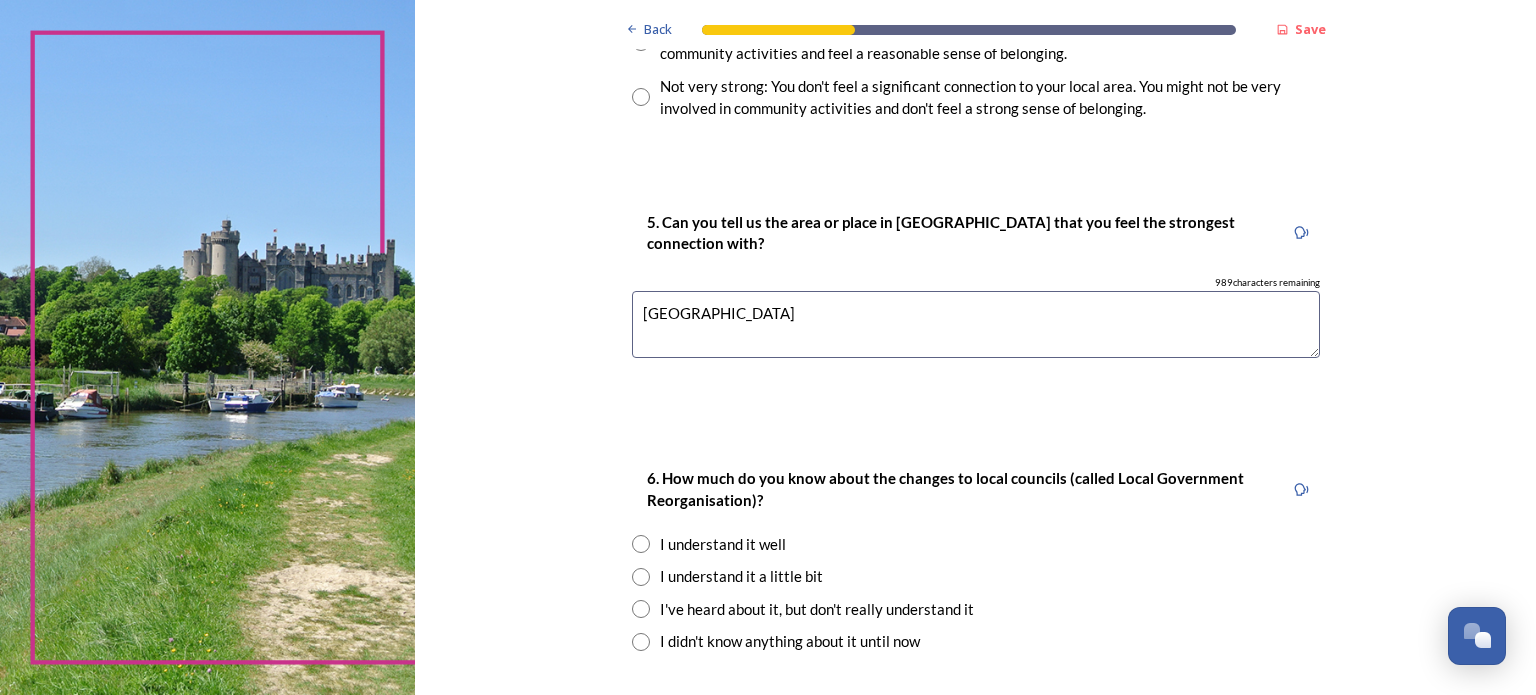 scroll, scrollTop: 1680, scrollLeft: 0, axis: vertical 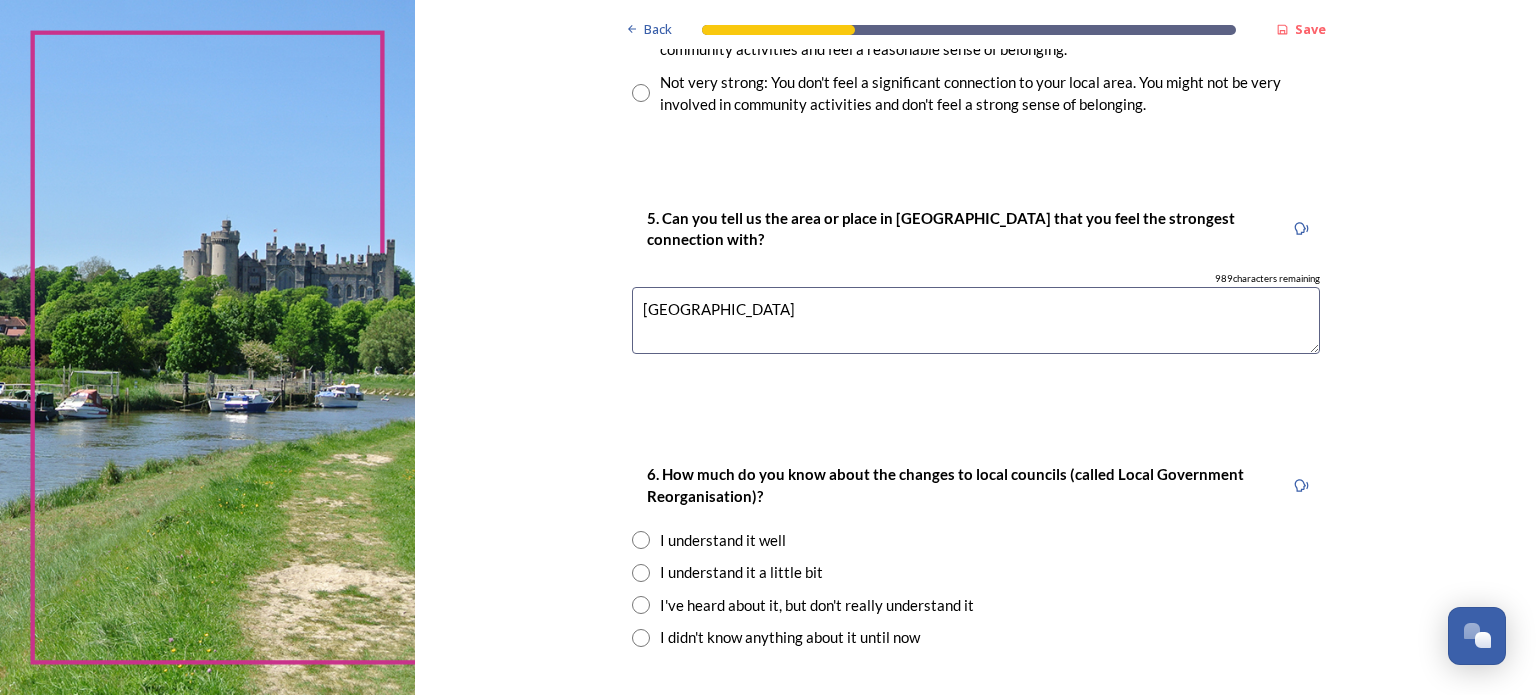 click at bounding box center (641, 605) 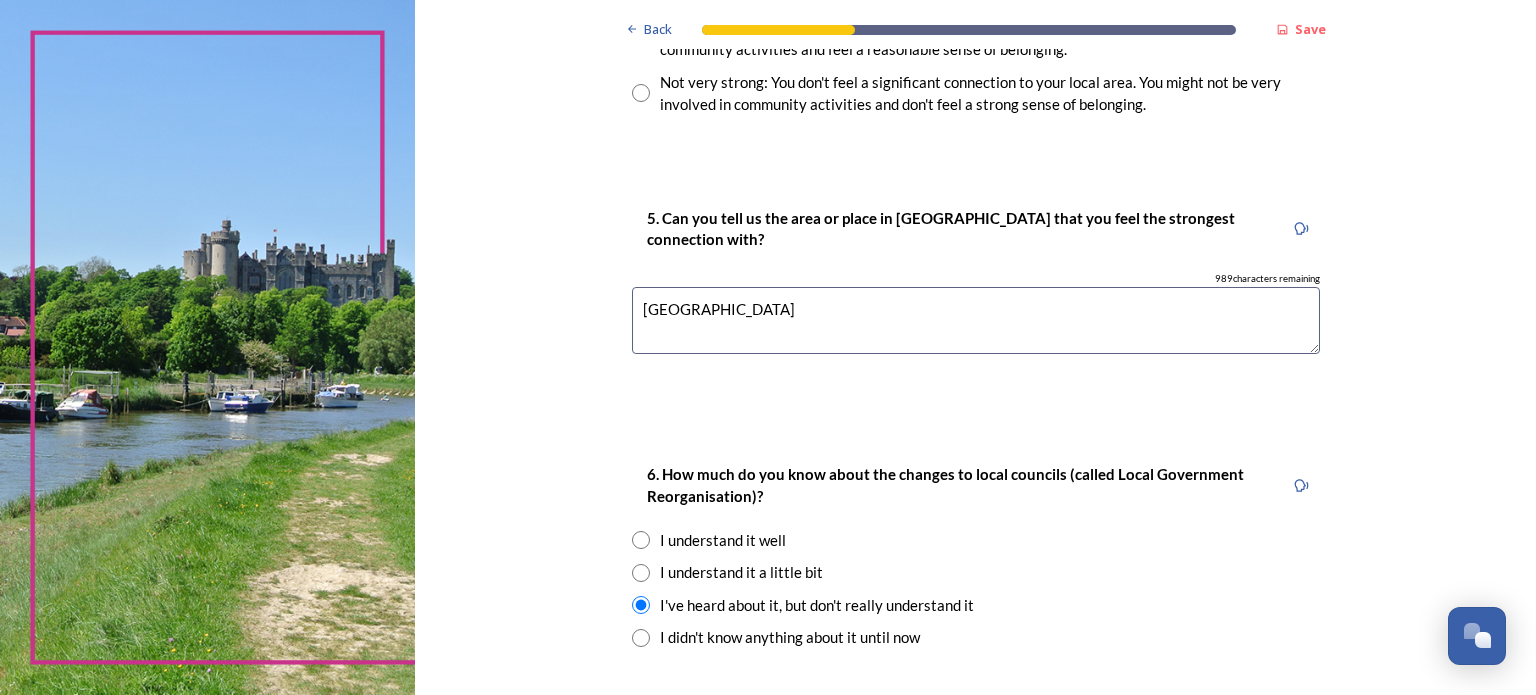 click on "Back Save You and your local area Are you responding as a.... * Resident or someone who works in [GEOGRAPHIC_DATA] Member of staff from one of the councils within [GEOGRAPHIC_DATA] (district, borough or county) Local organisation, charity or community group Local business Other stakeholder 1. [GEOGRAPHIC_DATA] or borough council area do you live (and/or mainly work in)? We are asking this to make sure each area is represented. You can check your area by typing in your postcode on  the Government's 'find your local council' web page . * Adur District Council Arun District Council Chichester District Council [PERSON_NAME] Borough Council Horsham District Council Mid-Sussex District Council Worthing Borough Council 2. Which aspect of your local area do you most strongly identify with? The type of area Your district or borough area A neighbouring district or borough area The county as a whole 3. Where do you go for most of your leisure or recreation time? Your nearest village, town or city A village, town or city further away 209" at bounding box center (975, -398) 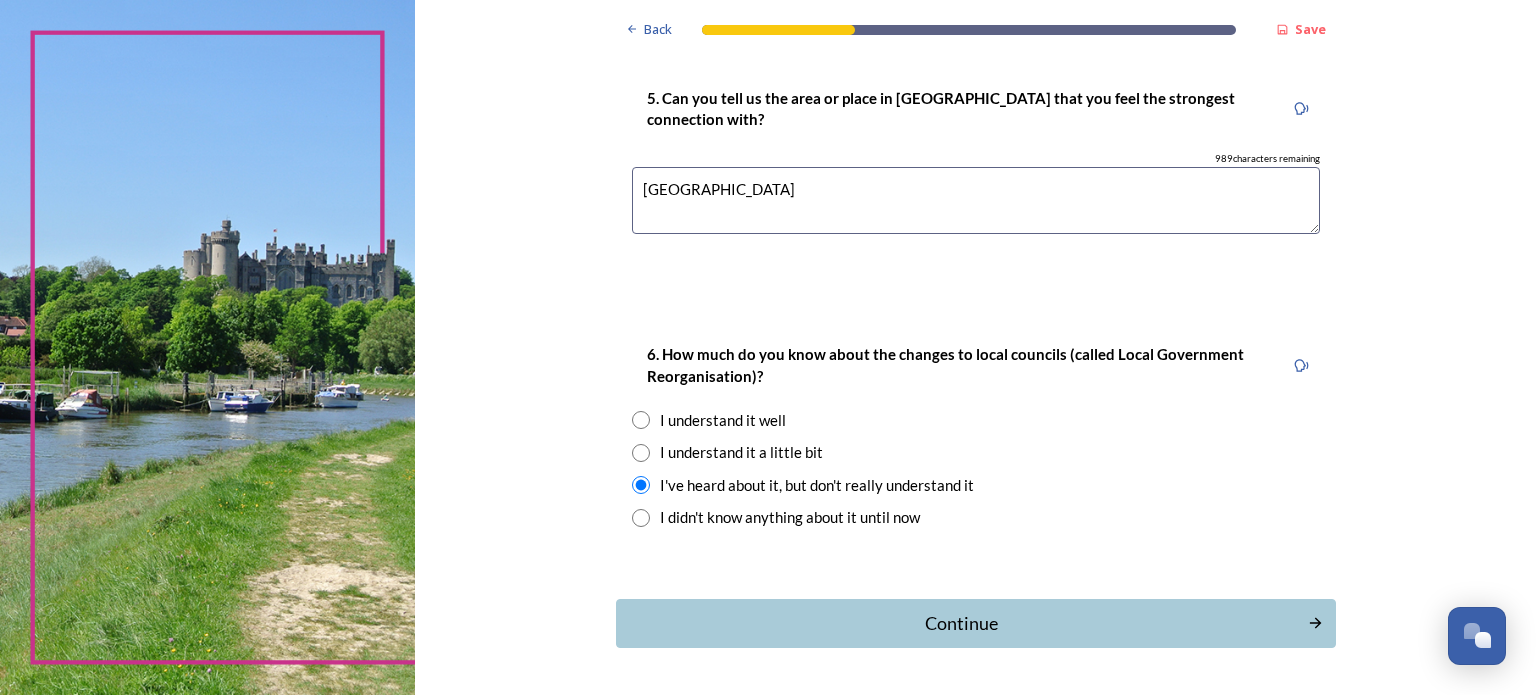 scroll, scrollTop: 1840, scrollLeft: 0, axis: vertical 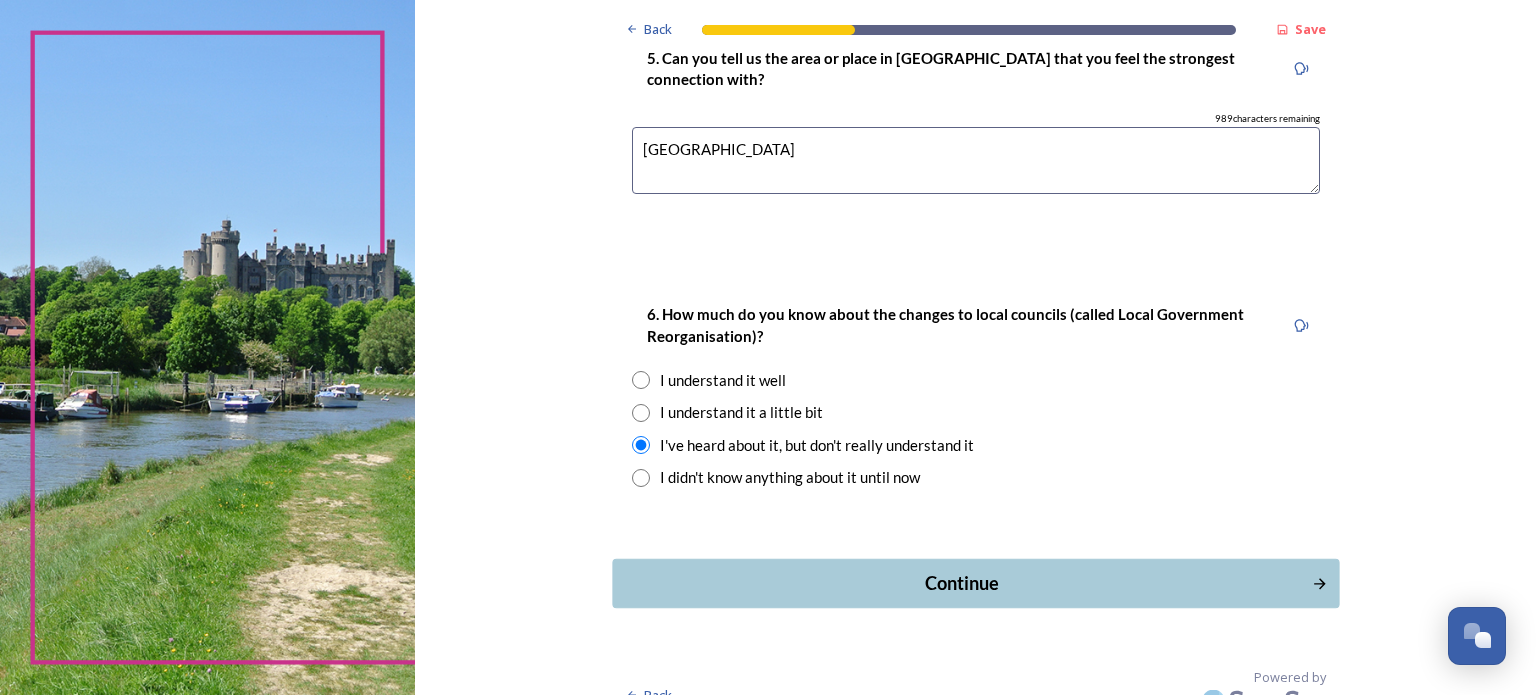 click on "Continue" at bounding box center [961, 583] 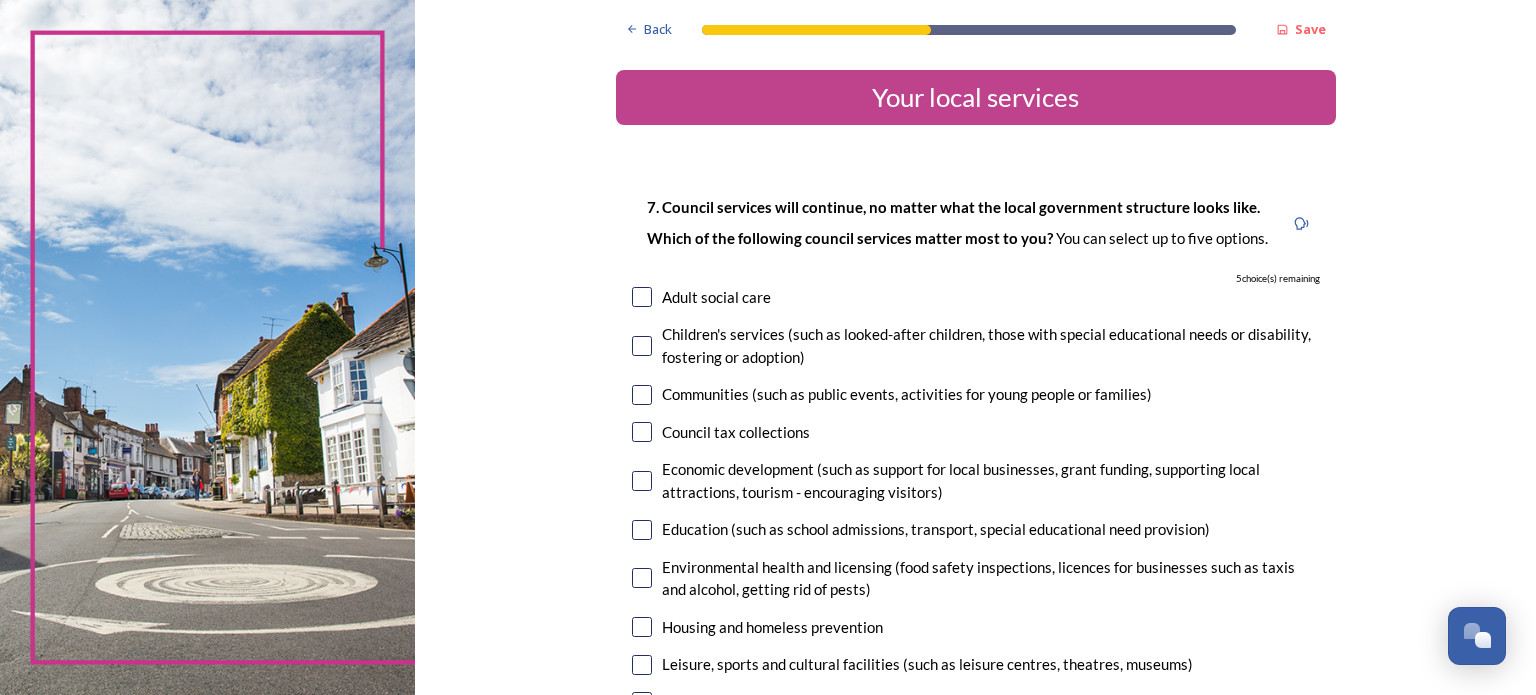 click at bounding box center [642, 395] 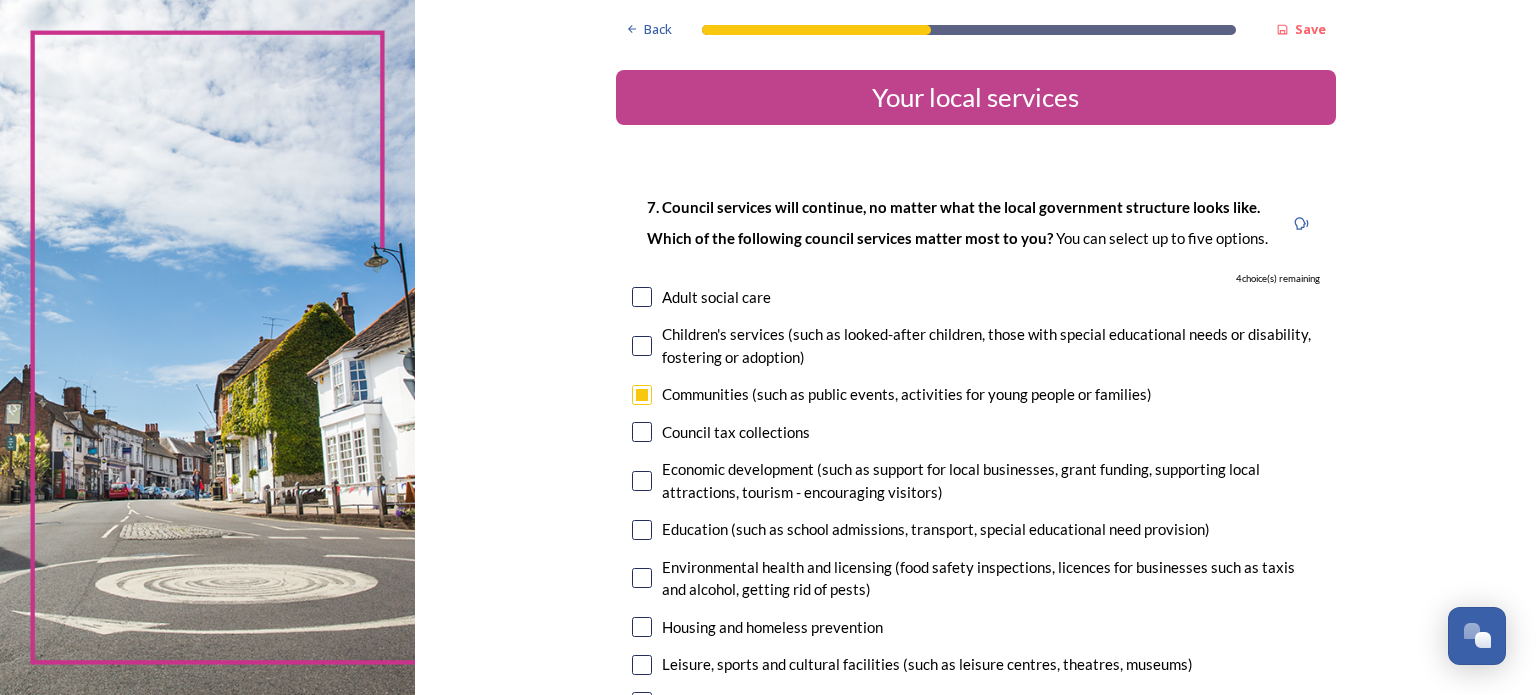 click at bounding box center (642, 481) 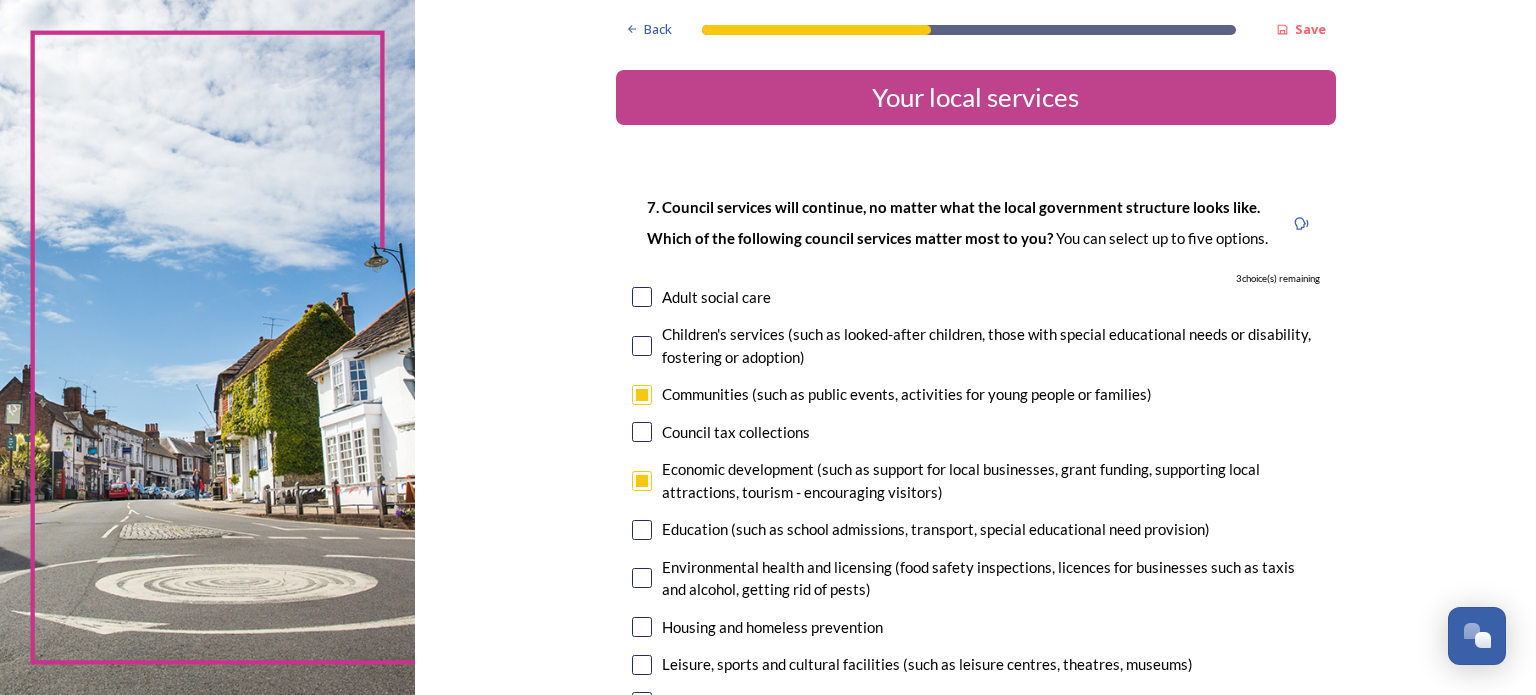 click at bounding box center (642, 530) 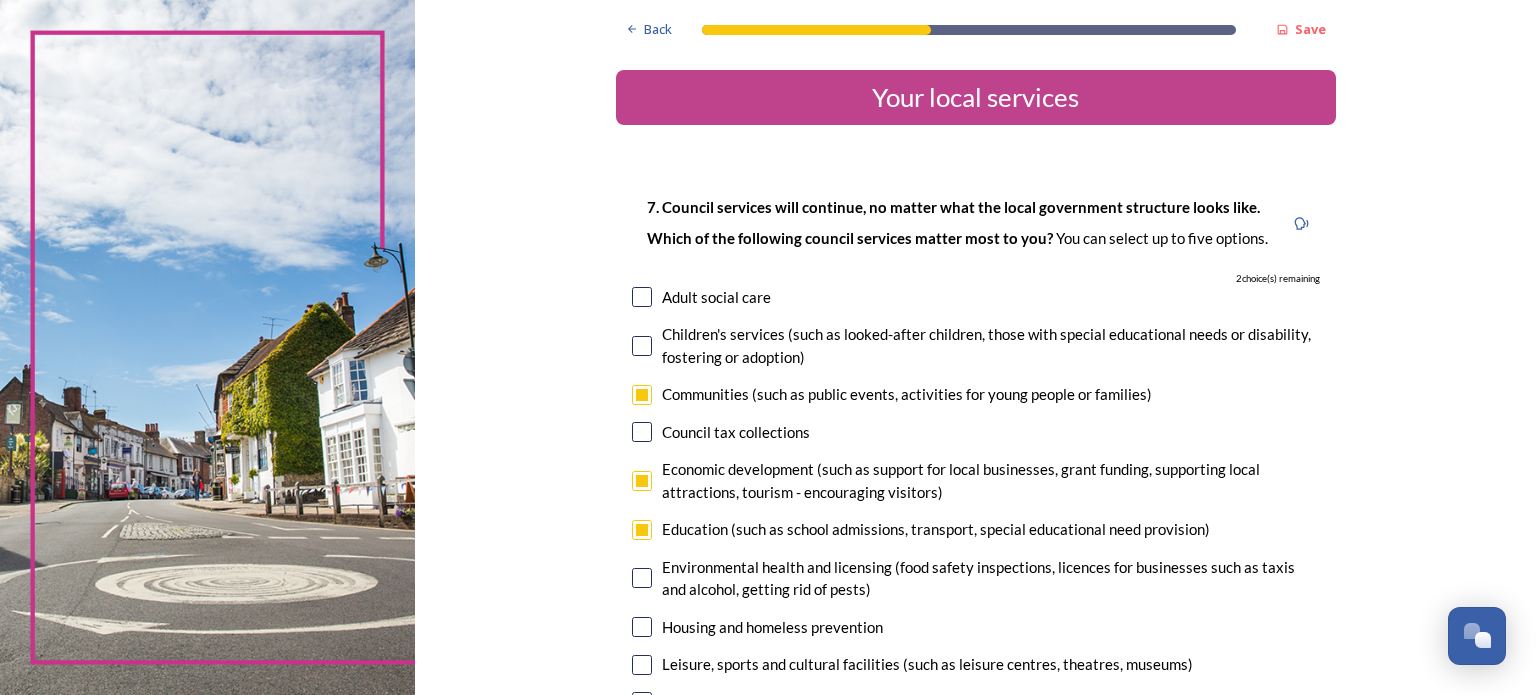 click at bounding box center (642, 578) 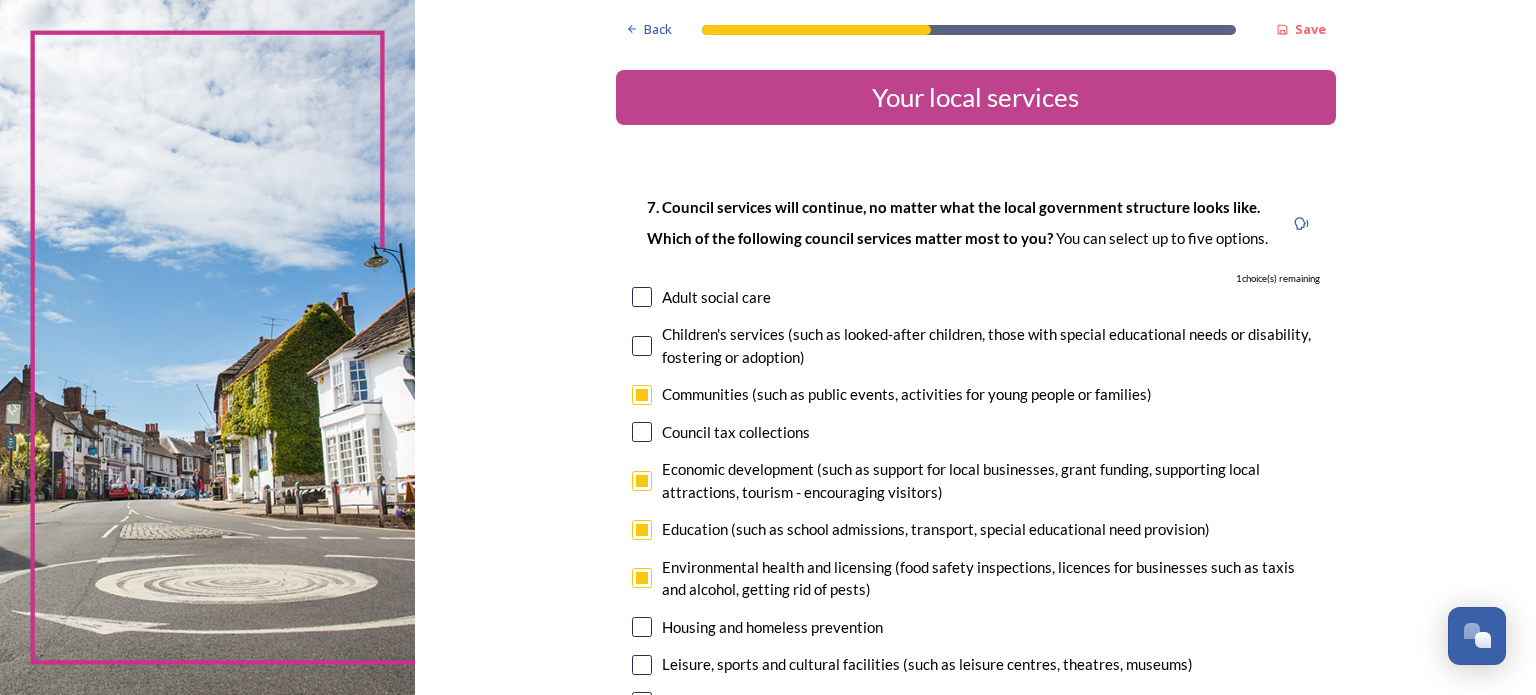 click at bounding box center [642, 627] 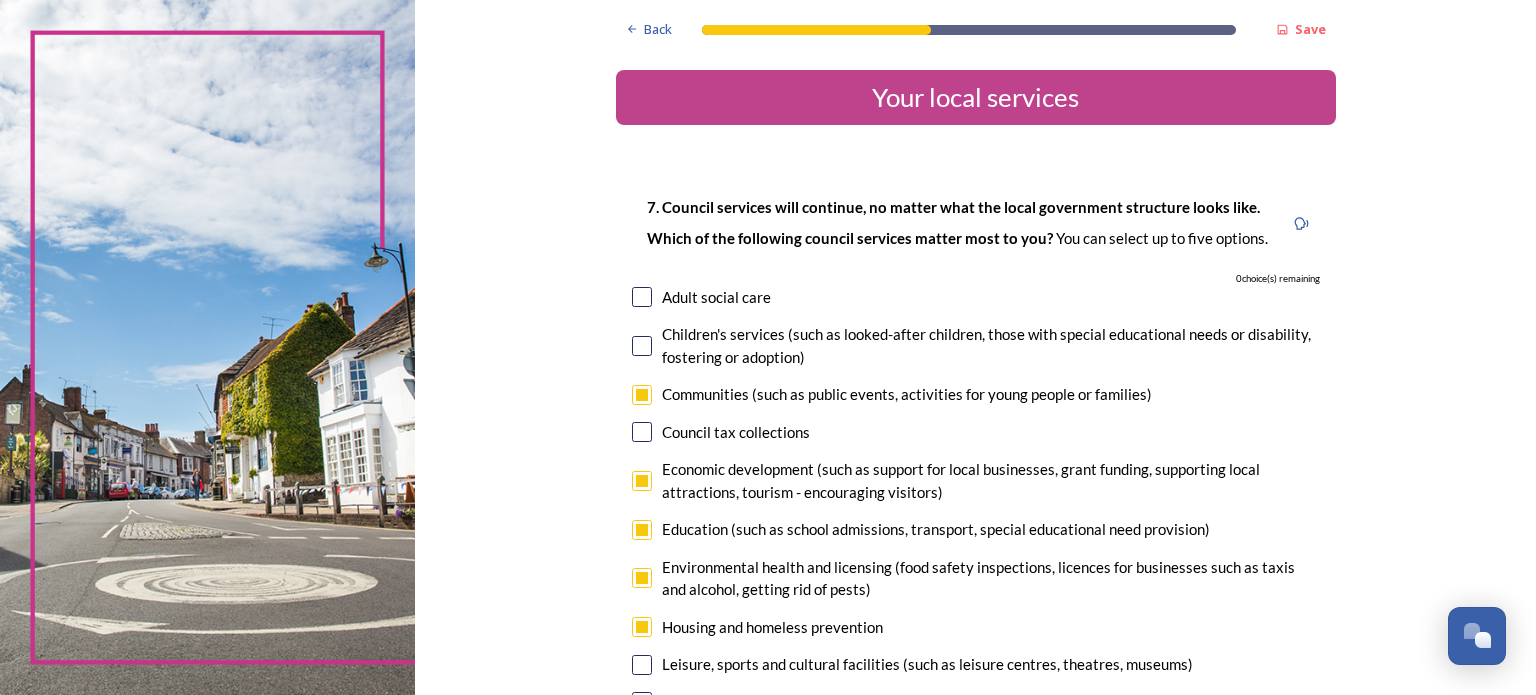 click on "Back Save Your local services 7. Council services will continue, no matter what the local government structure looks like.  ﻿﻿Which of the following council services matter most to you?  You can select up to five options. 0  choice(s) remaining Adult social care   Children's services (such as looked-after children, those with special educational needs or disability, fostering or adoption) Communities (such as public events, activities for young people or families) Council tax collections Economic development (such as support for local businesses, grant funding, supporting local attractions, tourism - encouraging visitors)  Education (such as school admissions, transport, special educational need provision)  Environmental health and licensing (food safety inspections, licences for businesses such as taxis and alcohol, getting rid of pests) Housing and homeless prevention Leisure, sports and cultural facilities (such as leisure centres, theatres, museums) Libraries Parks and green spaces Public safety" at bounding box center [975, 1266] 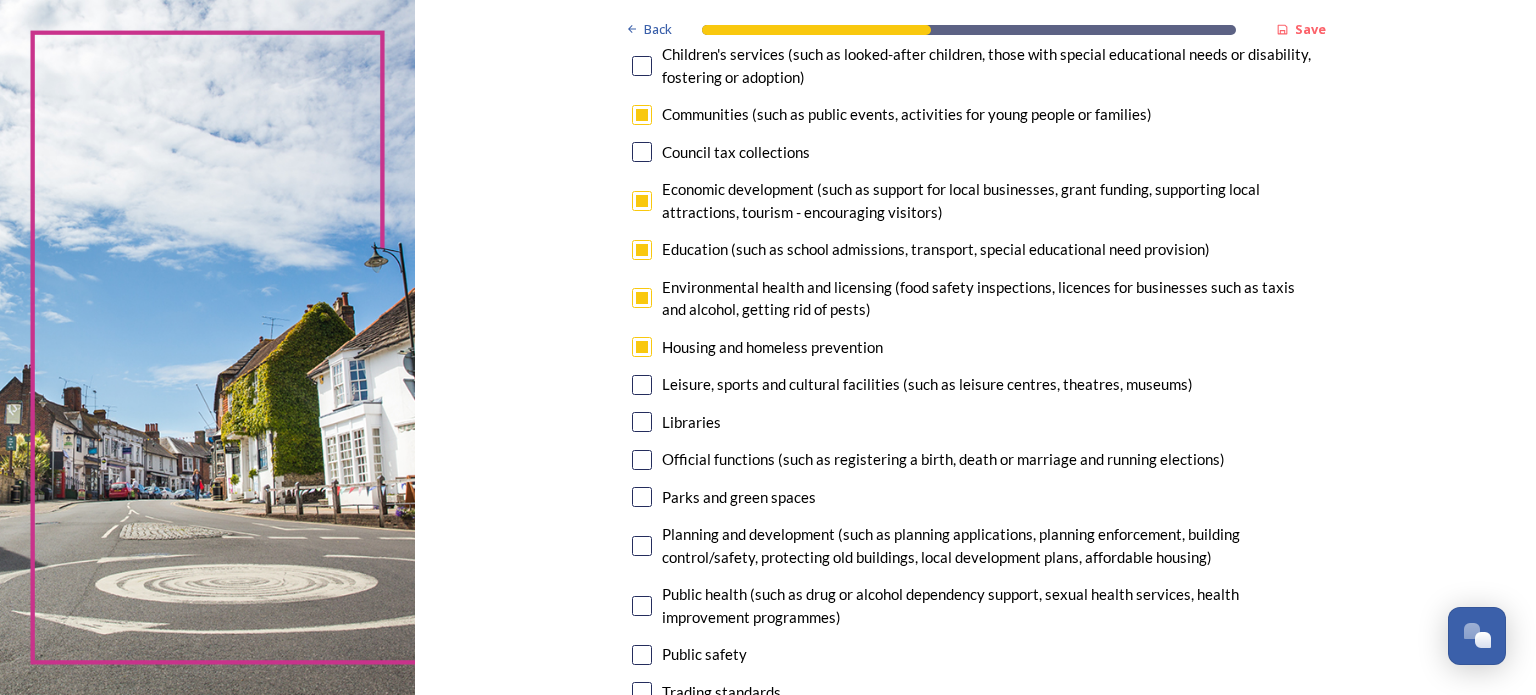 scroll, scrollTop: 240, scrollLeft: 0, axis: vertical 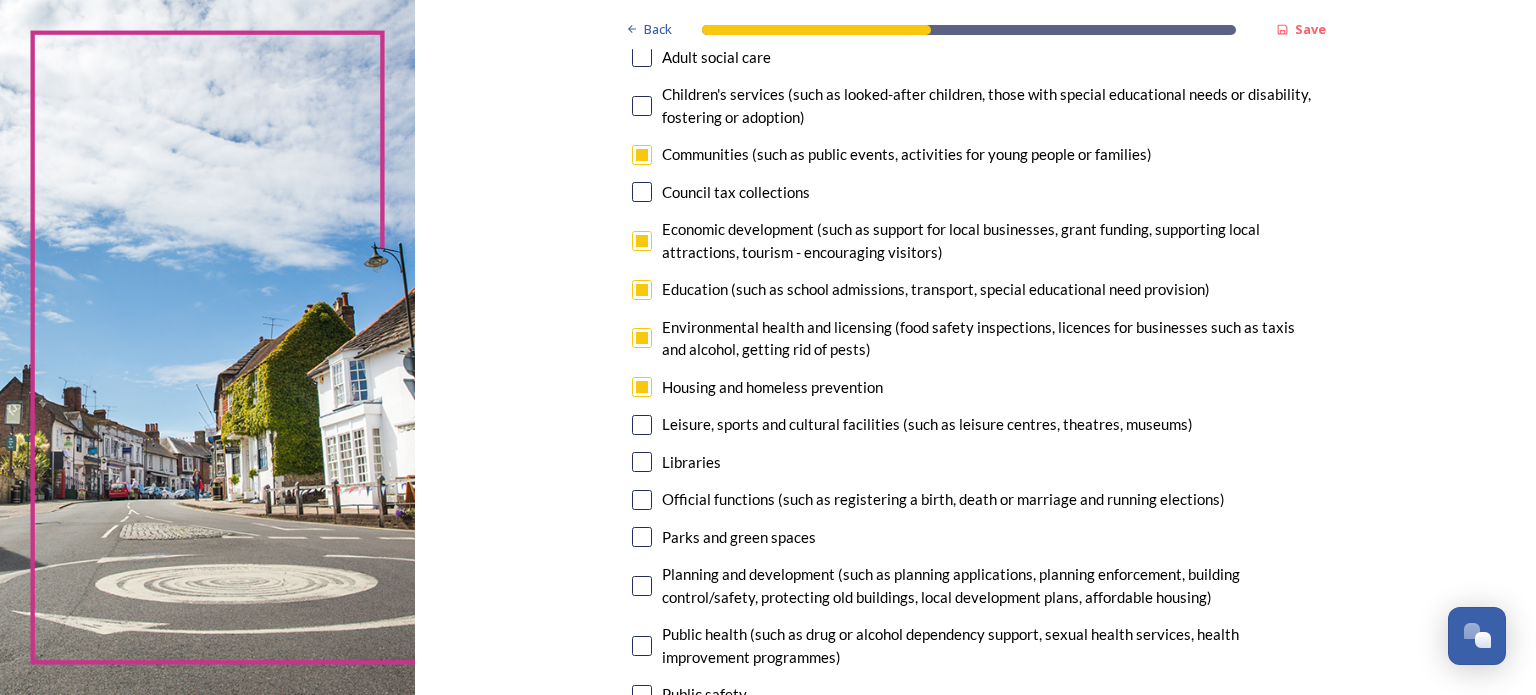 click at bounding box center [642, 241] 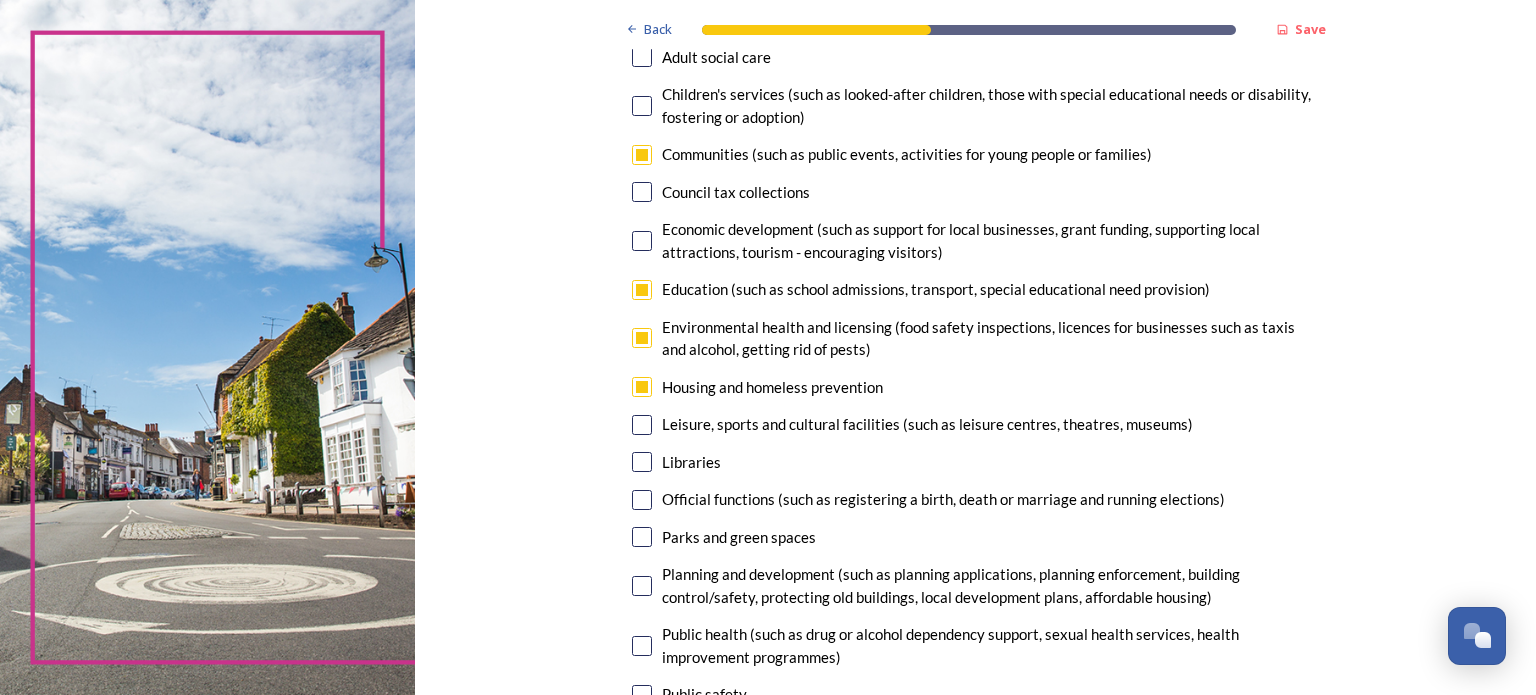 click on "Back Save Your local services 7. Council services will continue, no matter what the local government structure looks like.  ﻿﻿Which of the following council services matter most to you?  You can select up to five options. 1  choice(s) remaining Adult social care   Children's services (such as looked-after children, those with special educational needs or disability, fostering or adoption) Communities (such as public events, activities for young people or families) Council tax collections Economic development (such as support for local businesses, grant funding, supporting local attractions, tourism - encouraging visitors)  Education (such as school admissions, transport, special educational need provision)  Environmental health and licensing (food safety inspections, licences for businesses such as taxis and alcohol, getting rid of pests) Housing and homeless prevention Leisure, sports and cultural facilities (such as leisure centres, theatres, museums) Libraries Parks and green spaces Public safety" at bounding box center [975, 1026] 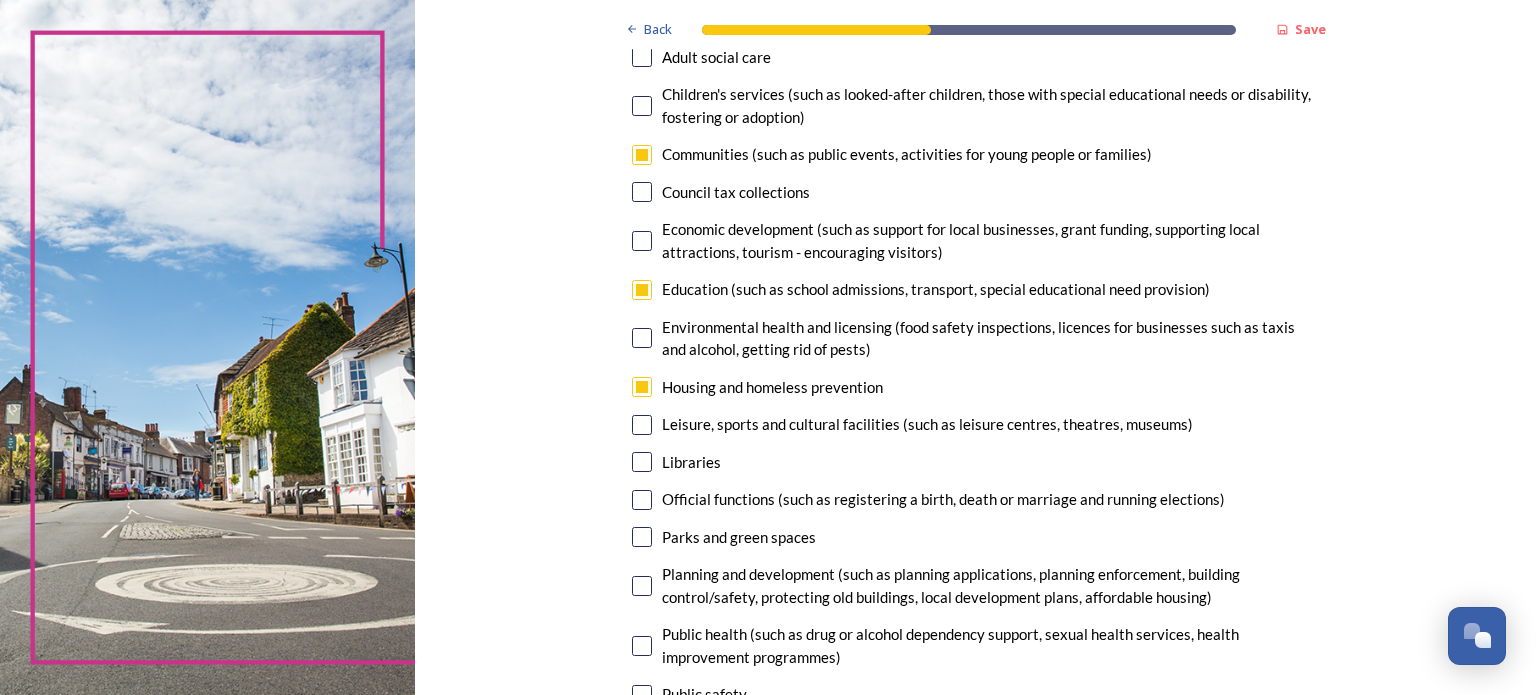 click at bounding box center (642, 462) 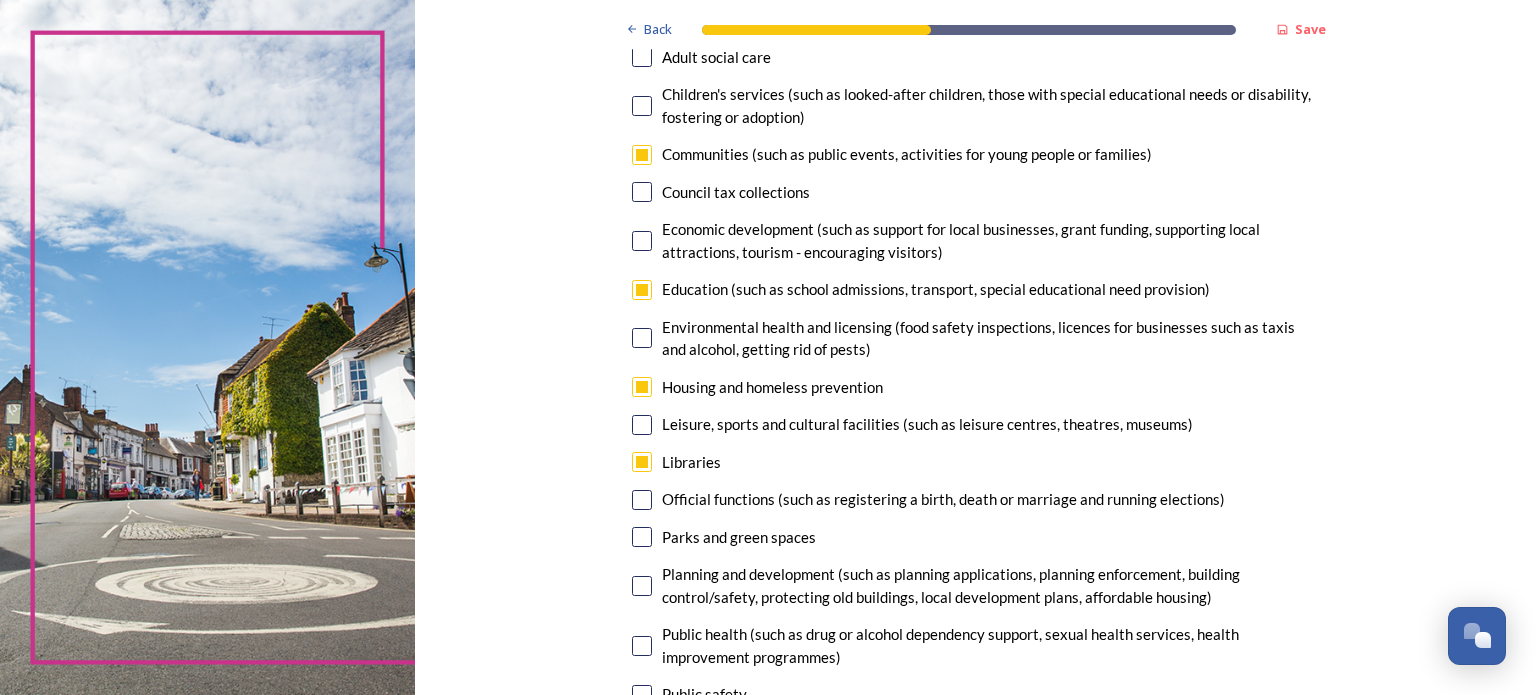 click at bounding box center (642, 537) 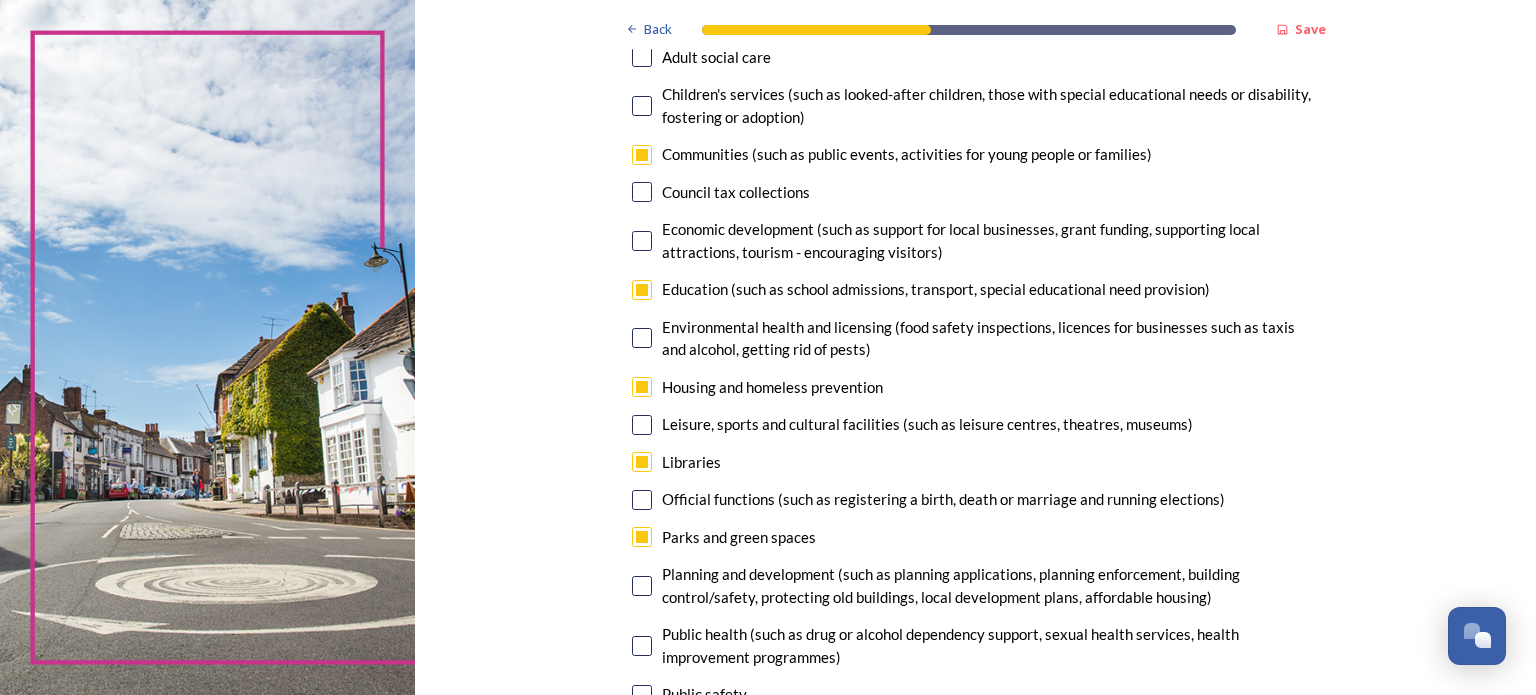 click on "Back Save Your local services 7. Council services will continue, no matter what the local government structure looks like.  ﻿﻿Which of the following council services matter most to you?  You can select up to five options. 0  choice(s) remaining Adult social care   Children's services (such as looked-after children, those with special educational needs or disability, fostering or adoption) Communities (such as public events, activities for young people or families) Council tax collections Economic development (such as support for local businesses, grant funding, supporting local attractions, tourism - encouraging visitors)  Education (such as school admissions, transport, special educational need provision)  Environmental health and licensing (food safety inspections, licences for businesses such as taxis and alcohol, getting rid of pests) Housing and homeless prevention Leisure, sports and cultural facilities (such as leisure centres, theatres, museums) Libraries Parks and green spaces Public safety" at bounding box center [975, 1026] 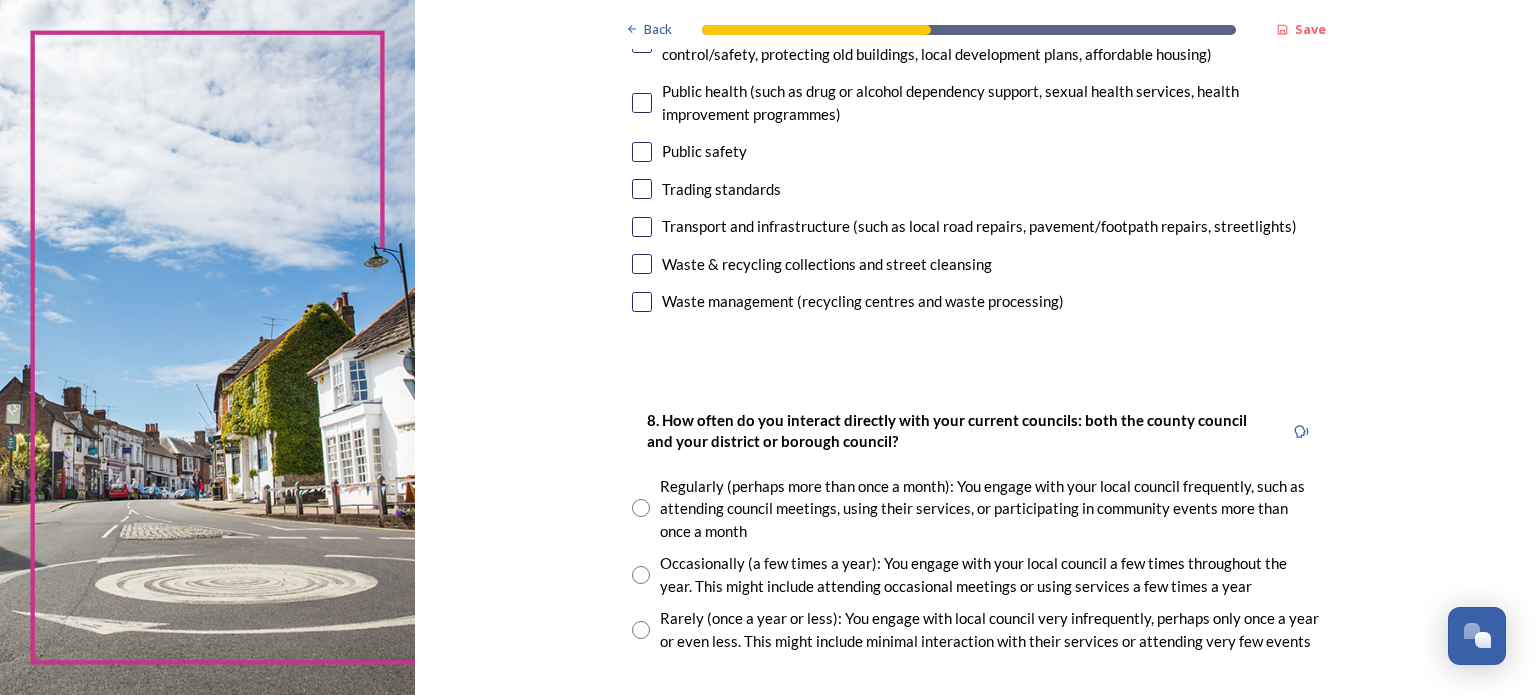 scroll, scrollTop: 800, scrollLeft: 0, axis: vertical 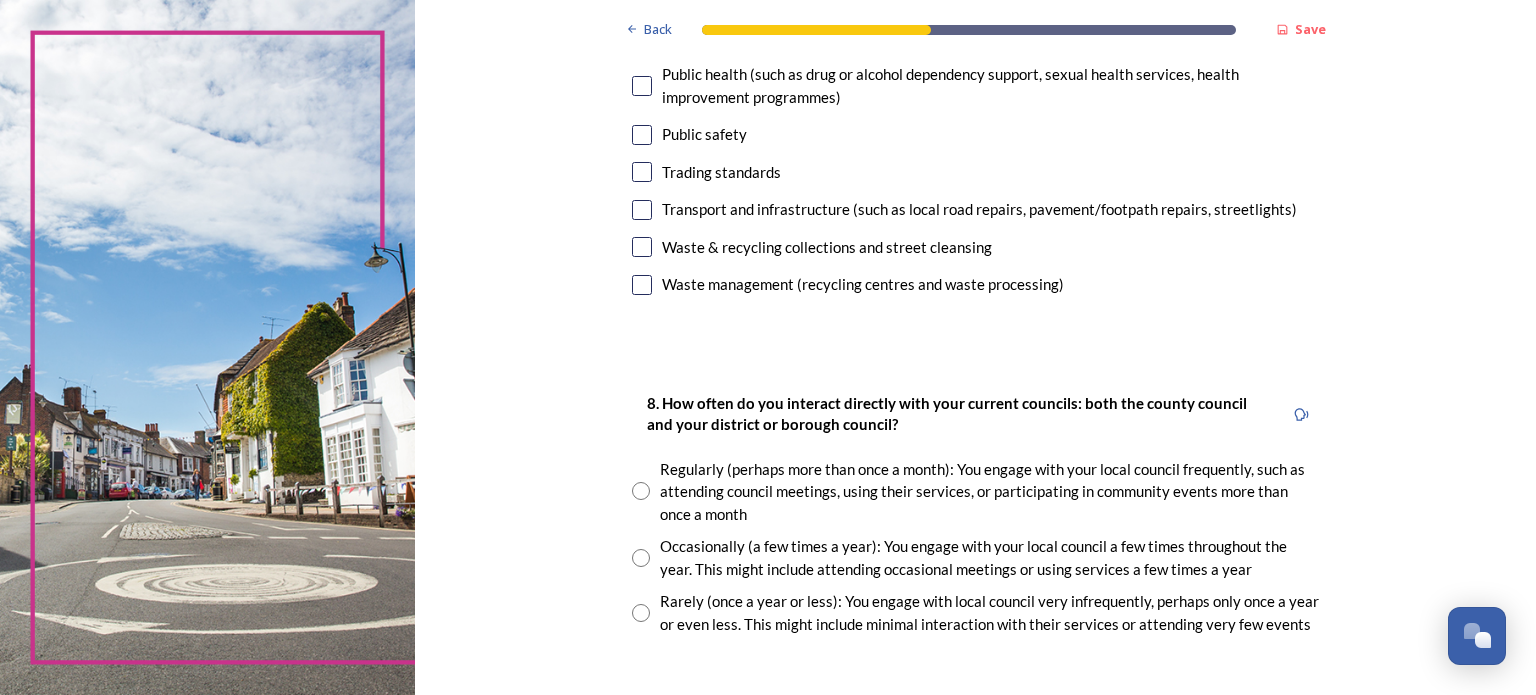 click on "Back Save Your local services 7. Council services will continue, no matter what the local government structure looks like.  ﻿﻿Which of the following council services matter most to you?  You can select up to five options. 0  choice(s) remaining Adult social care   Children's services (such as looked-after children, those with special educational needs or disability, fostering or adoption) Communities (such as public events, activities for young people or families) Council tax collections Economic development (such as support for local businesses, grant funding, supporting local attractions, tourism - encouraging visitors)  Education (such as school admissions, transport, special educational need provision)  Environmental health and licensing (food safety inspections, licences for businesses such as taxis and alcohol, getting rid of pests) Housing and homeless prevention Leisure, sports and cultural facilities (such as leisure centres, theatres, museums) Libraries Parks and green spaces Public safety" at bounding box center [975, 466] 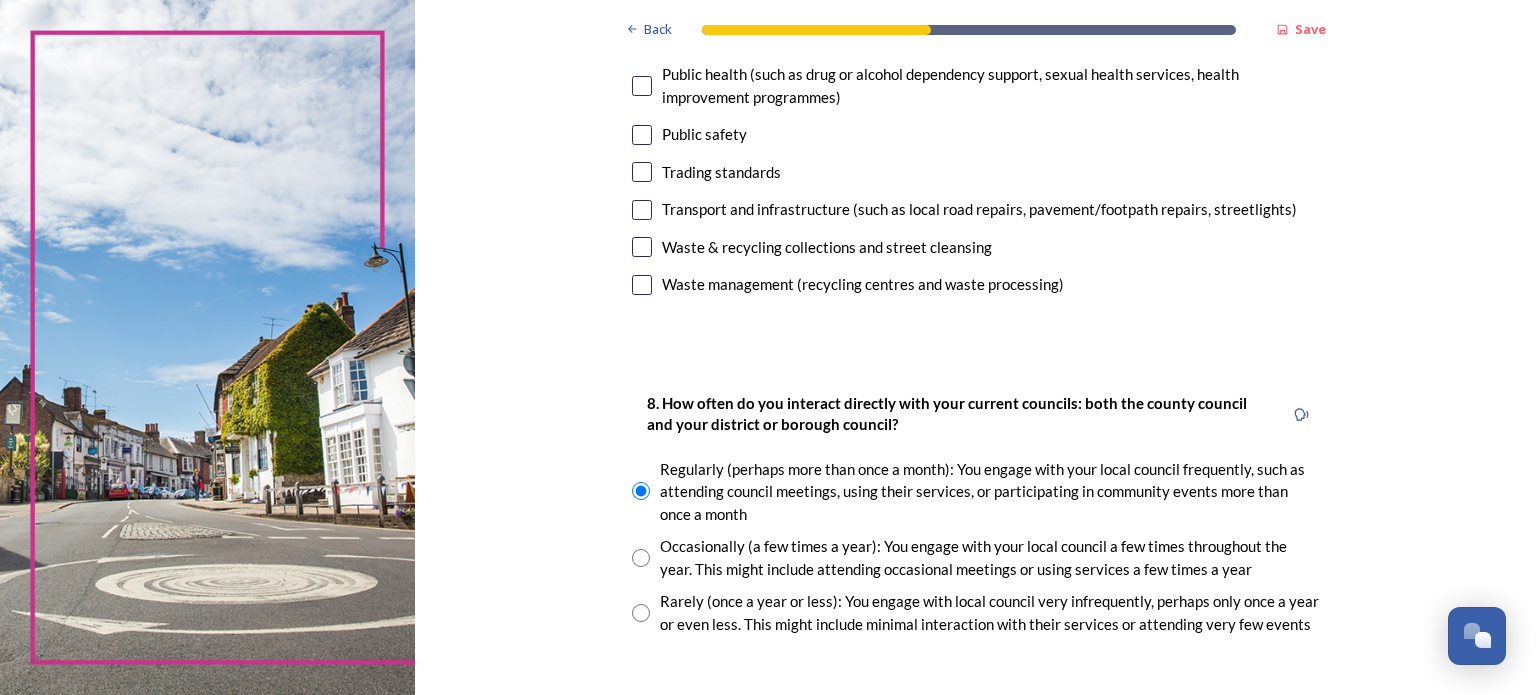 click on "Back Save Your local services 7. Council services will continue, no matter what the local government structure looks like.  ﻿﻿Which of the following council services matter most to you?  You can select up to five options. 0  choice(s) remaining Adult social care   Children's services (such as looked-after children, those with special educational needs or disability, fostering or adoption) Communities (such as public events, activities for young people or families) Council tax collections Economic development (such as support for local businesses, grant funding, supporting local attractions, tourism - encouraging visitors)  Education (such as school admissions, transport, special educational need provision)  Environmental health and licensing (food safety inspections, licences for businesses such as taxis and alcohol, getting rid of pests) Housing and homeless prevention Leisure, sports and cultural facilities (such as leisure centres, theatres, museums) Libraries Parks and green spaces Public safety" at bounding box center [975, 466] 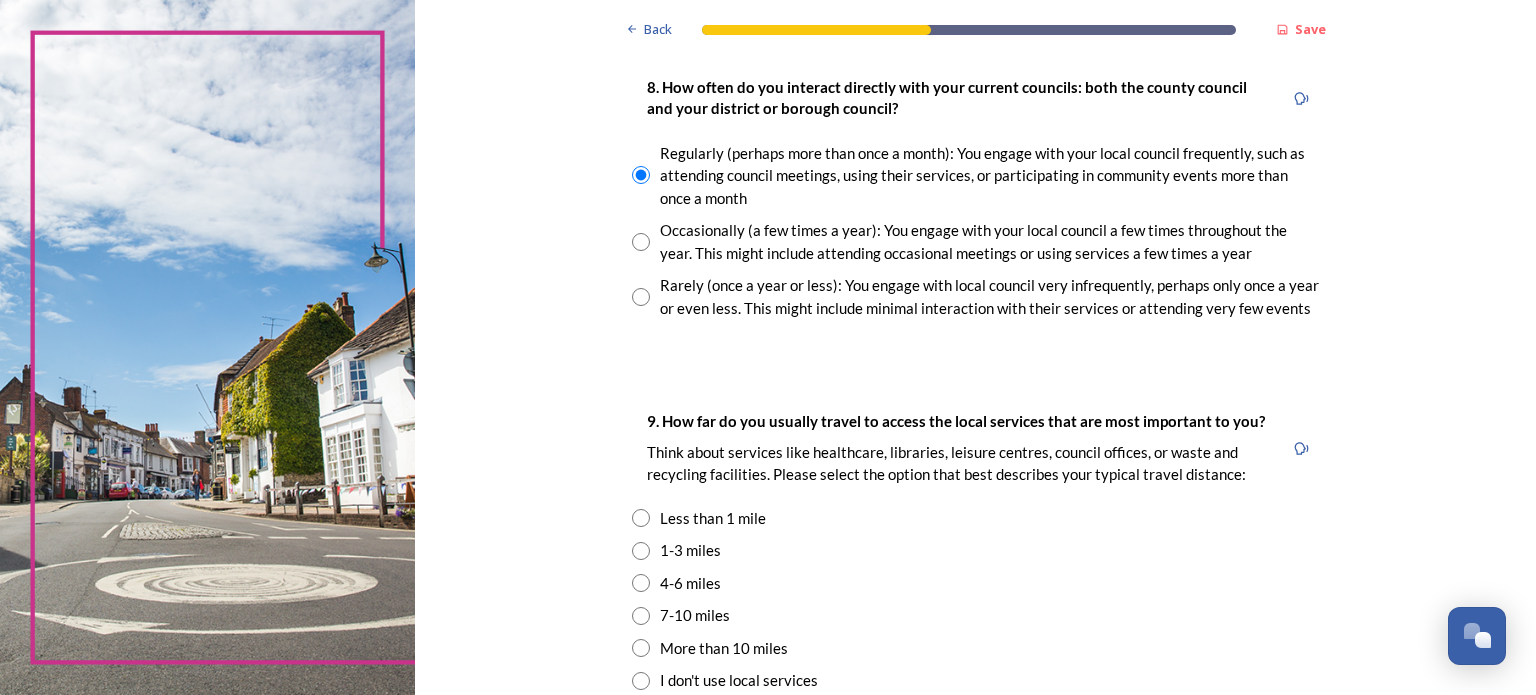 scroll, scrollTop: 1120, scrollLeft: 0, axis: vertical 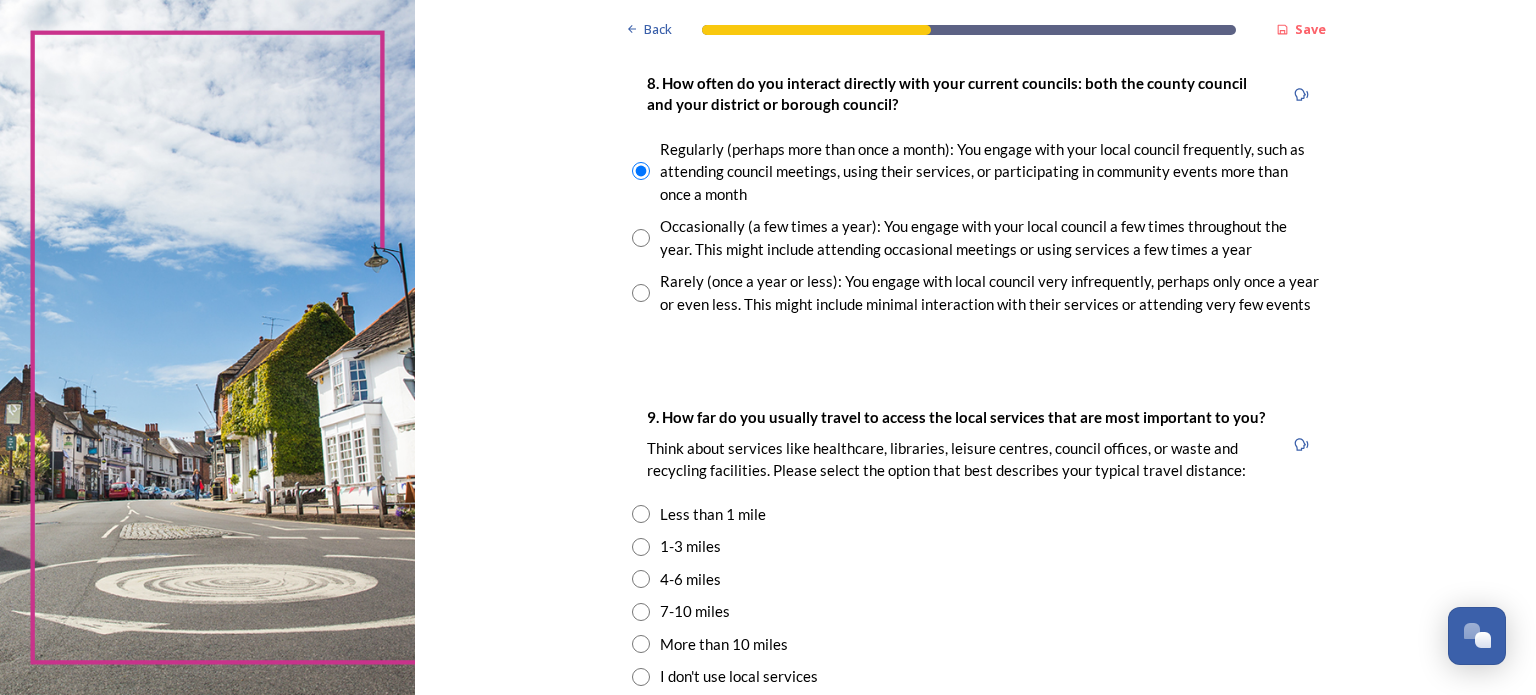 click at bounding box center [641, 612] 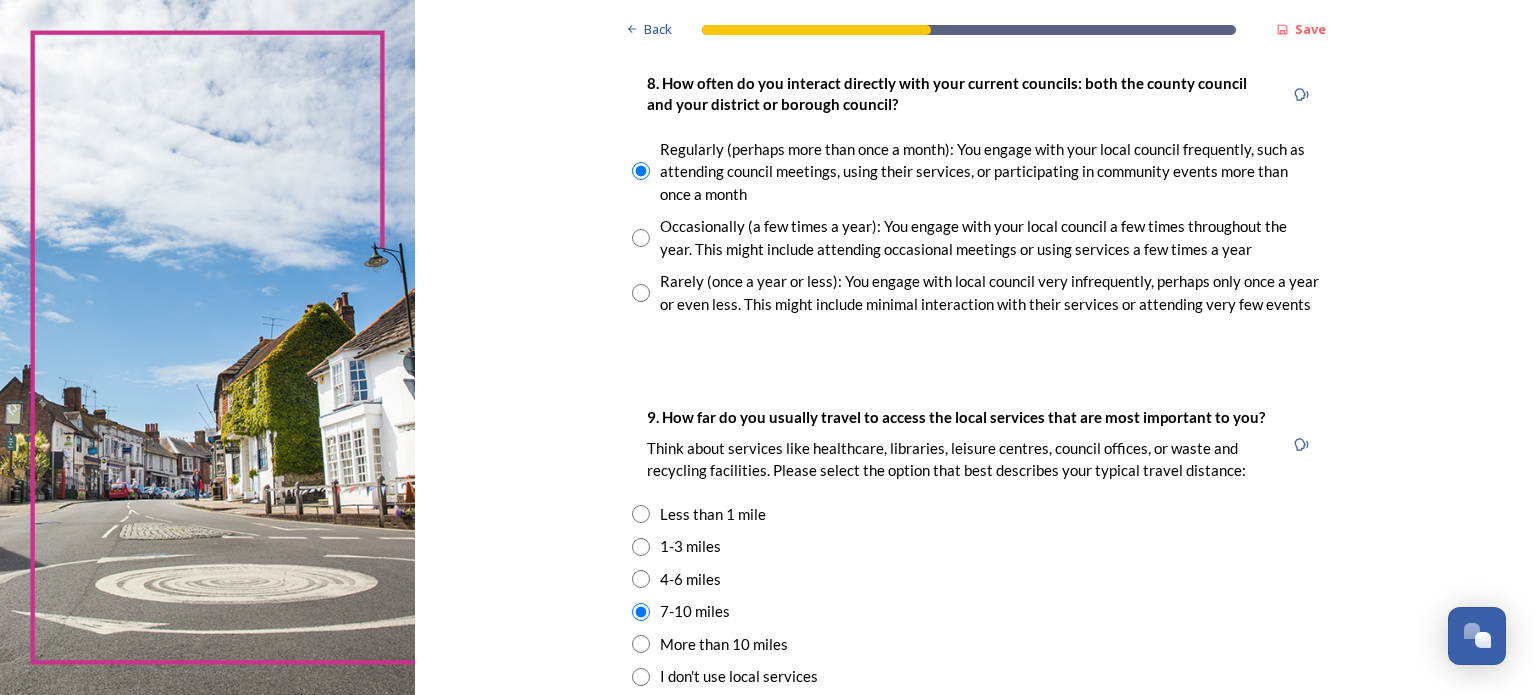 click on "Back Save Your local services 7. Council services will continue, no matter what the local government structure looks like.  ﻿﻿Which of the following council services matter most to you?  You can select up to five options. 0  choice(s) remaining Adult social care   Children's services (such as looked-after children, those with special educational needs or disability, fostering or adoption) Communities (such as public events, activities for young people or families) Council tax collections Economic development (such as support for local businesses, grant funding, supporting local attractions, tourism - encouraging visitors)  Education (such as school admissions, transport, special educational need provision)  Environmental health and licensing (food safety inspections, licences for businesses such as taxis and alcohol, getting rid of pests) Housing and homeless prevention Leisure, sports and cultural facilities (such as leisure centres, theatres, museums) Libraries Parks and green spaces Public safety" at bounding box center [975, 146] 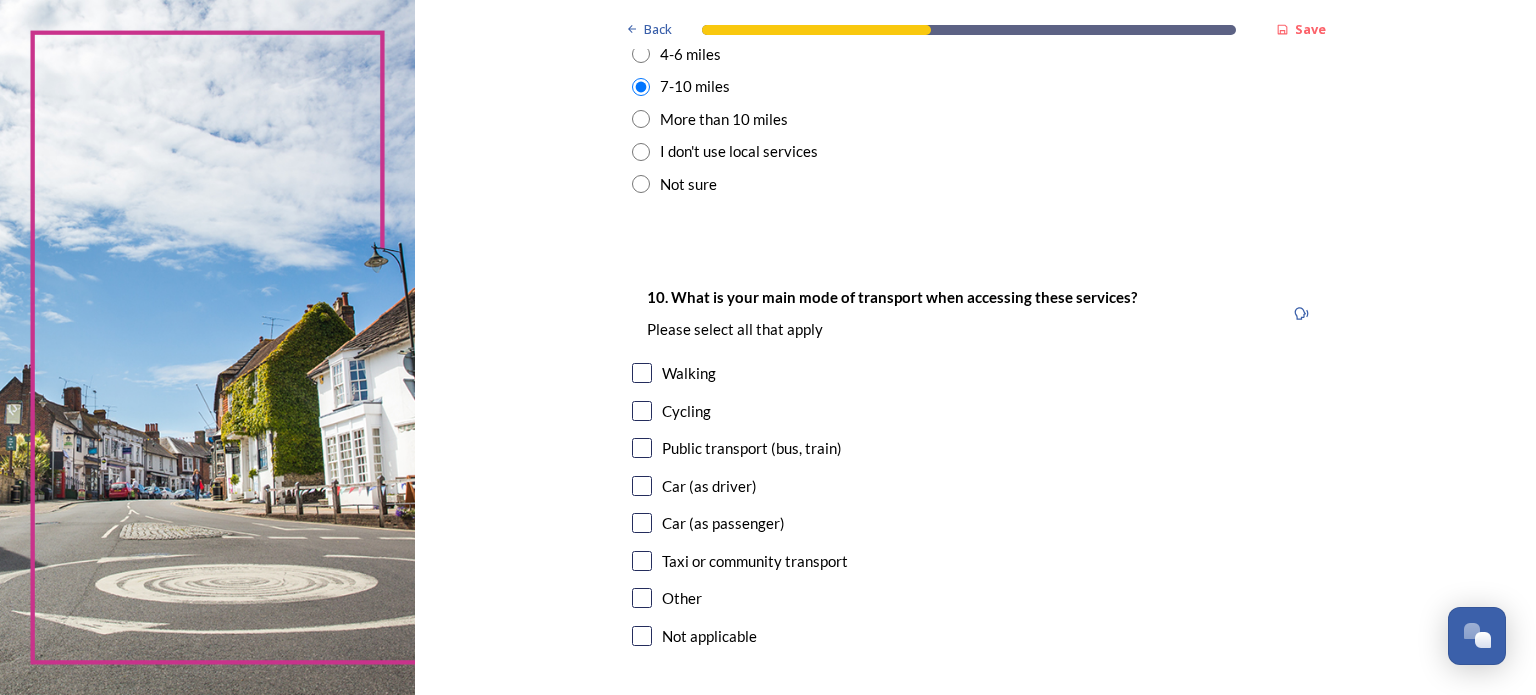 scroll, scrollTop: 1680, scrollLeft: 0, axis: vertical 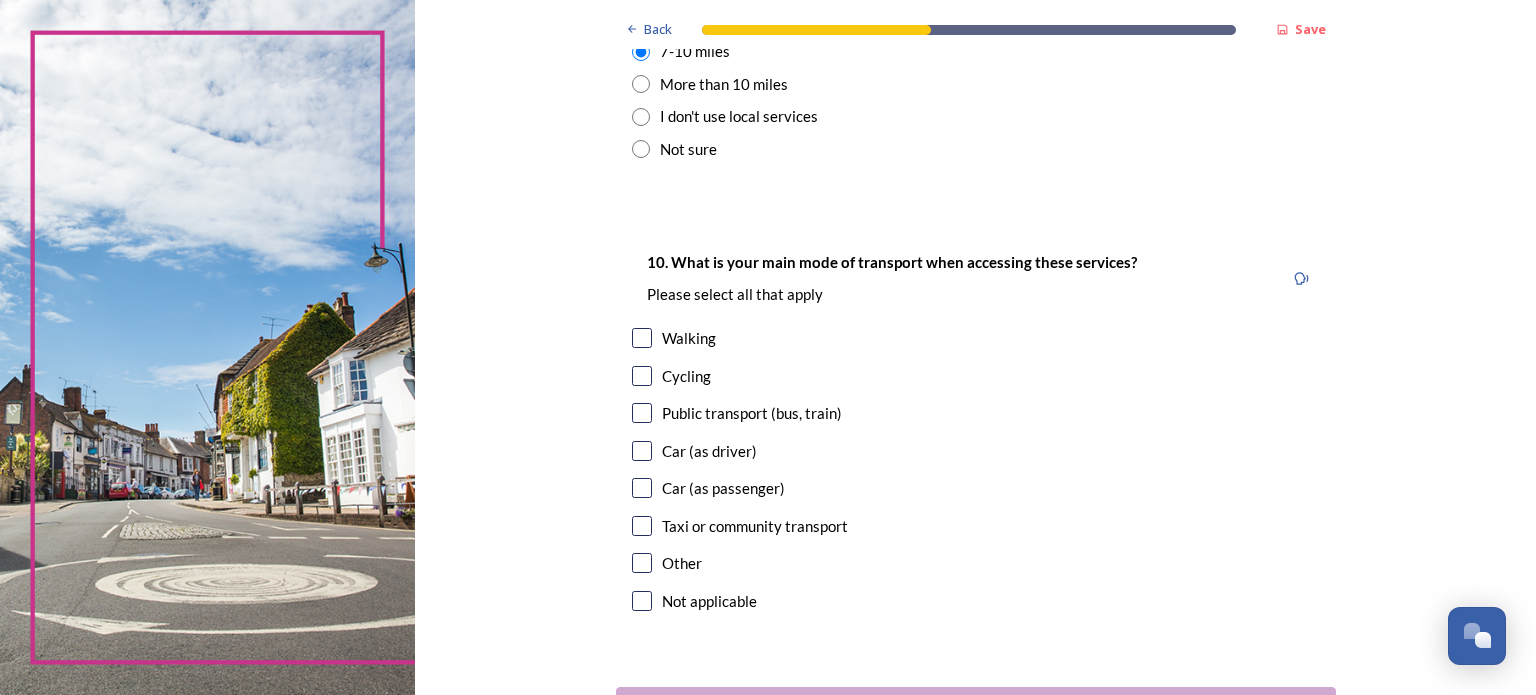 click at bounding box center (642, 338) 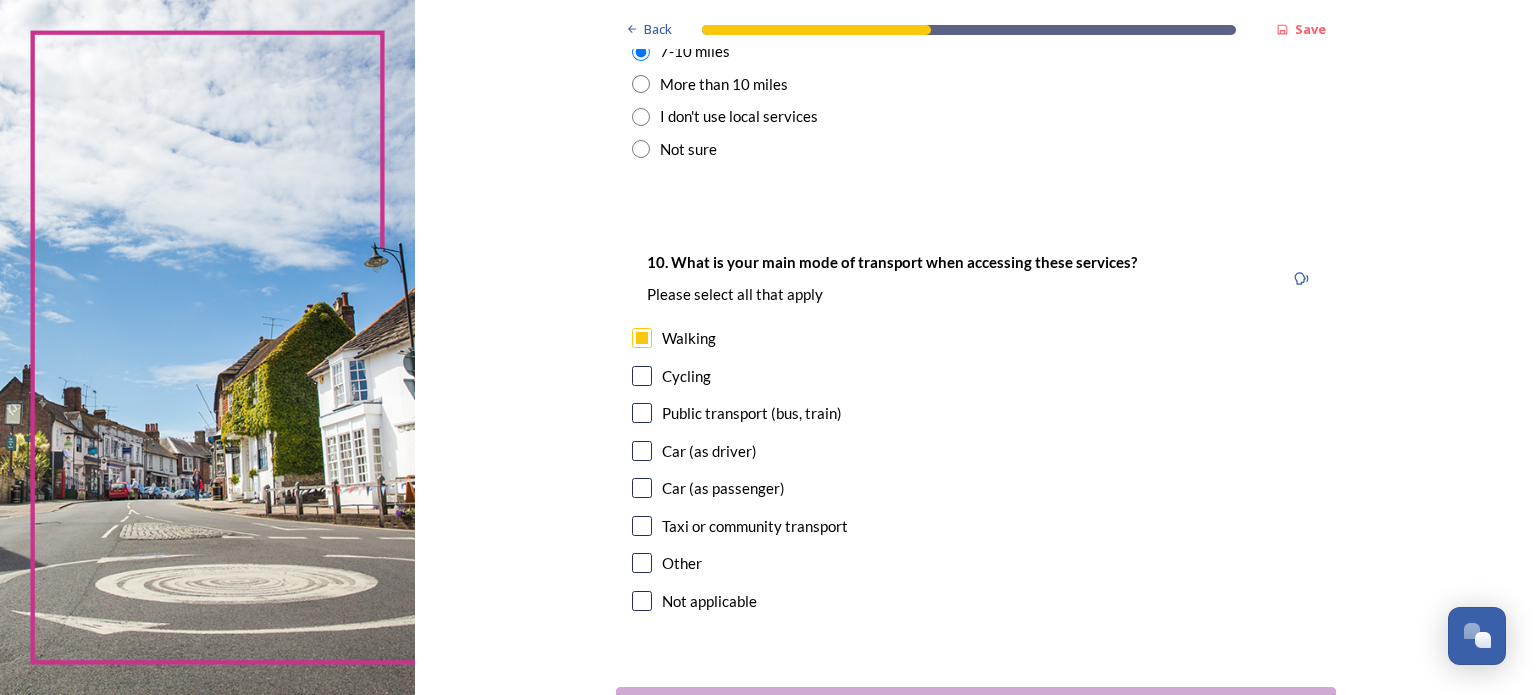click at bounding box center [642, 413] 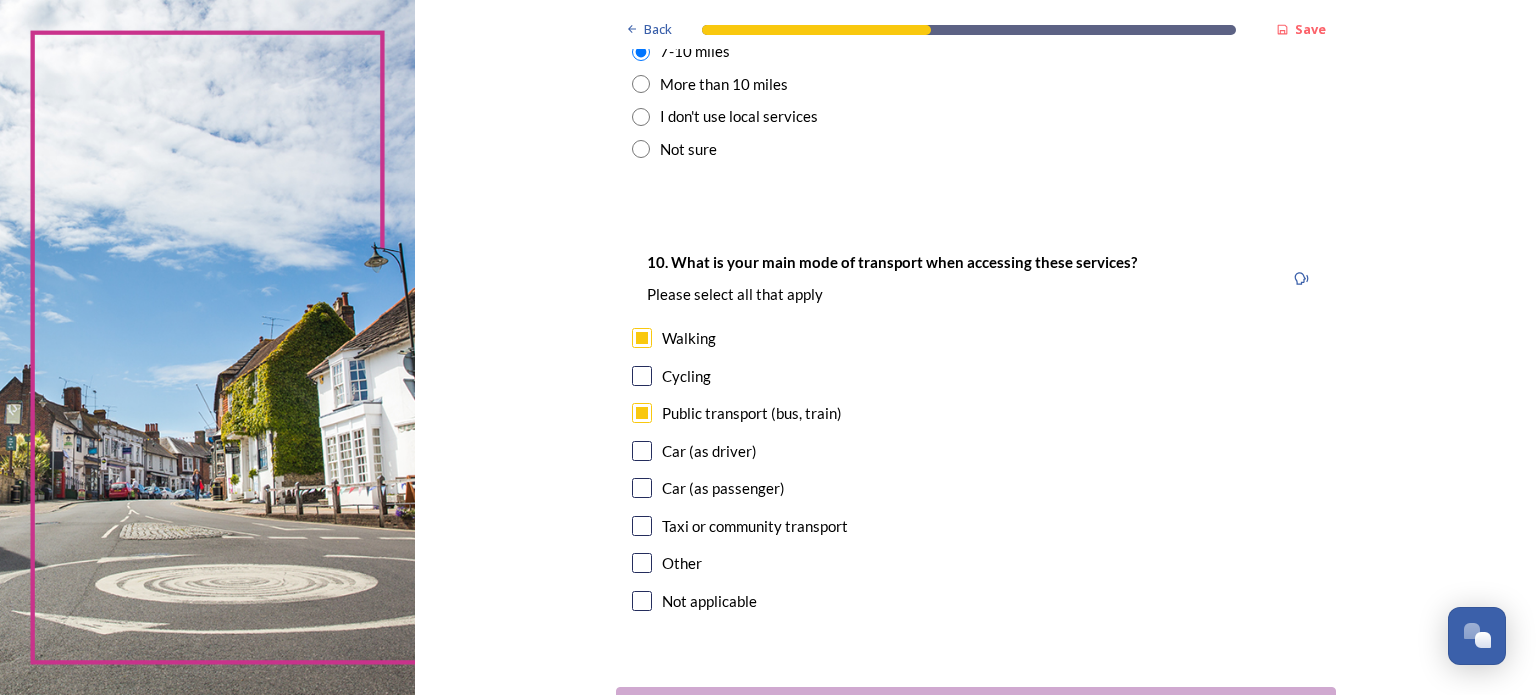click on "Back Save Your local services 7. Council services will continue, no matter what the local government structure looks like.  ﻿﻿Which of the following council services matter most to you?  You can select up to five options. 0  choice(s) remaining Adult social care   Children's services (such as looked-after children, those with special educational needs or disability, fostering or adoption) Communities (such as public events, activities for young people or families) Council tax collections Economic development (such as support for local businesses, grant funding, supporting local attractions, tourism - encouraging visitors)  Education (such as school admissions, transport, special educational need provision)  Environmental health and licensing (food safety inspections, licences for businesses such as taxis and alcohol, getting rid of pests) Housing and homeless prevention Leisure, sports and cultural facilities (such as leisure centres, theatres, museums) Libraries Parks and green spaces Public safety" at bounding box center [975, -414] 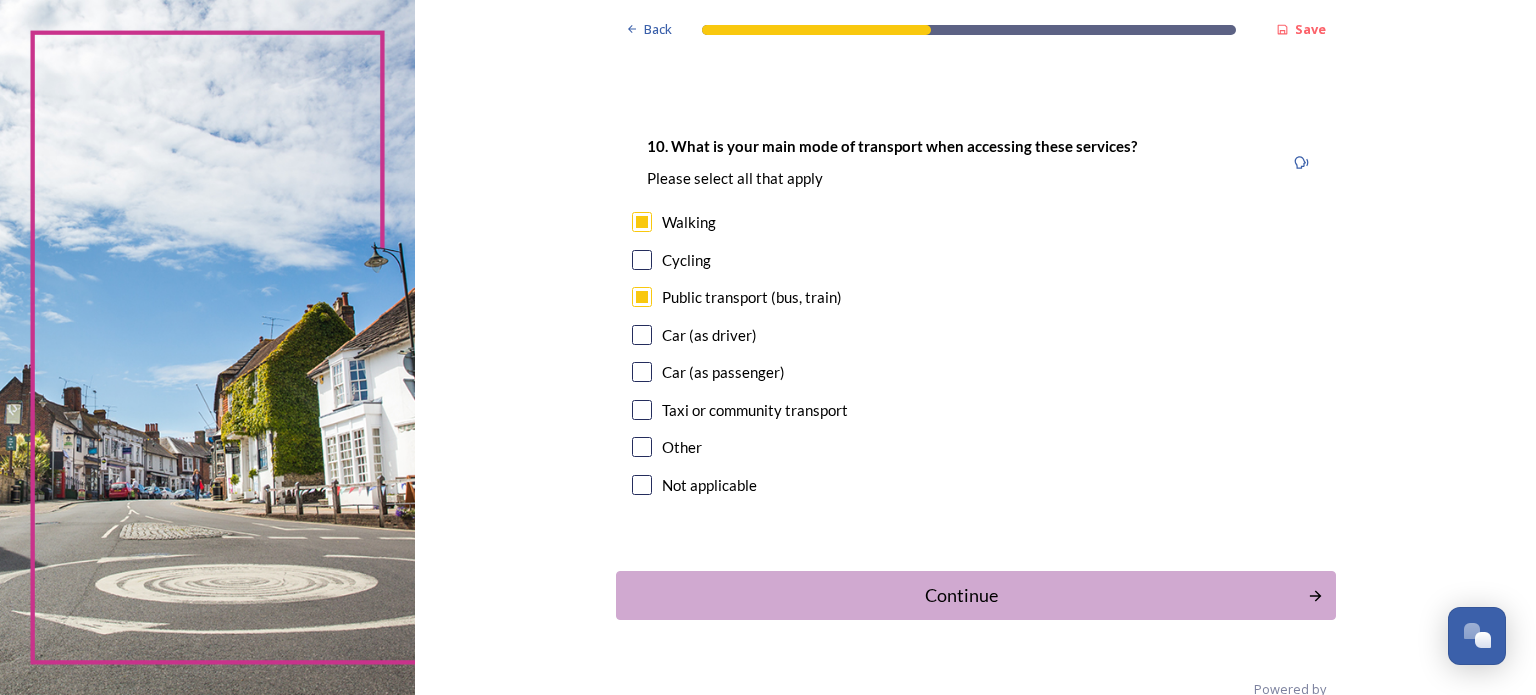 scroll, scrollTop: 1800, scrollLeft: 0, axis: vertical 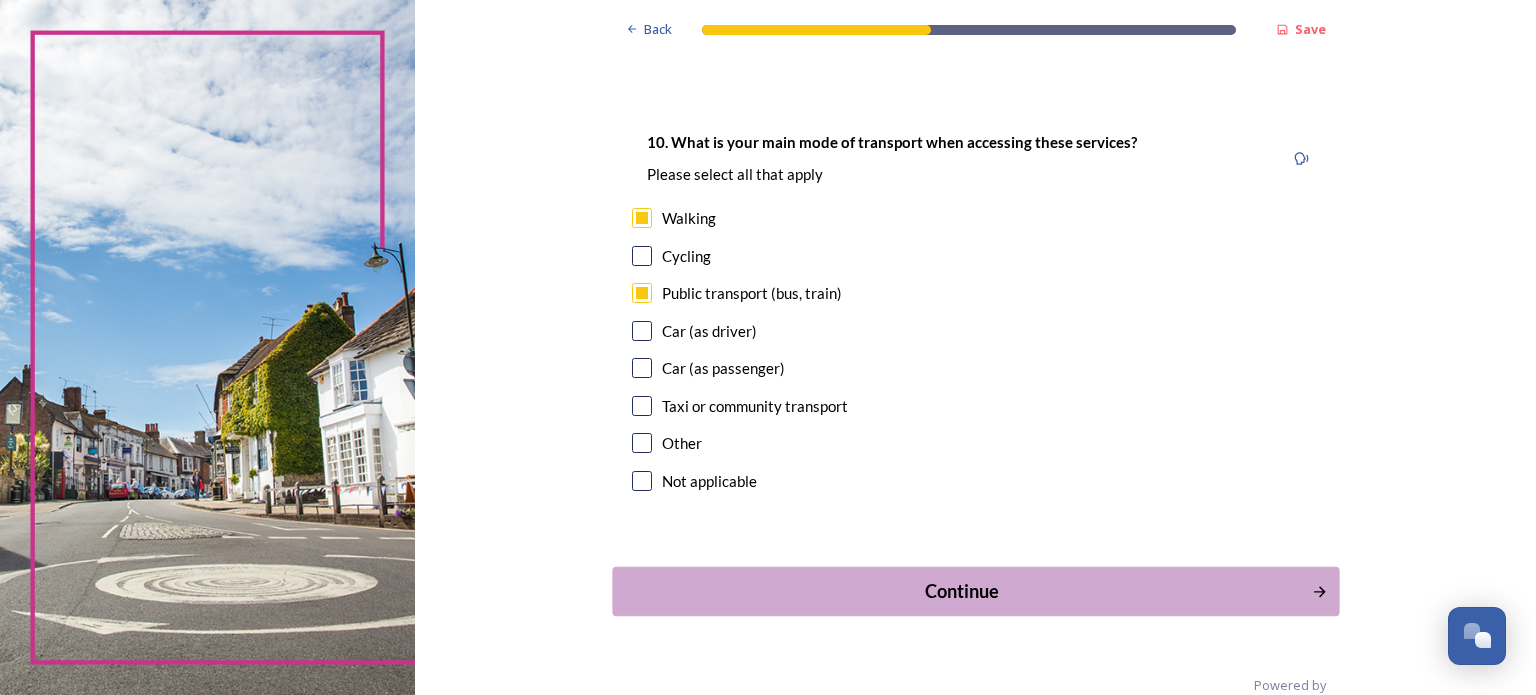 click on "Continue" at bounding box center [961, 591] 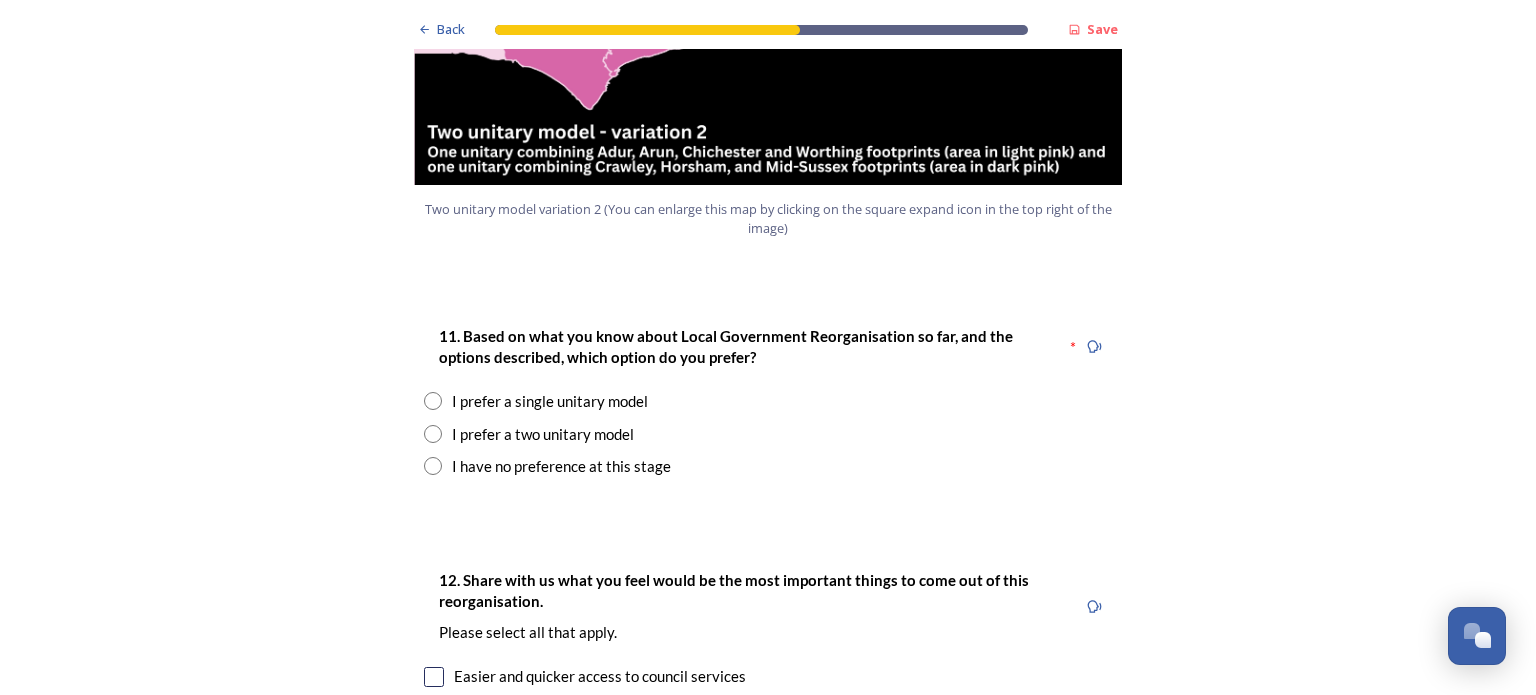 scroll, scrollTop: 2520, scrollLeft: 0, axis: vertical 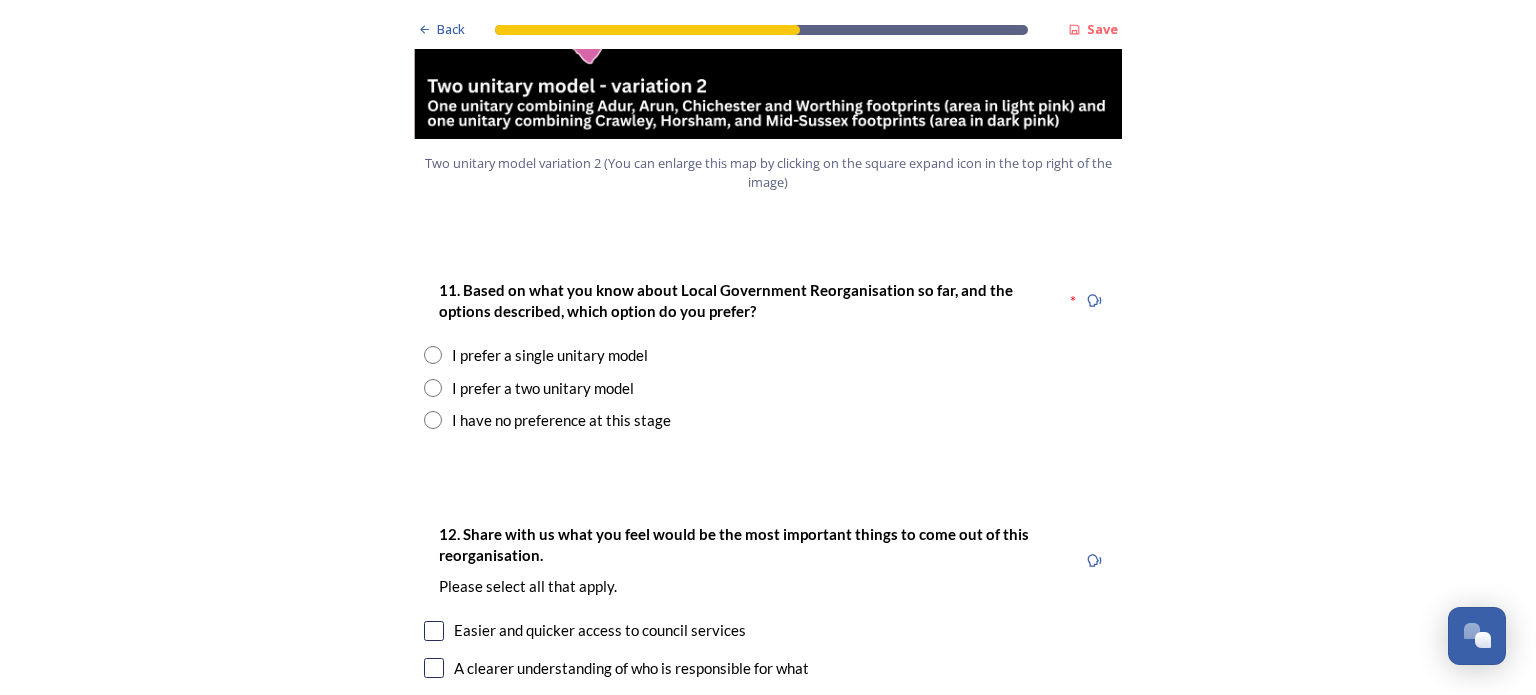 click at bounding box center [433, 355] 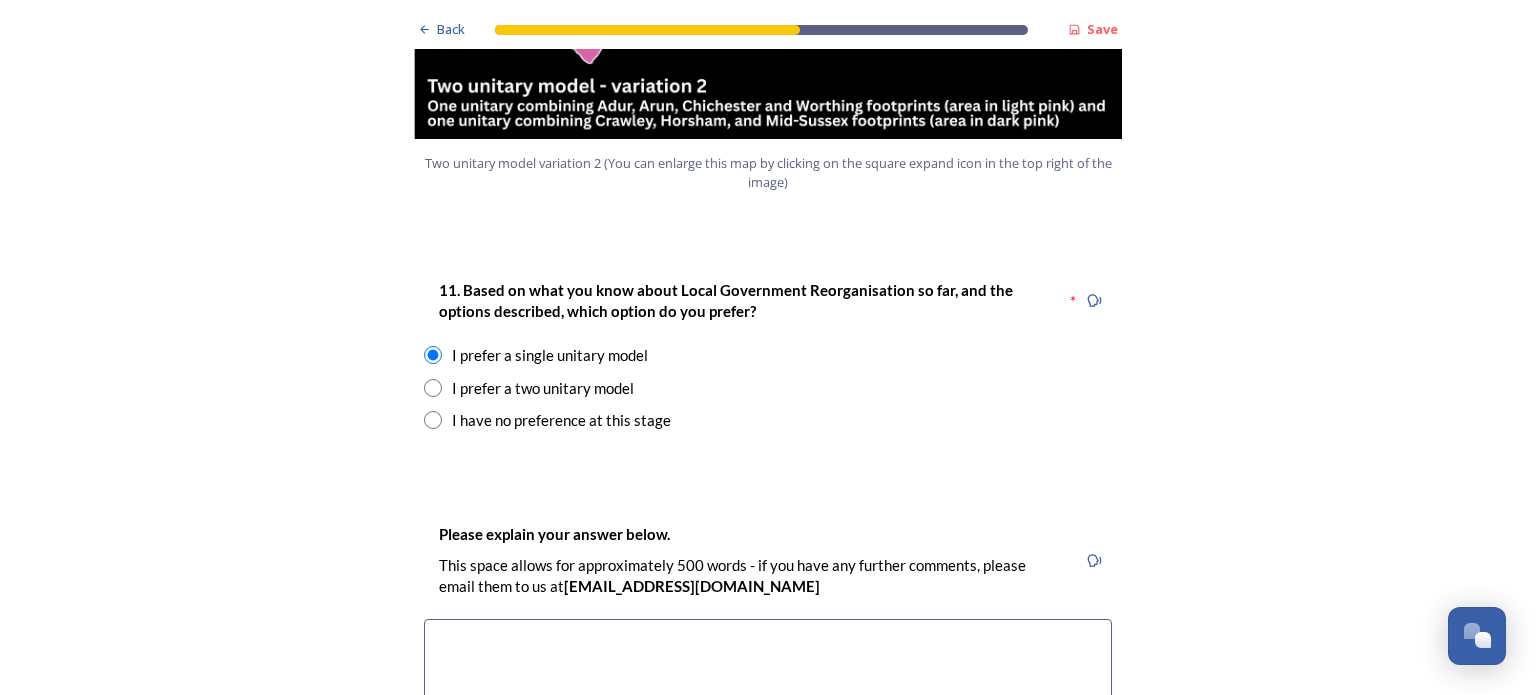 click at bounding box center [433, 388] 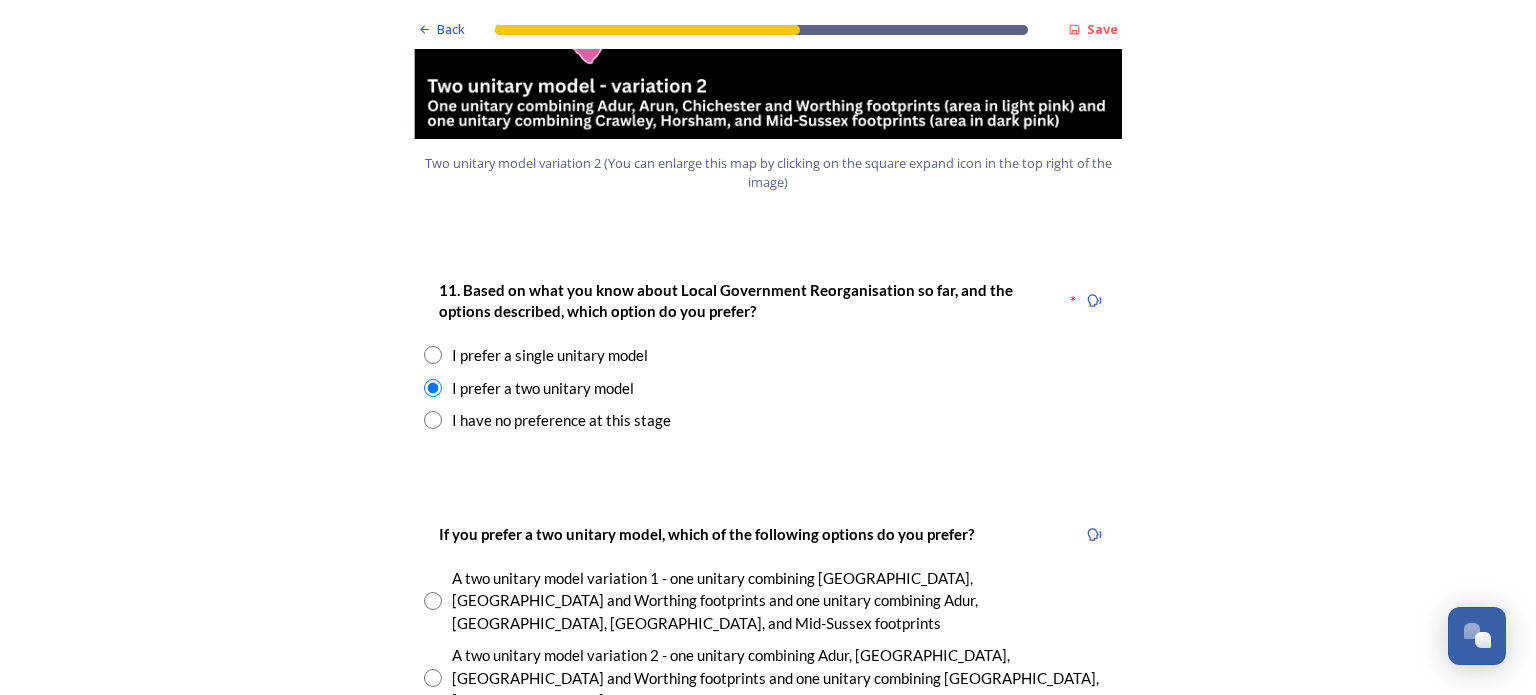 click on "Back Save Prioritising future services As explained on our  Shaping [GEOGRAPHIC_DATA] hub , Local Government Reorganisation for [GEOGRAPHIC_DATA] means that the county, district and borough councils will be replaced with one, or more than one, single-tier council (referred to as a unitary council) to deliver all your services.  Options currently being explored within [GEOGRAPHIC_DATA] are detailed on our  hub , but map visuals can be found below. A single county unitary , bringing the County Council and all seven District and Borough Councils services together to form a new unitary council for [GEOGRAPHIC_DATA]. Single unitary model (You can enlarge this map by clicking on the square expand icon in the top right of the image) Two unitary option, variation 1  -   one unitary combining Arun, [GEOGRAPHIC_DATA] and Worthing footprints and one unitary combining Adur, [GEOGRAPHIC_DATA], [GEOGRAPHIC_DATA], and Mid-Sussex footprints. Two unitary model variation 1 (You can enlarge this map by clicking on the square expand icon in the top right of the image) * Other 5" at bounding box center [768, 974] 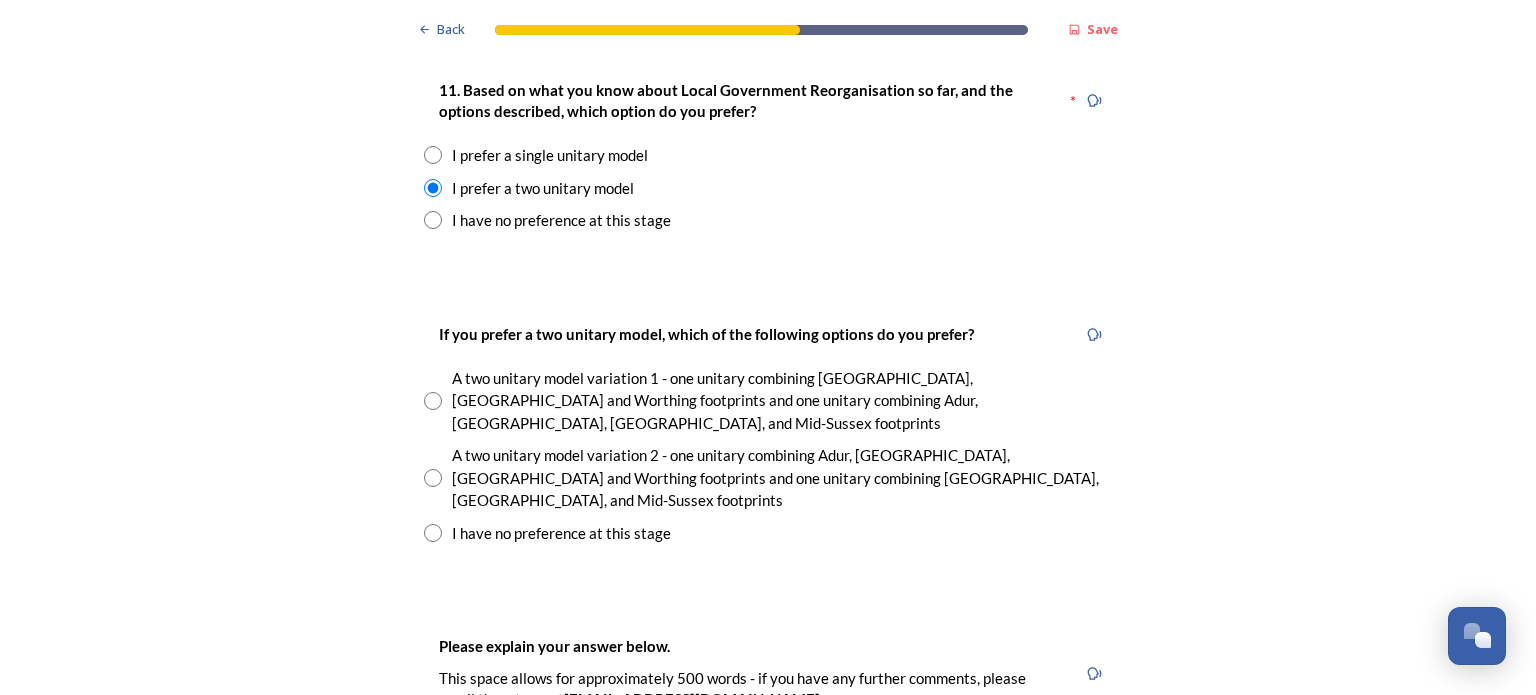 scroll, scrollTop: 2760, scrollLeft: 0, axis: vertical 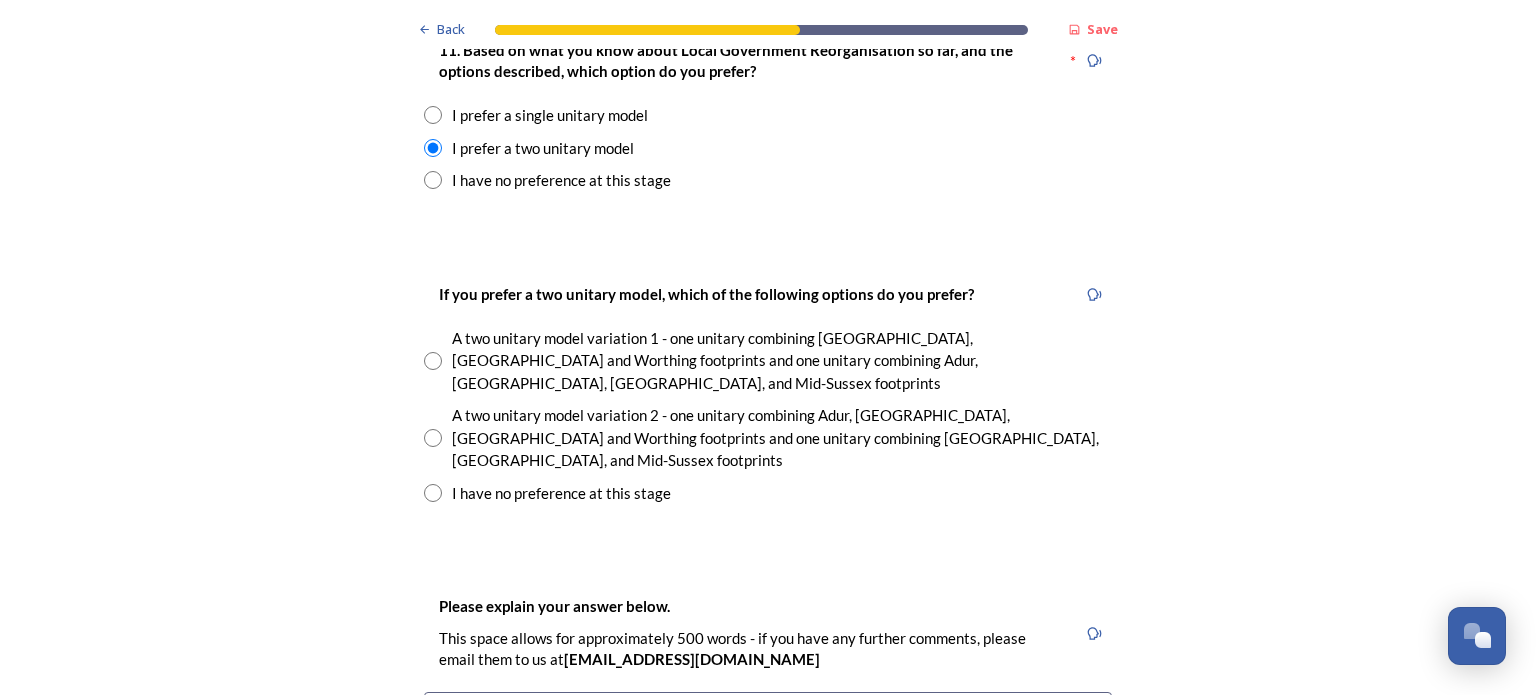 click at bounding box center [433, 115] 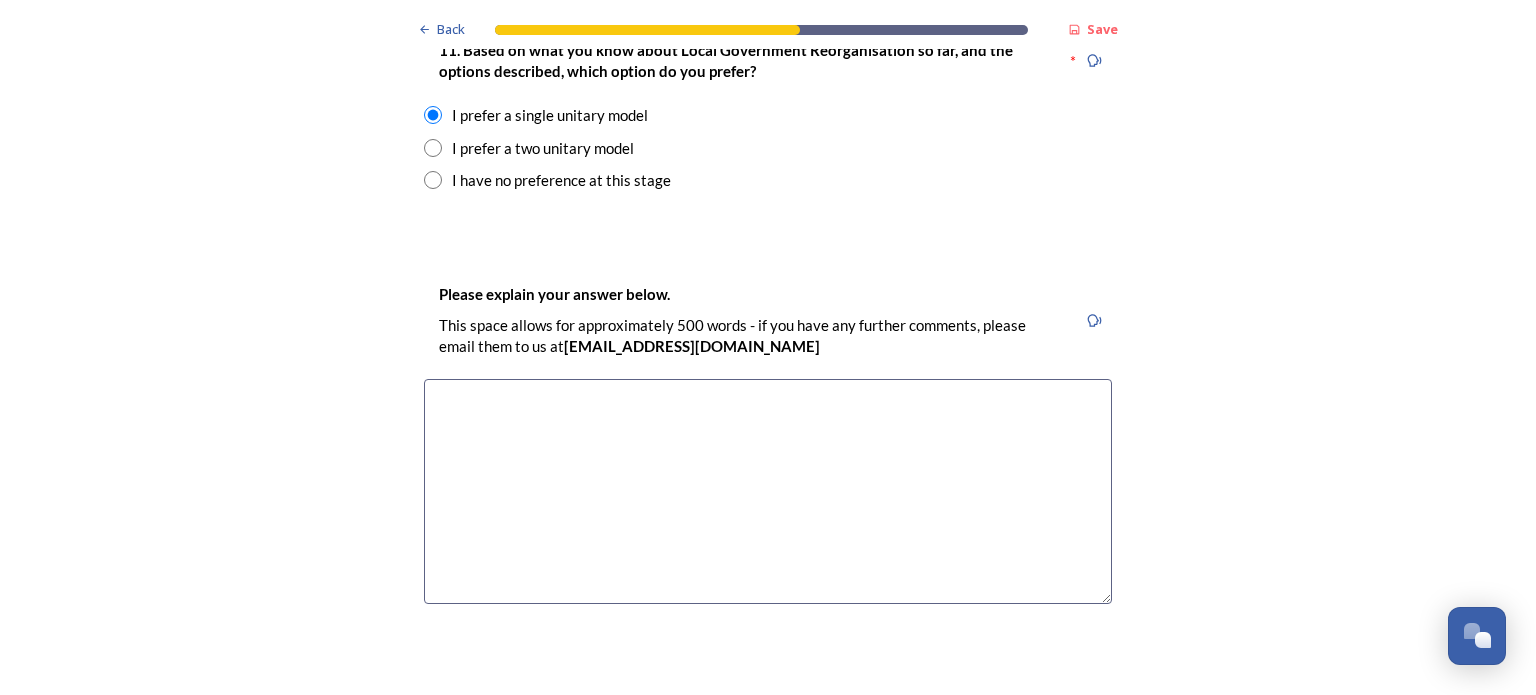 click at bounding box center [768, 491] 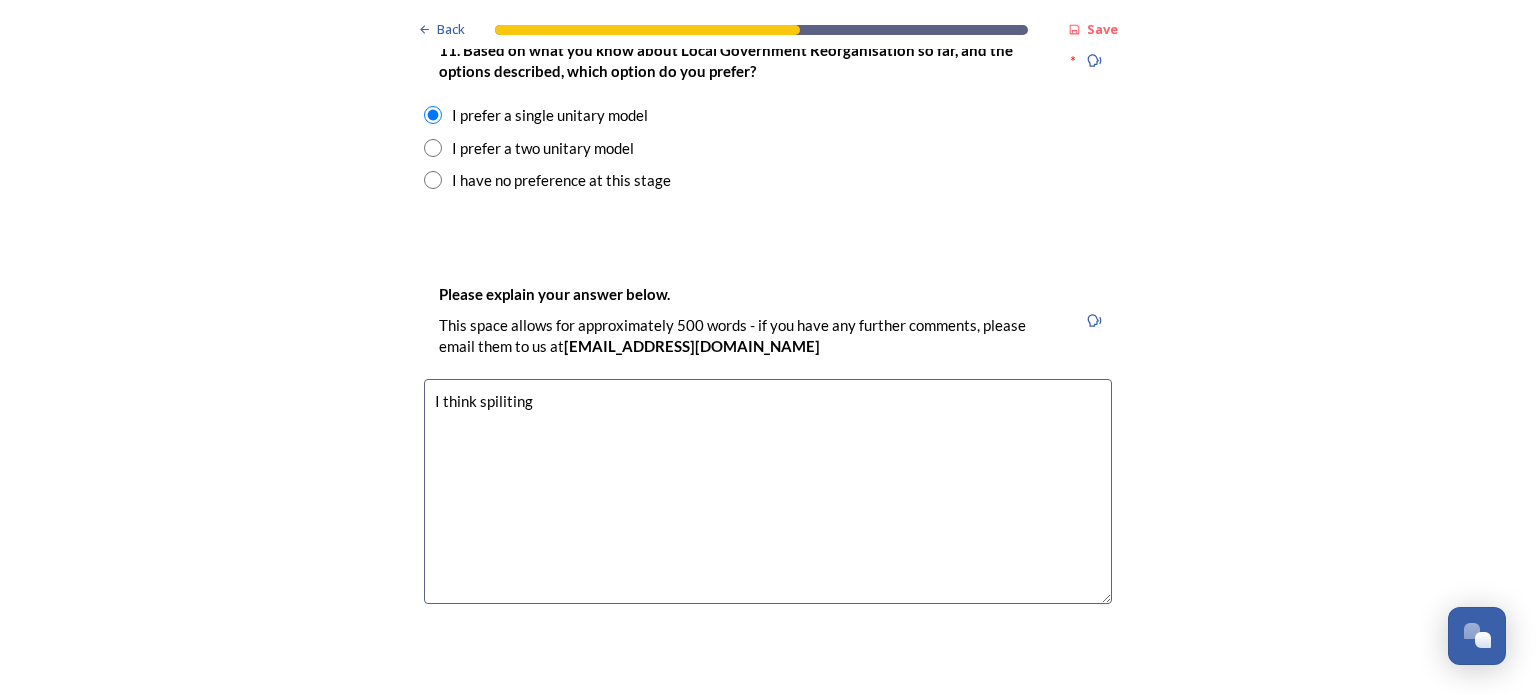 click on "I think spiliting" at bounding box center [768, 491] 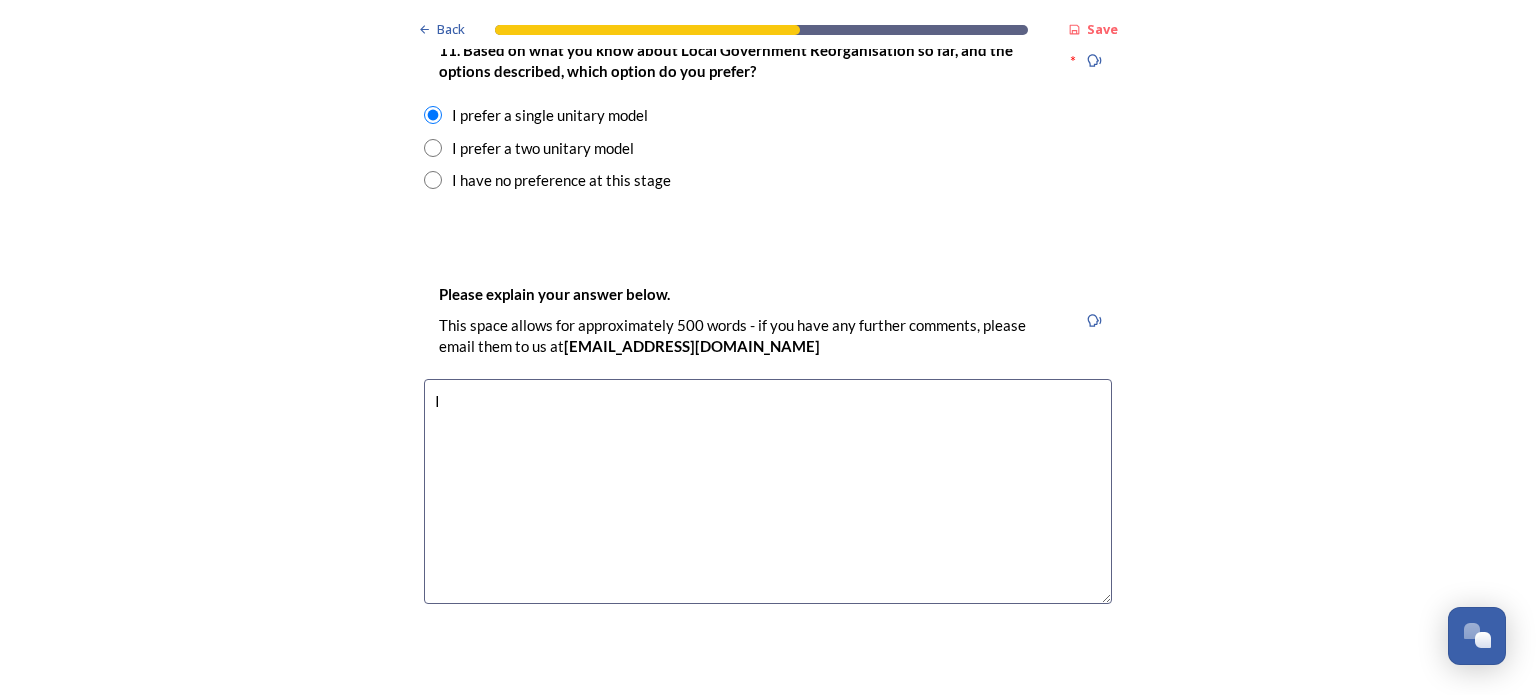 type on "I" 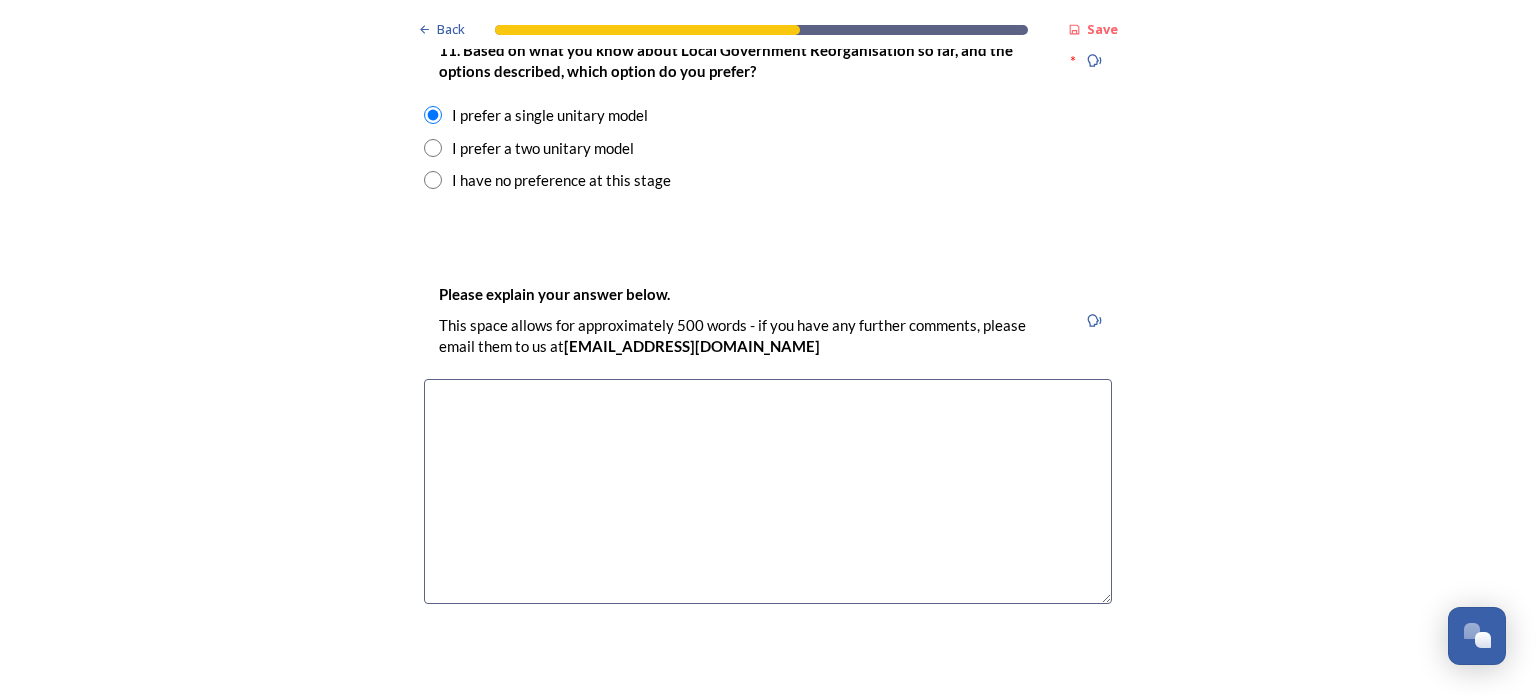 click on "Back Save Prioritising future services As explained on our  Shaping [GEOGRAPHIC_DATA] hub , Local Government Reorganisation for [GEOGRAPHIC_DATA] means that the county, district and borough councils will be replaced with one, or more than one, single-tier council (referred to as a unitary council) to deliver all your services.  Options currently being explored within [GEOGRAPHIC_DATA] are detailed on our  hub , but map visuals can be found below. A single county unitary , bringing the County Council and all seven District and Borough Councils services together to form a new unitary council for [GEOGRAPHIC_DATA]. Single unitary model (You can enlarge this map by clicking on the square expand icon in the top right of the image) Two unitary option, variation 1  -   one unitary combining Arun, [GEOGRAPHIC_DATA] and Worthing footprints and one unitary combining Adur, [GEOGRAPHIC_DATA], [GEOGRAPHIC_DATA], and Mid-Sussex footprints. Two unitary model variation 1 (You can enlarge this map by clicking on the square expand icon in the top right of the image) * Other 5" at bounding box center [768, 577] 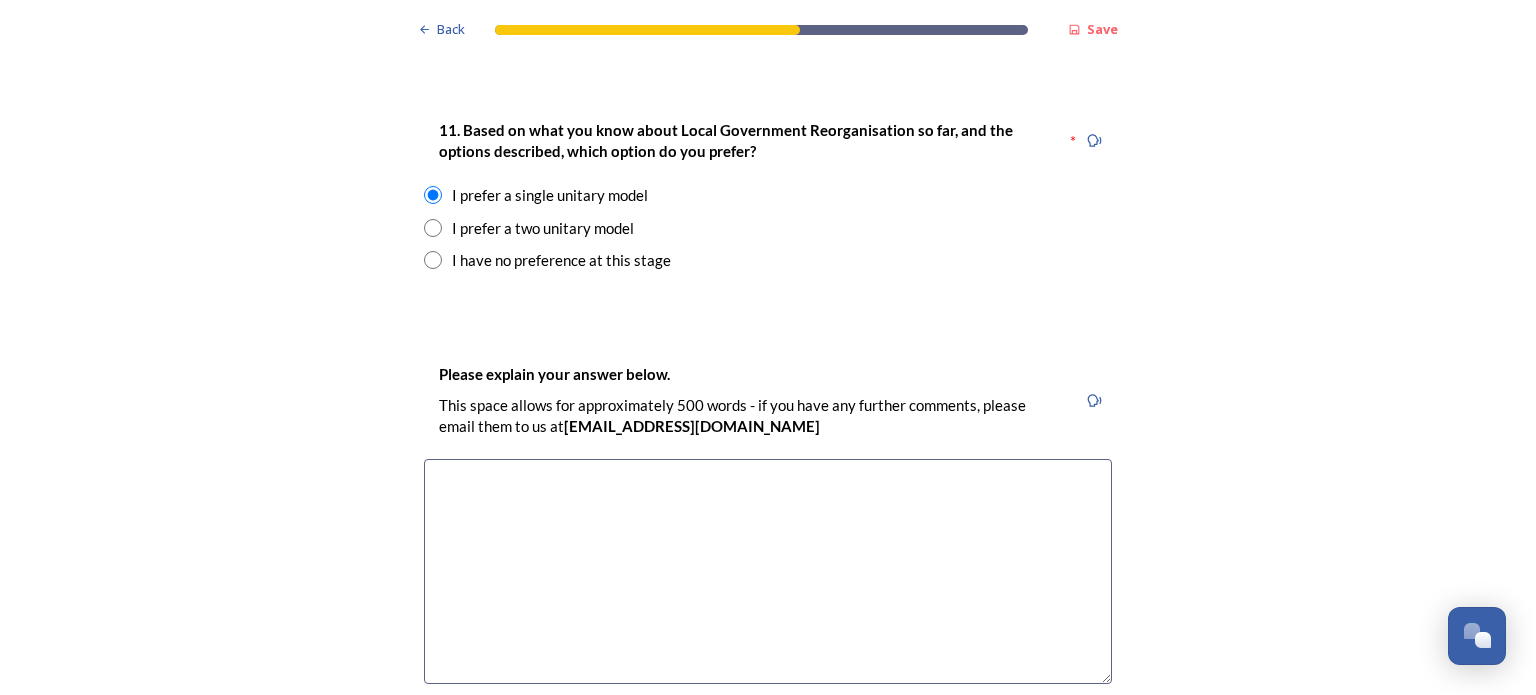 scroll, scrollTop: 2640, scrollLeft: 0, axis: vertical 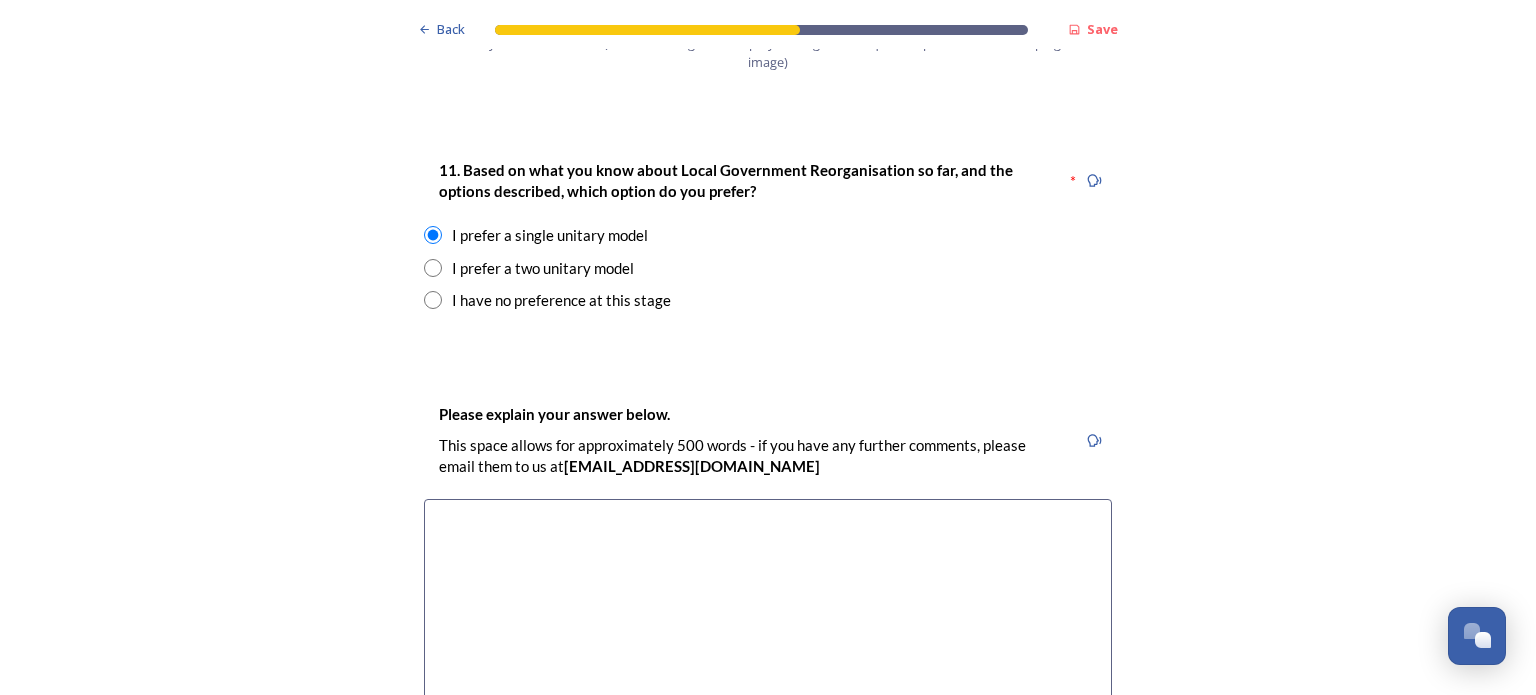 click at bounding box center (768, 611) 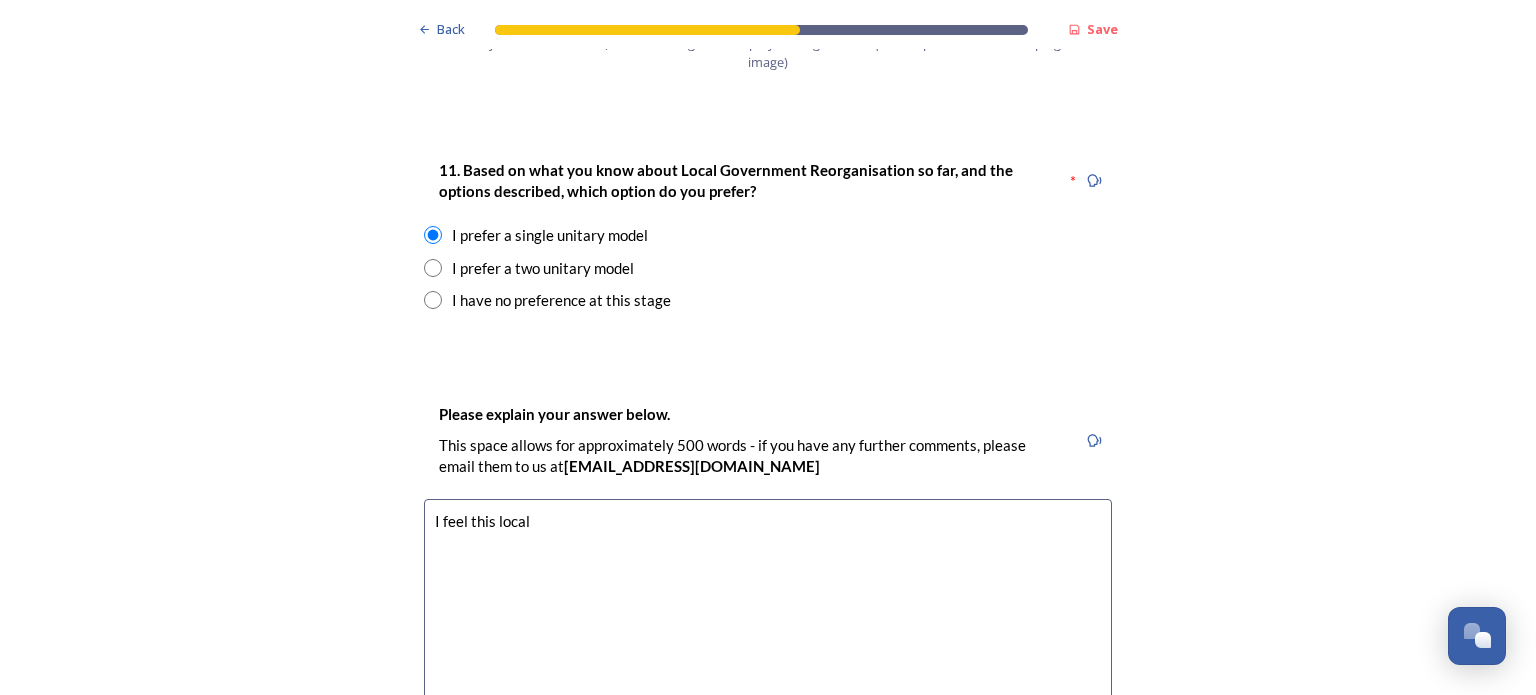 click on "I feel this local" at bounding box center (768, 611) 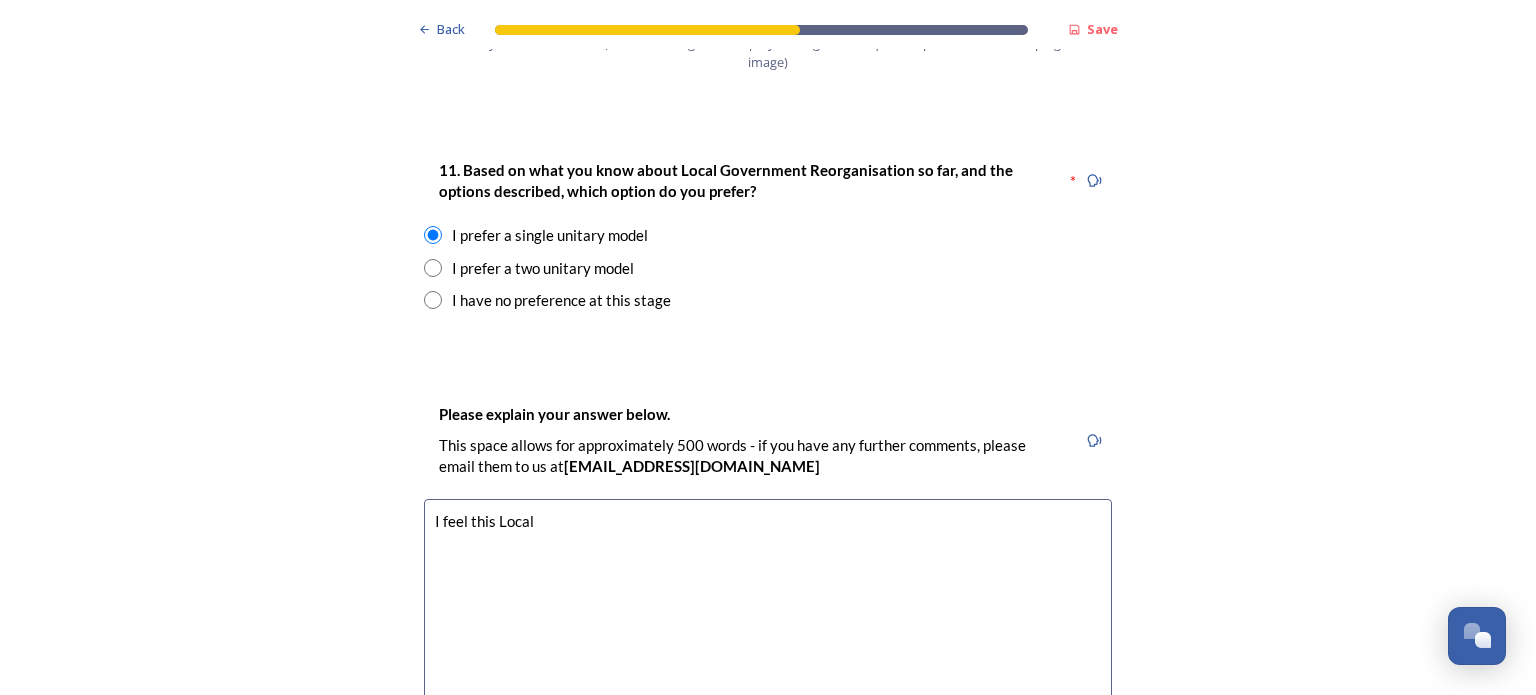 click on "I feel this Local" at bounding box center (768, 611) 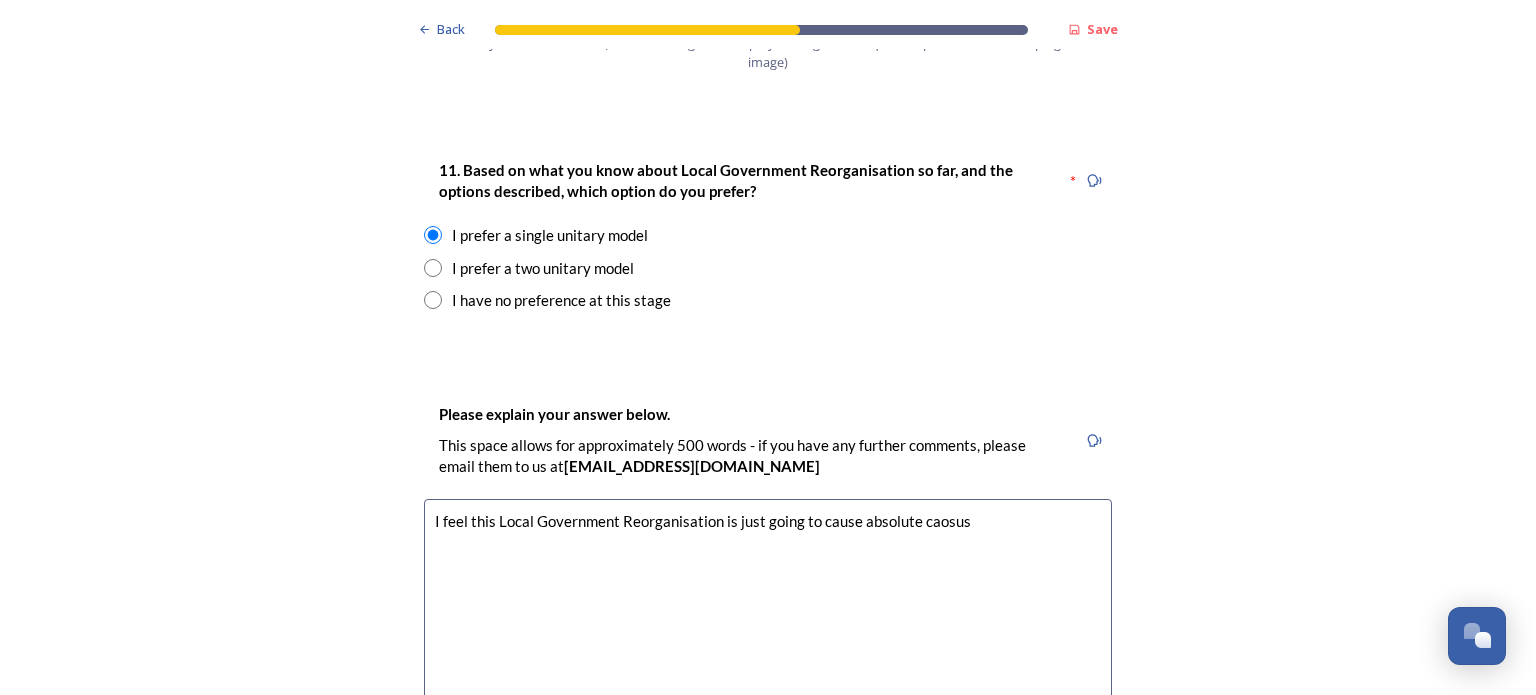 click on "I feel this Local Government Reorganisation is just going to cause absolute caosus" at bounding box center [768, 611] 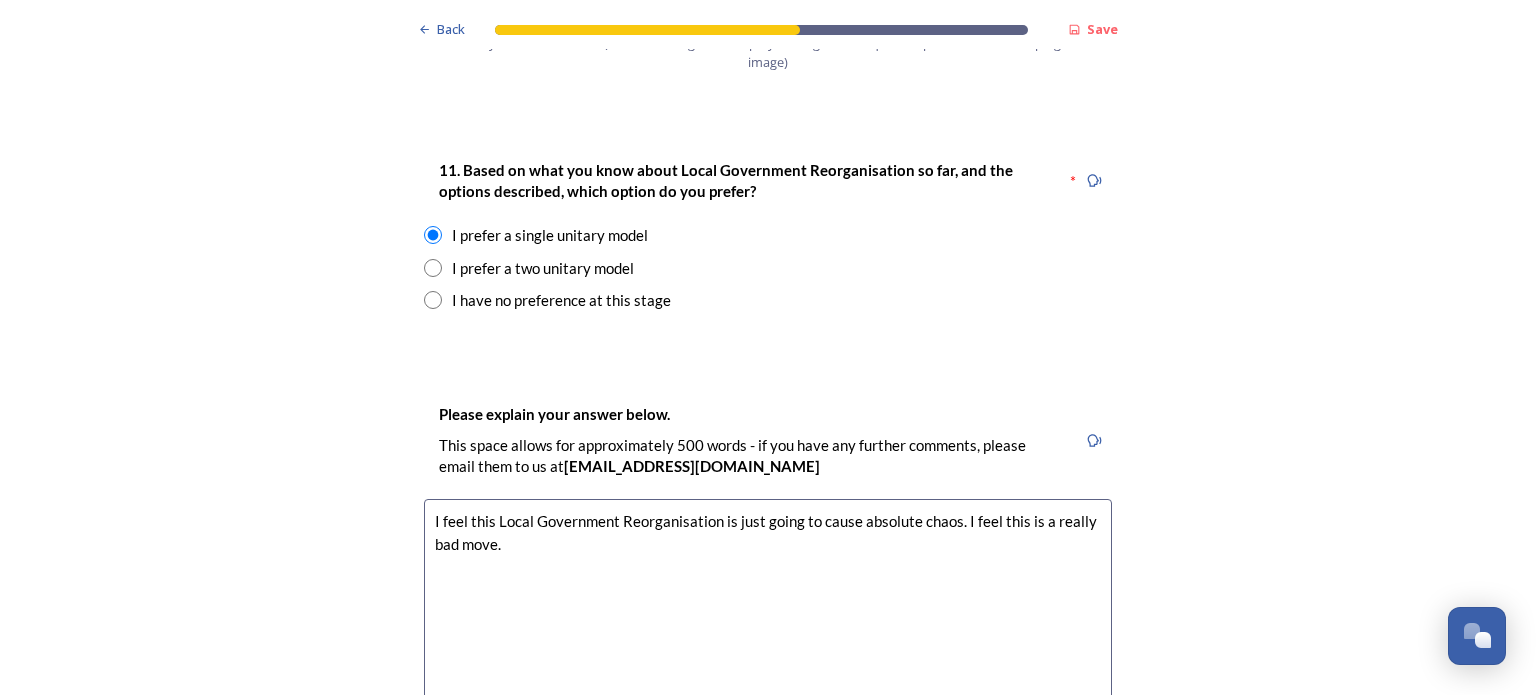 type on "I feel this Local Government Reorganisation is just going to cause absolute chaos. I feel this is a really bad move." 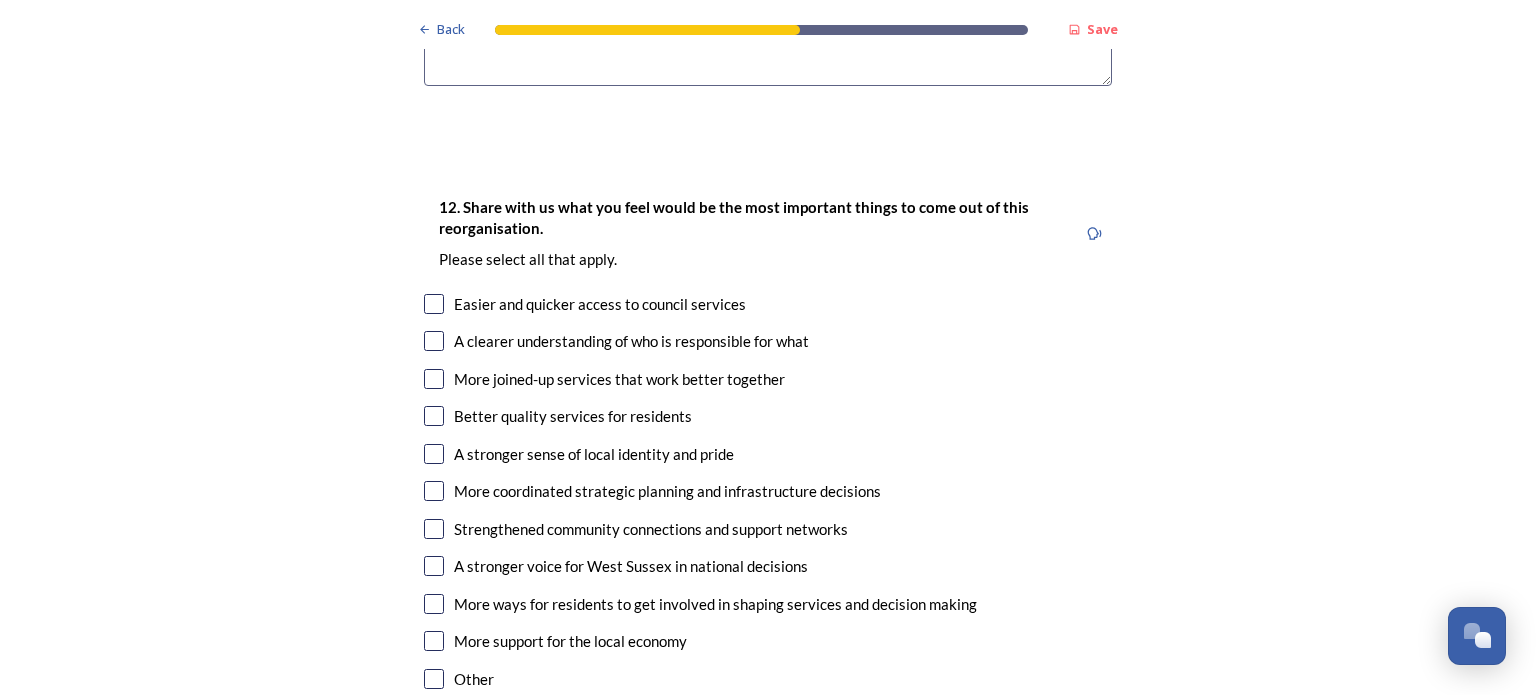 scroll, scrollTop: 3280, scrollLeft: 0, axis: vertical 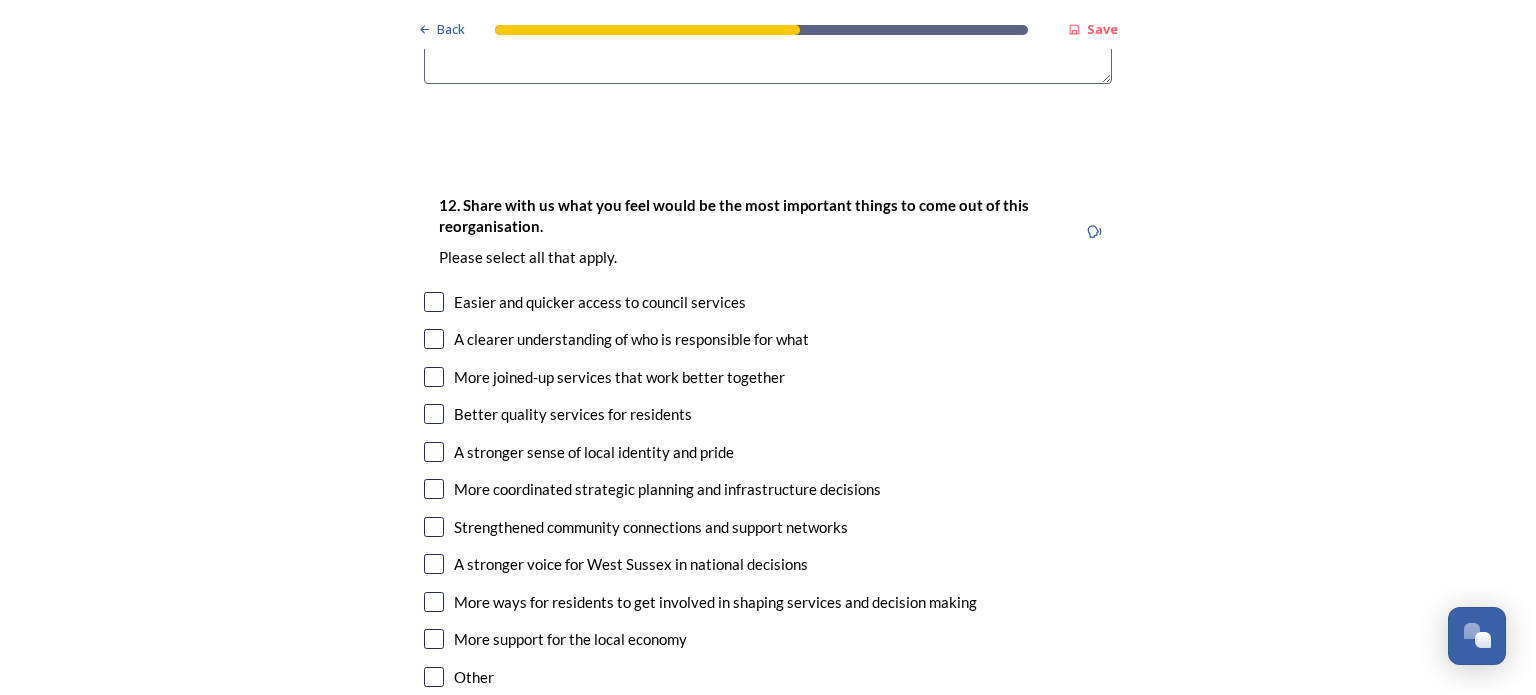 click at bounding box center (434, 339) 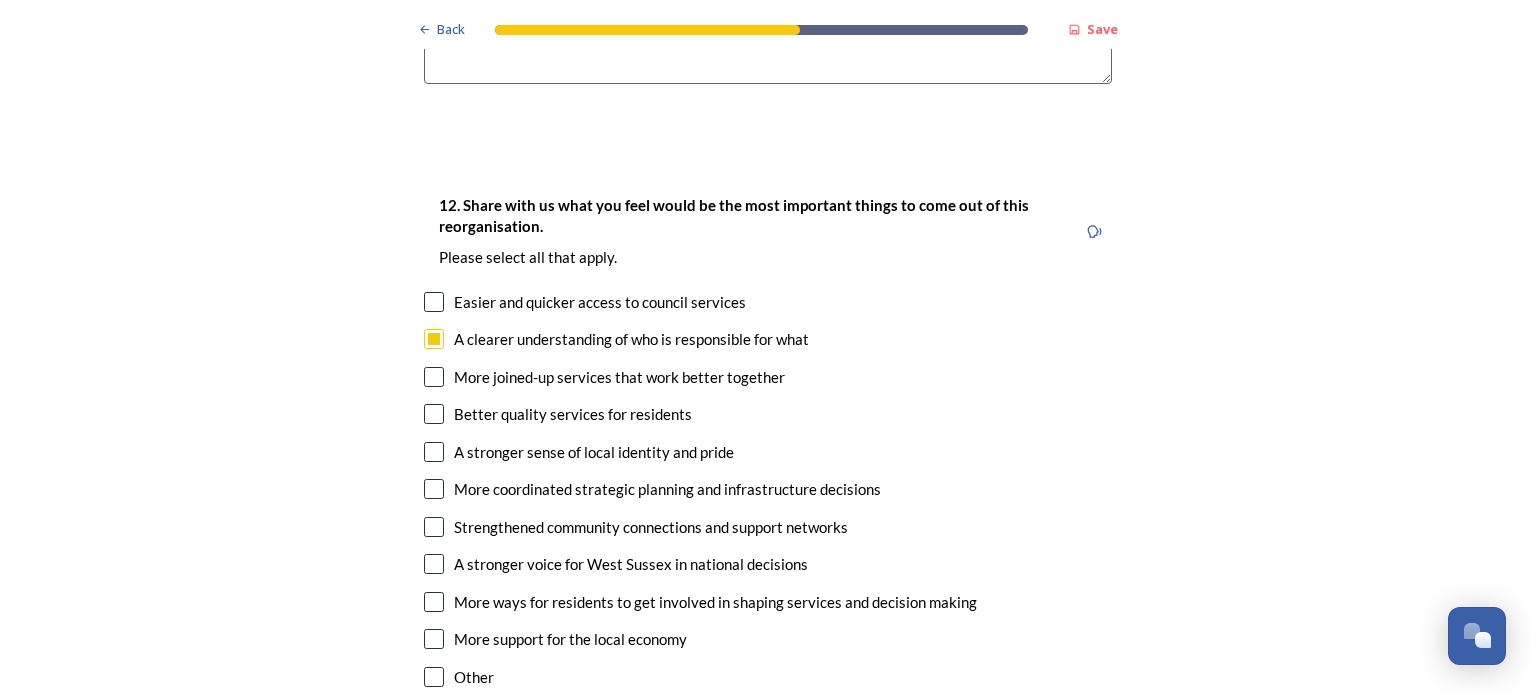 click at bounding box center [434, 377] 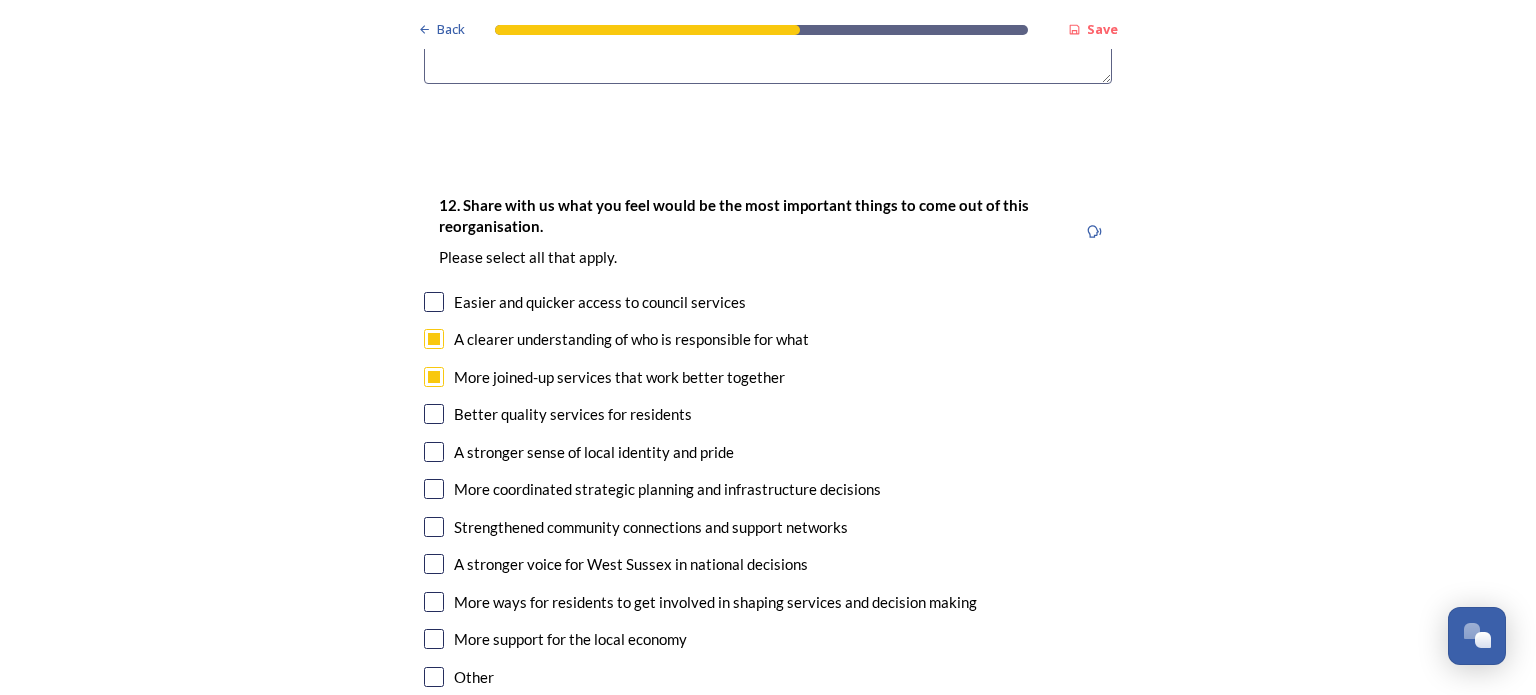 click at bounding box center [434, 414] 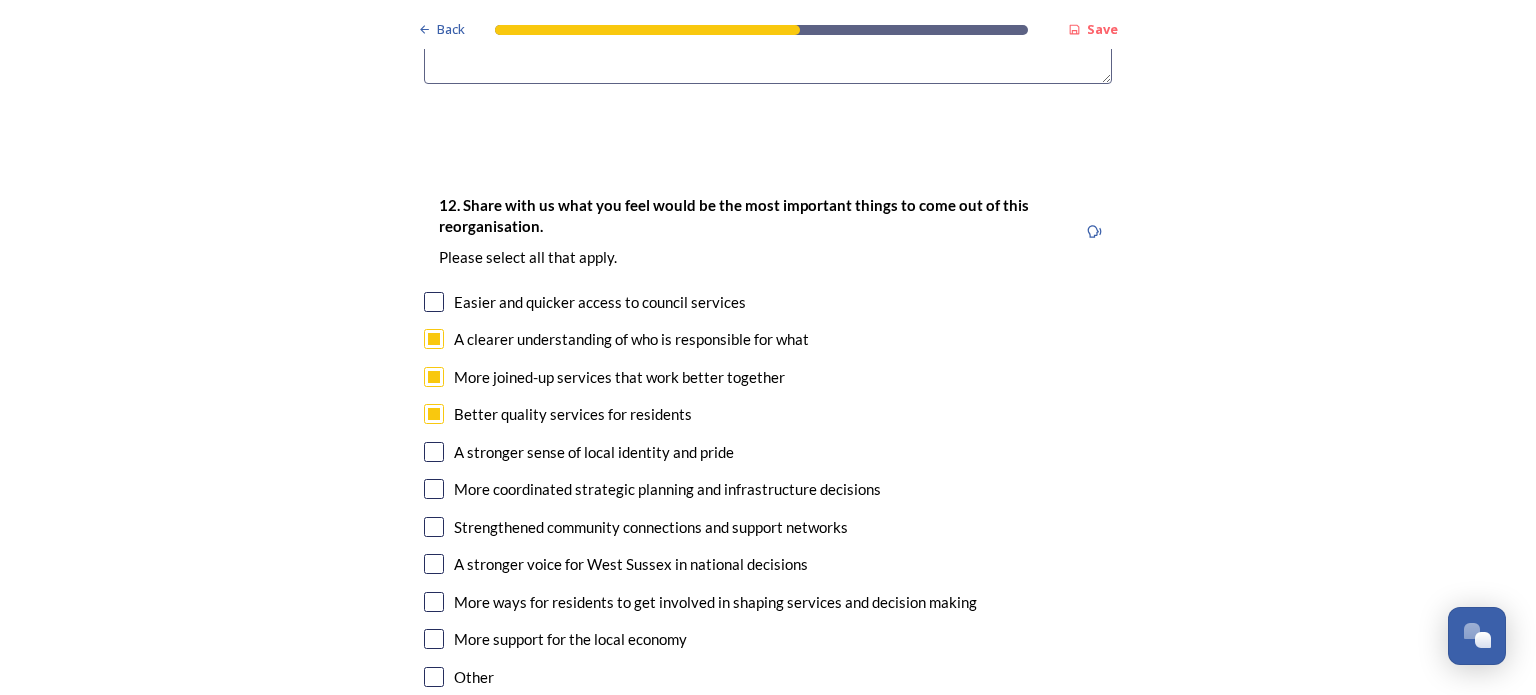 click at bounding box center (434, 452) 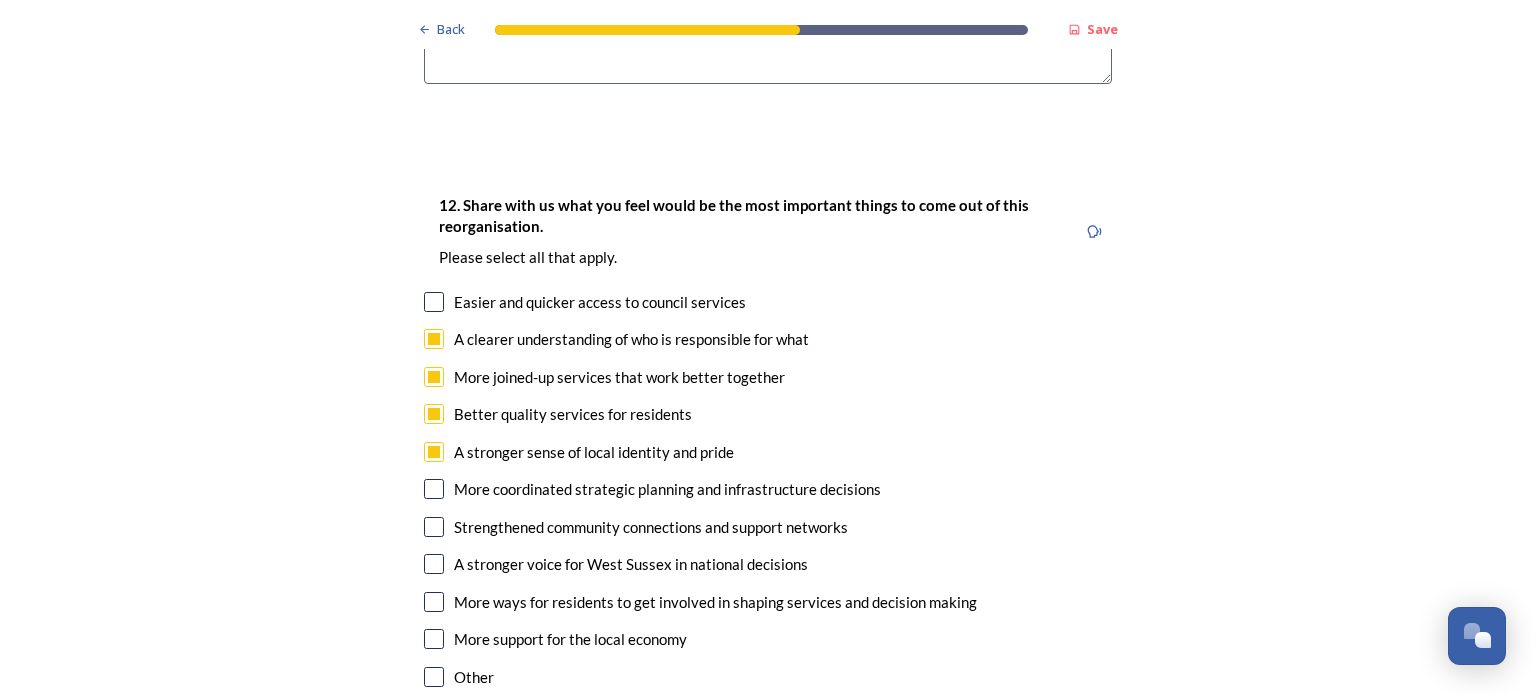 click at bounding box center [434, 489] 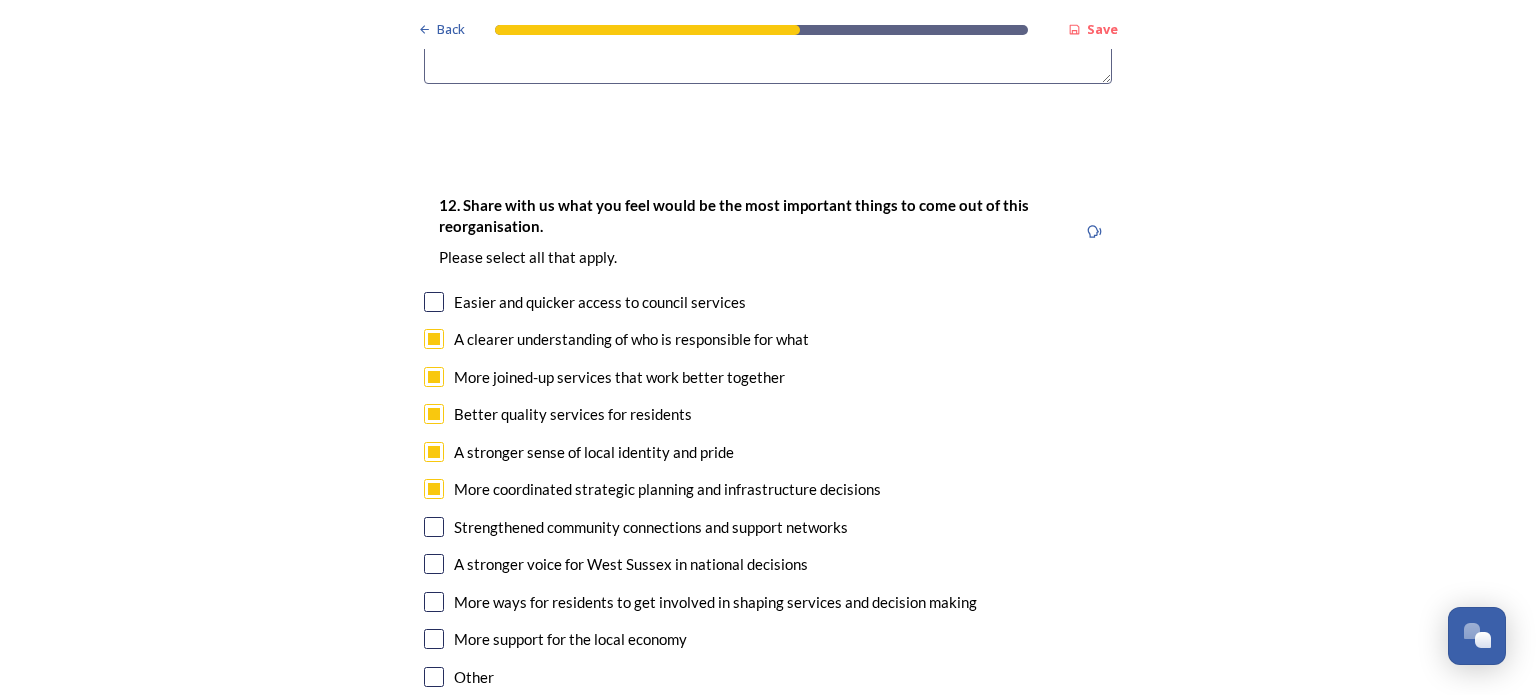 click at bounding box center [434, 527] 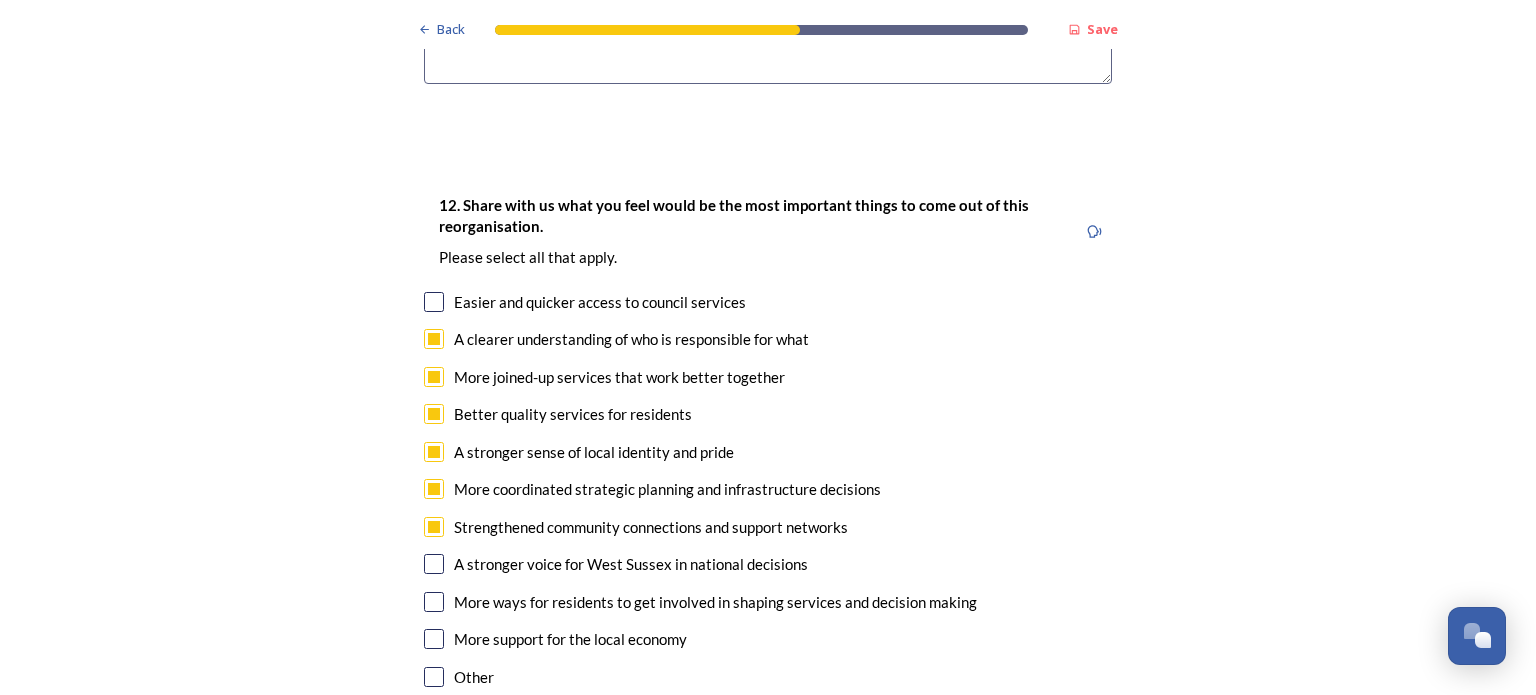 click at bounding box center [434, 564] 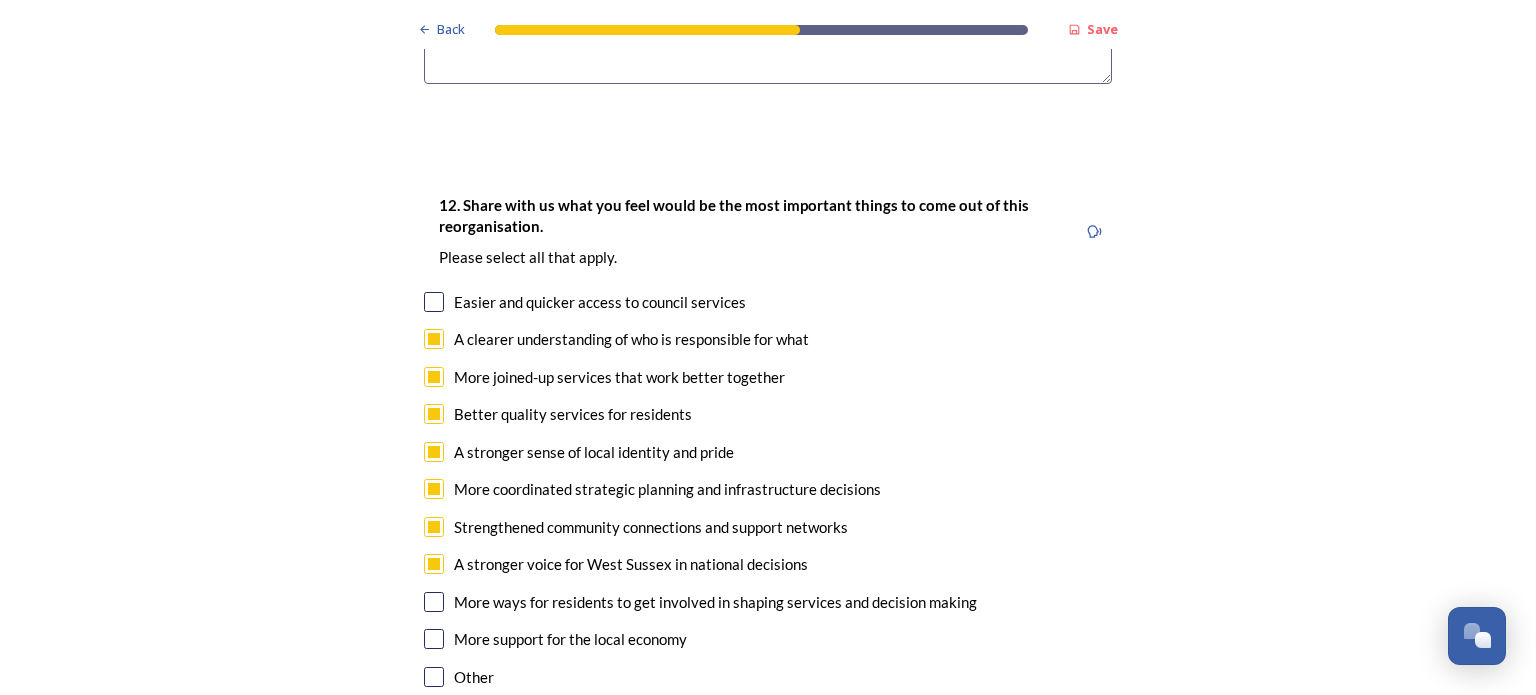 click at bounding box center (434, 602) 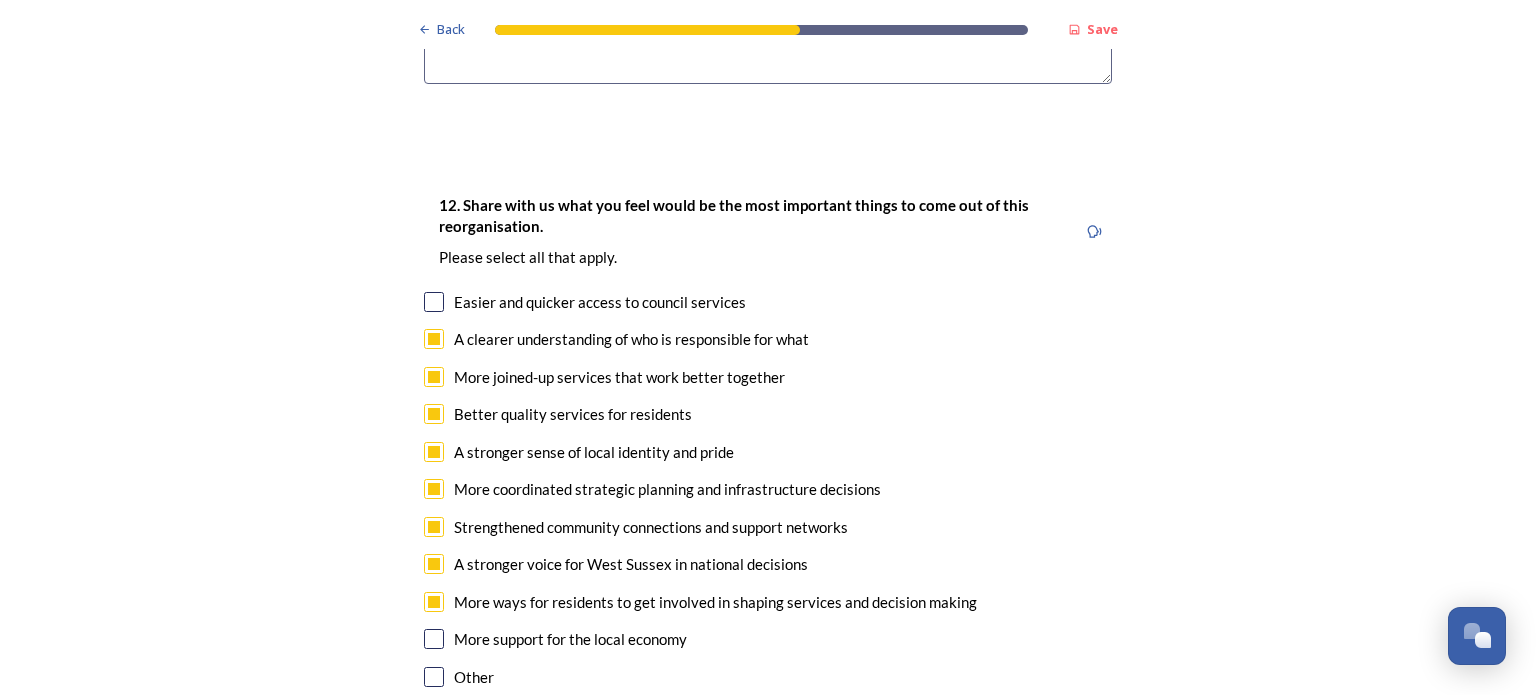 click at bounding box center (434, 639) 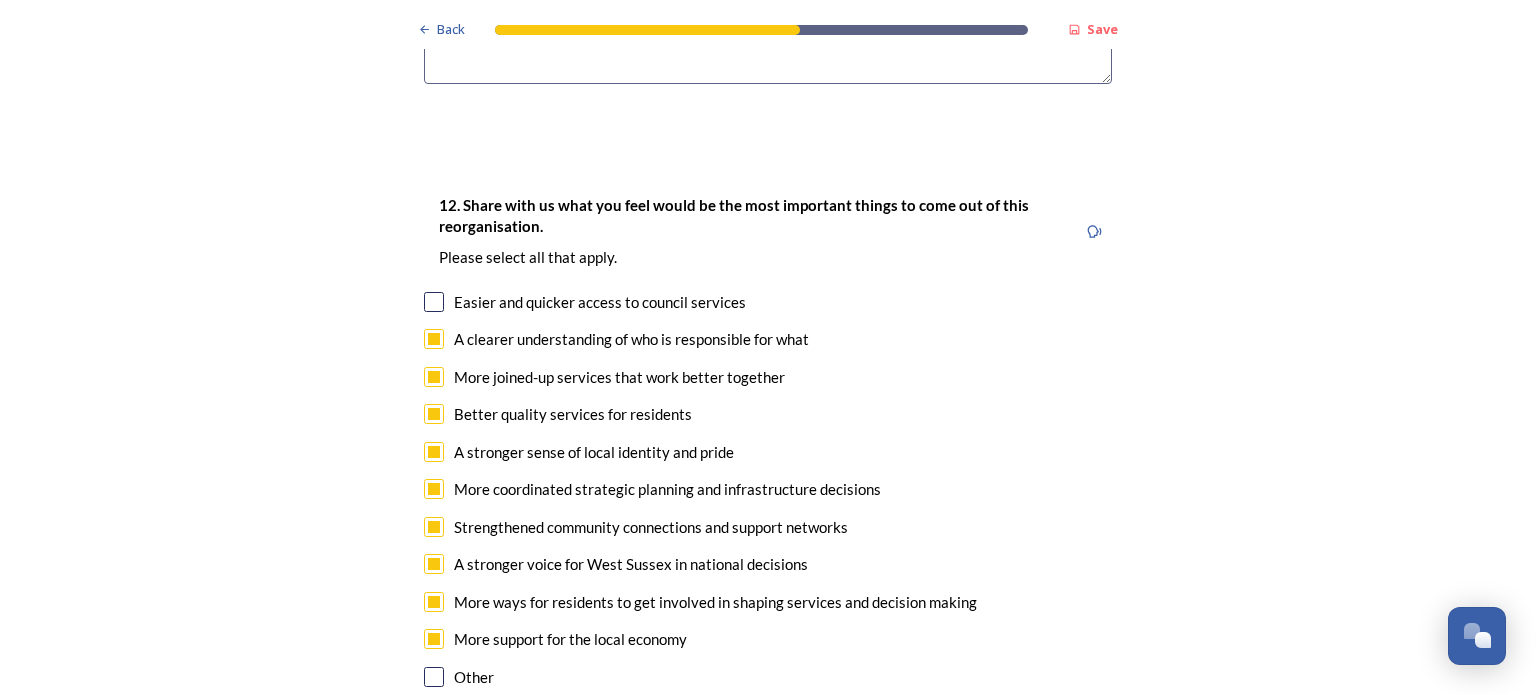 click at bounding box center (434, 302) 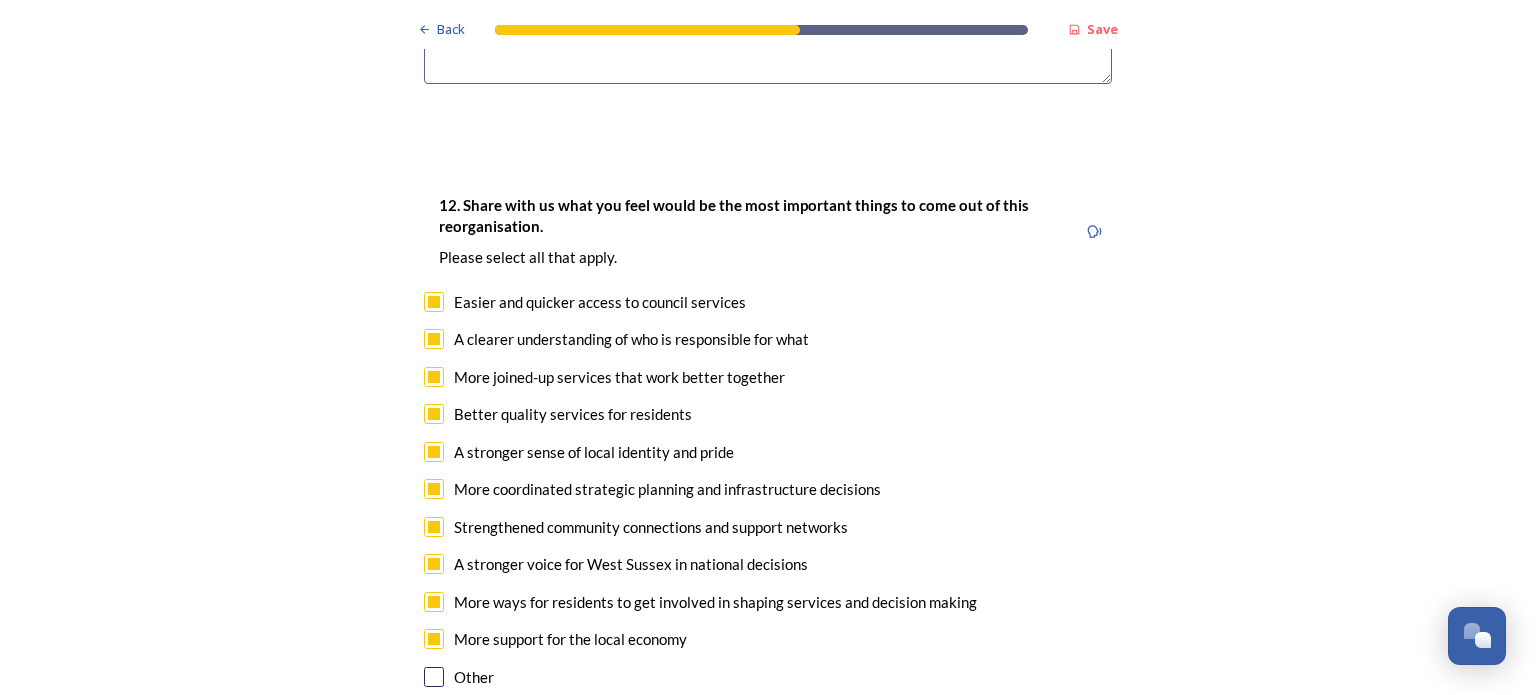 click on "More coordinated strategic planning and infrastructure decisions" at bounding box center (768, 489) 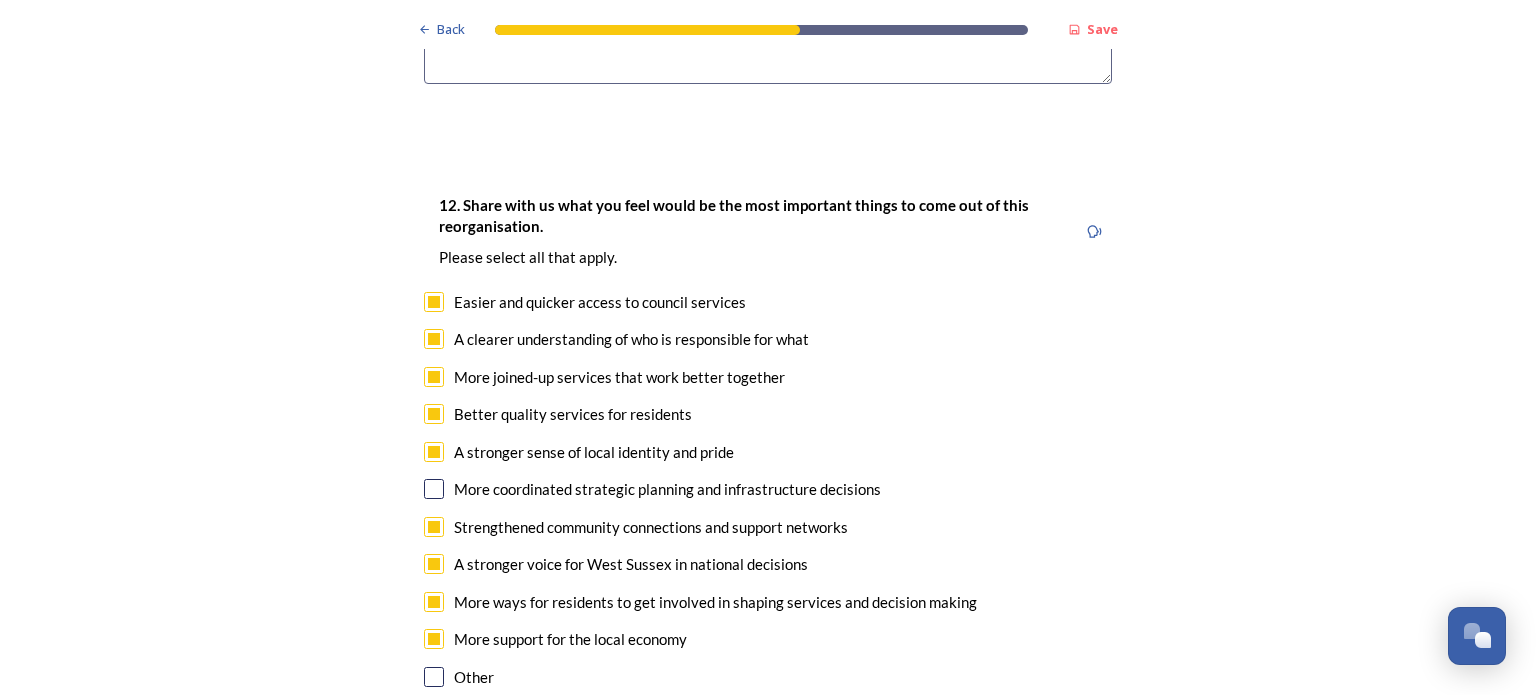 checkbox on "false" 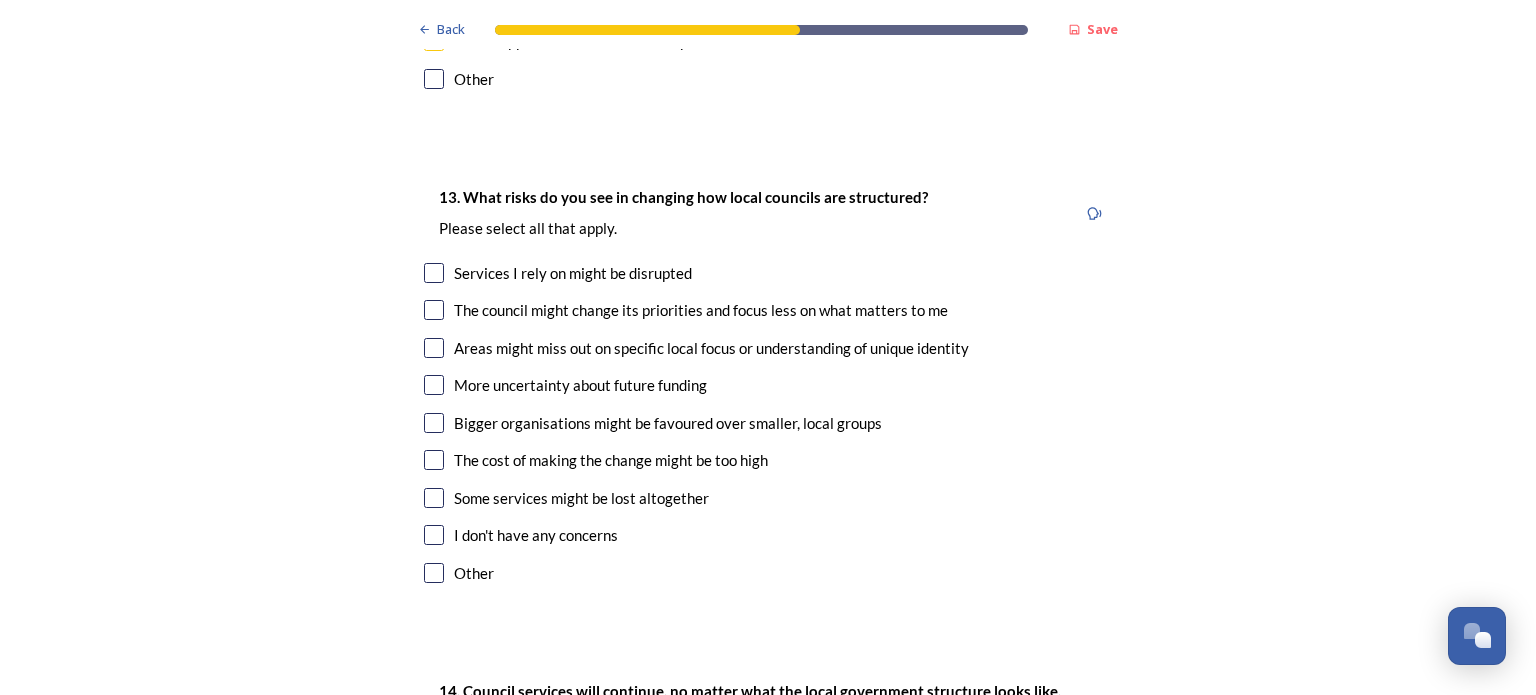 scroll, scrollTop: 3880, scrollLeft: 0, axis: vertical 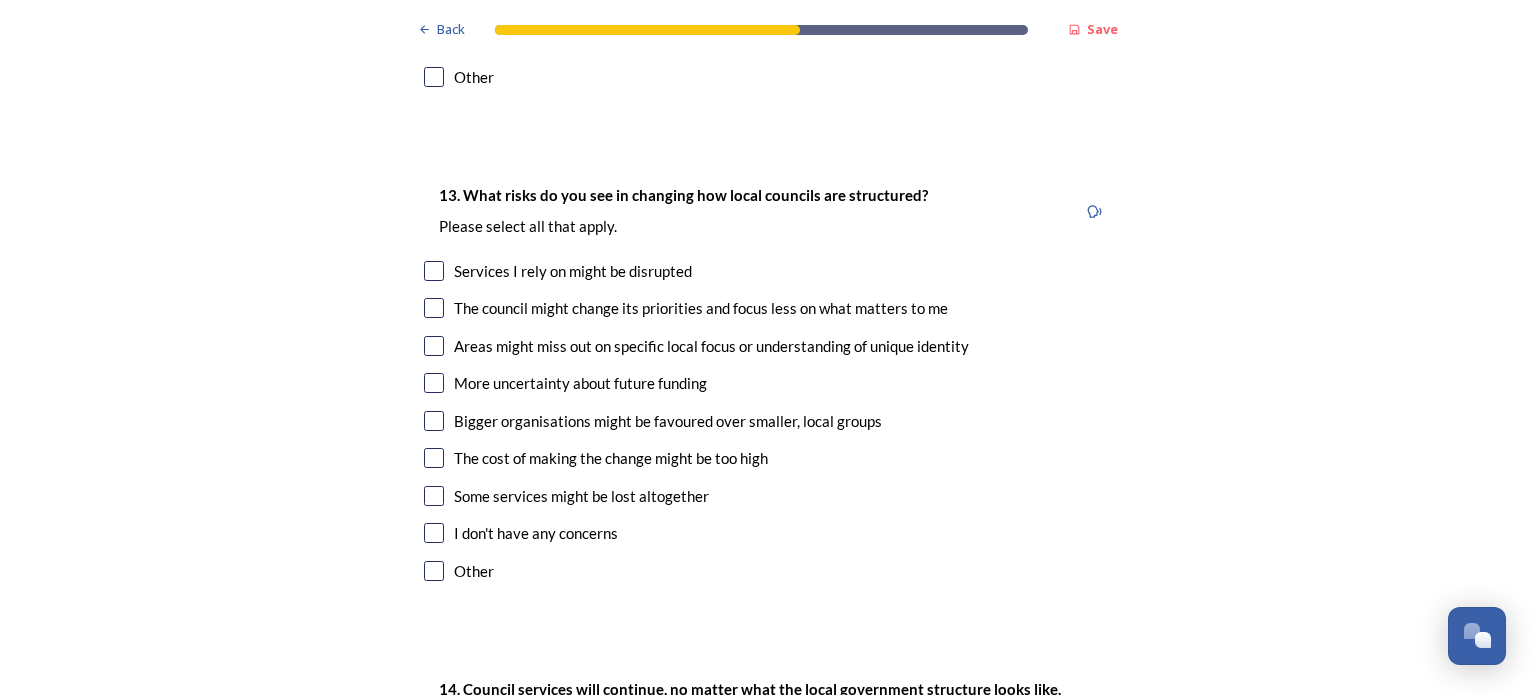 click at bounding box center [434, 271] 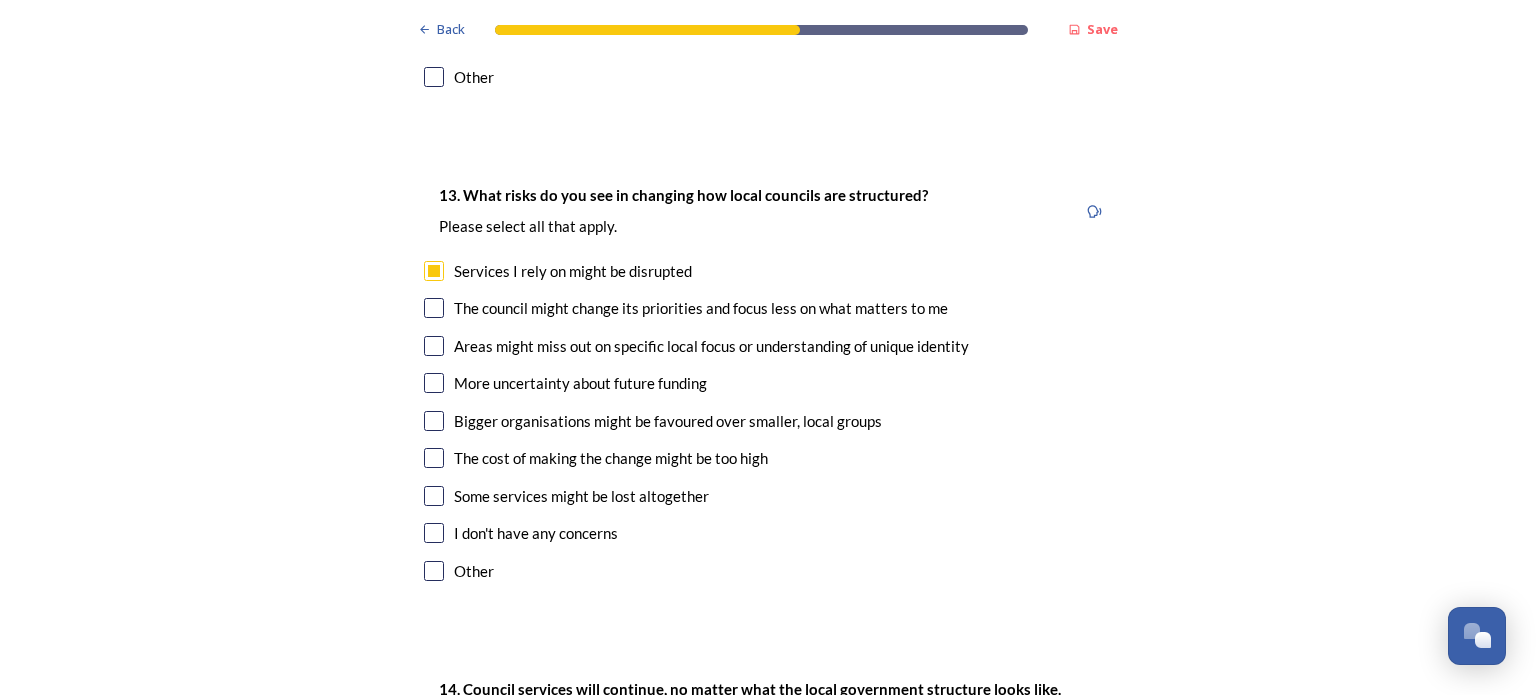 click at bounding box center [434, 308] 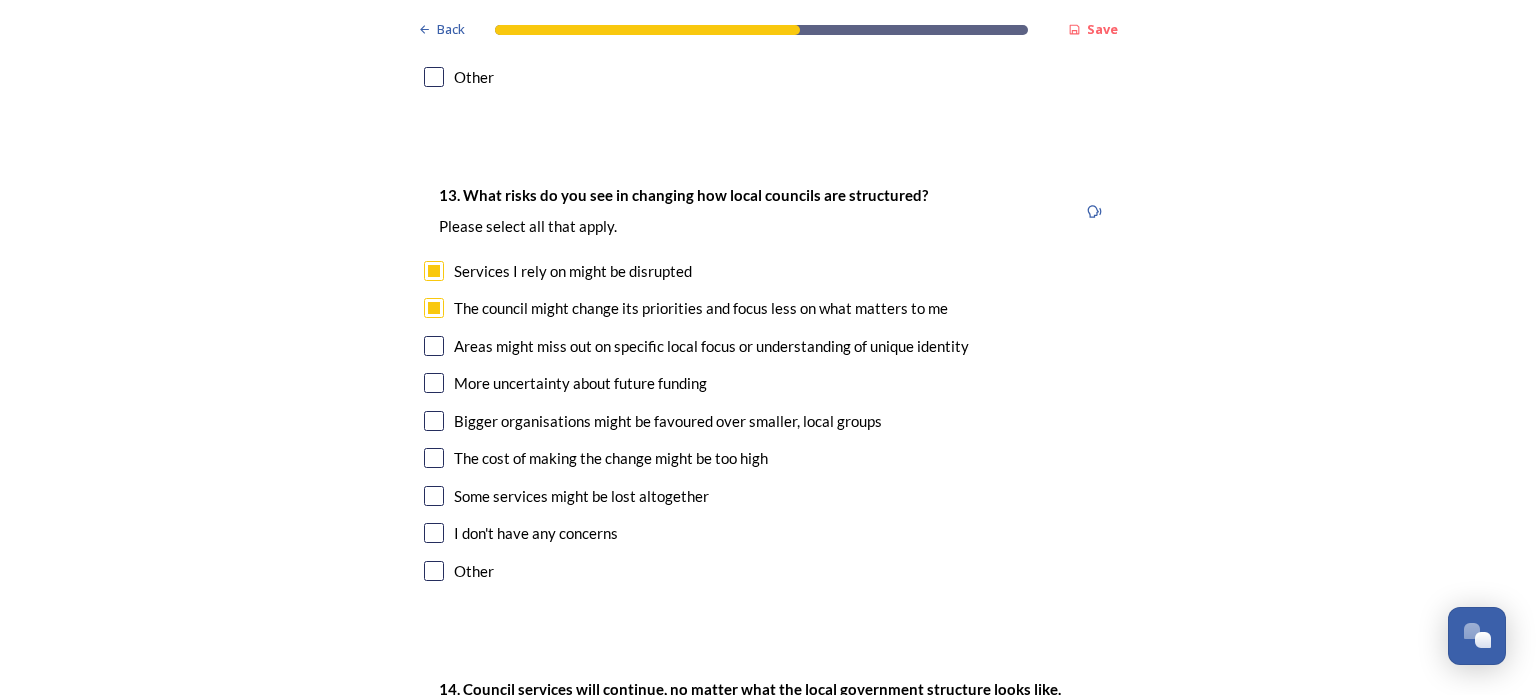 click at bounding box center [434, 346] 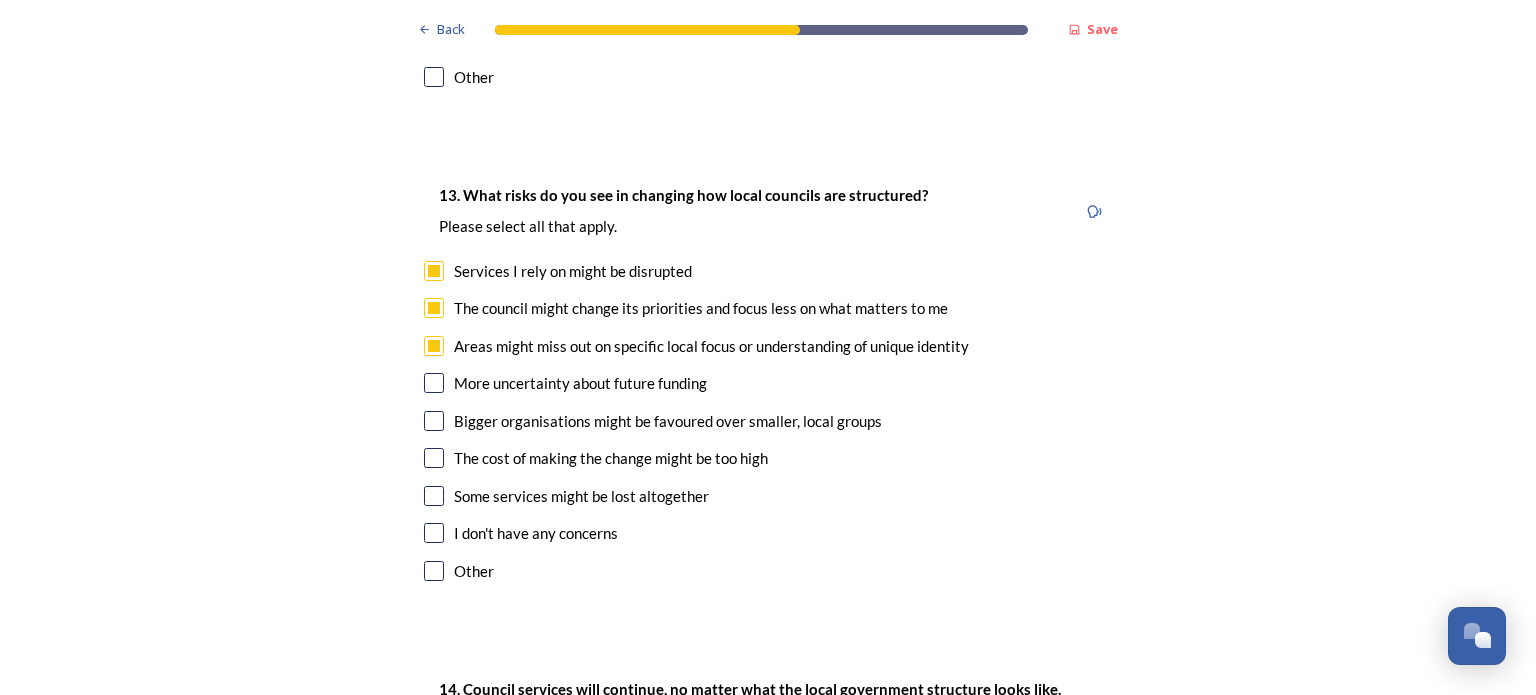 click at bounding box center (434, 383) 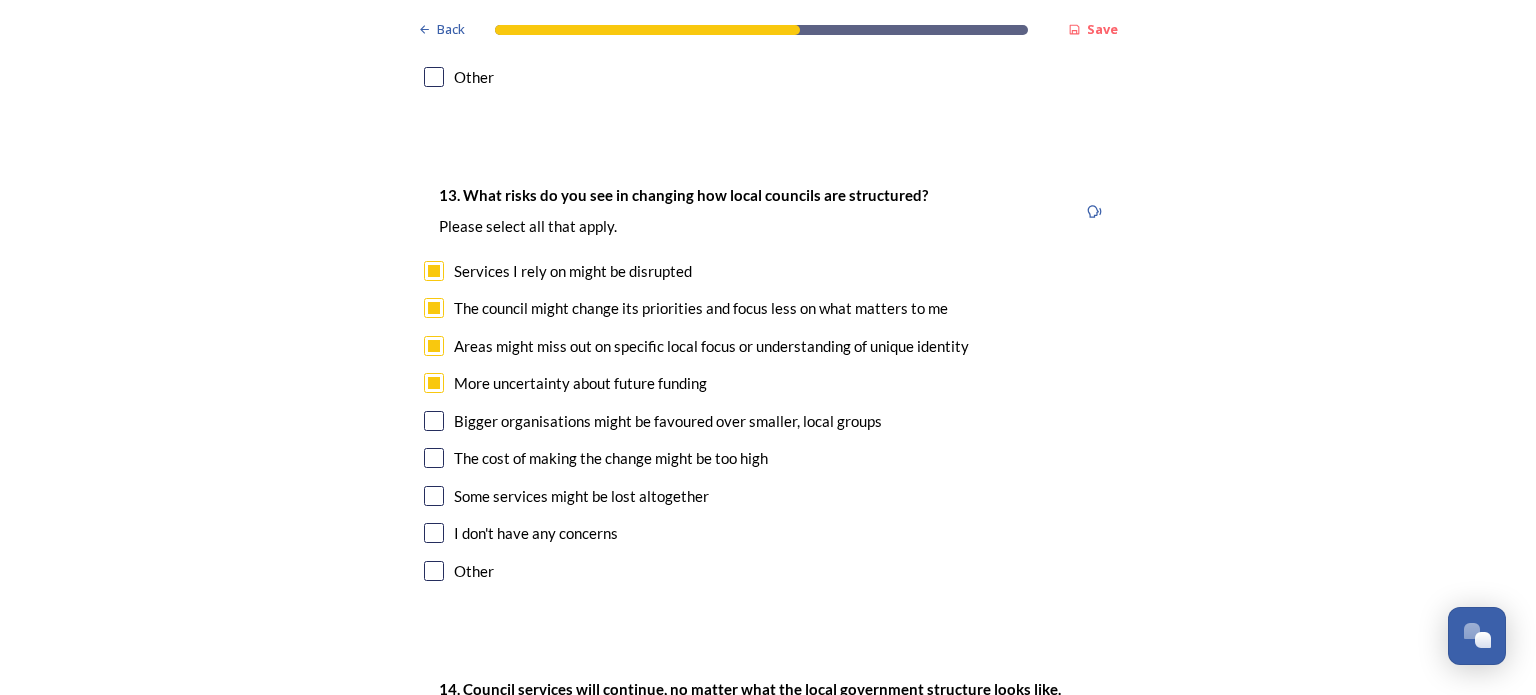 click at bounding box center [434, 421] 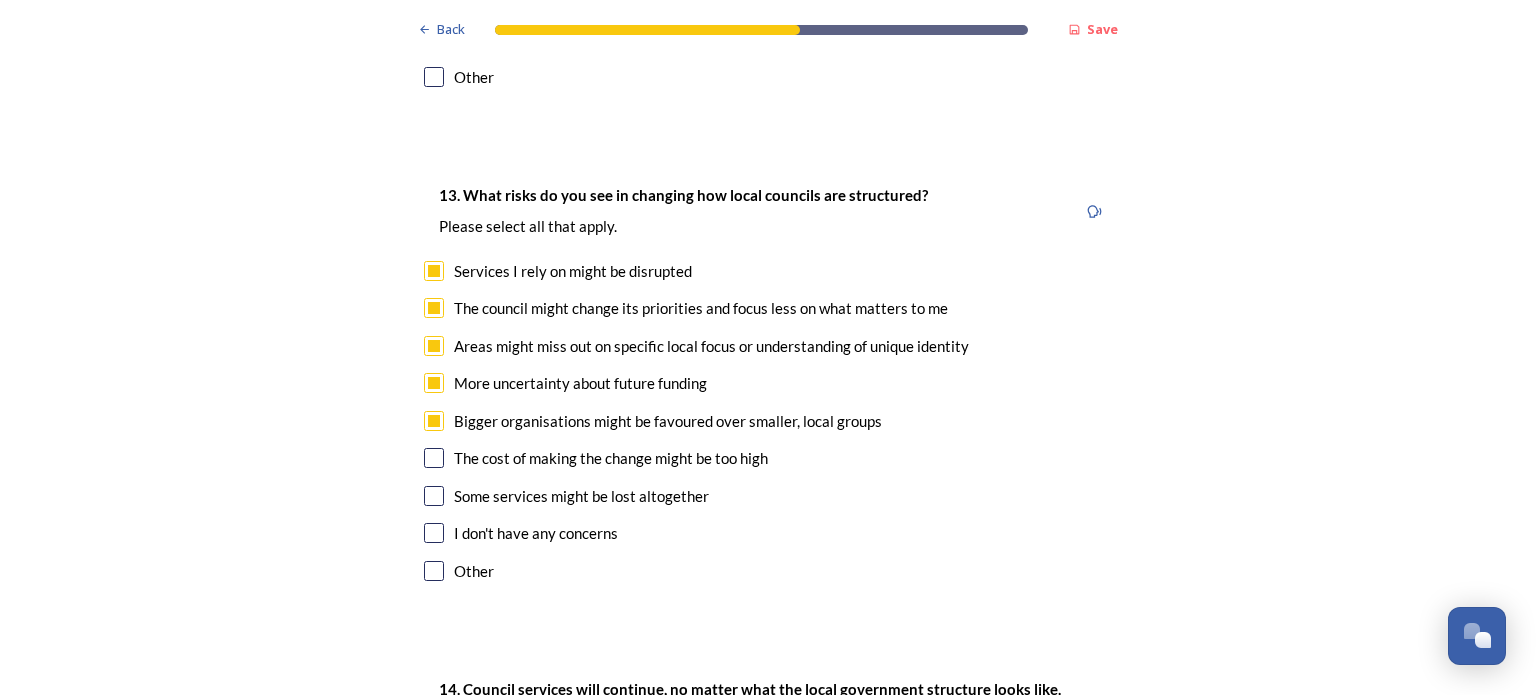 click at bounding box center (434, 458) 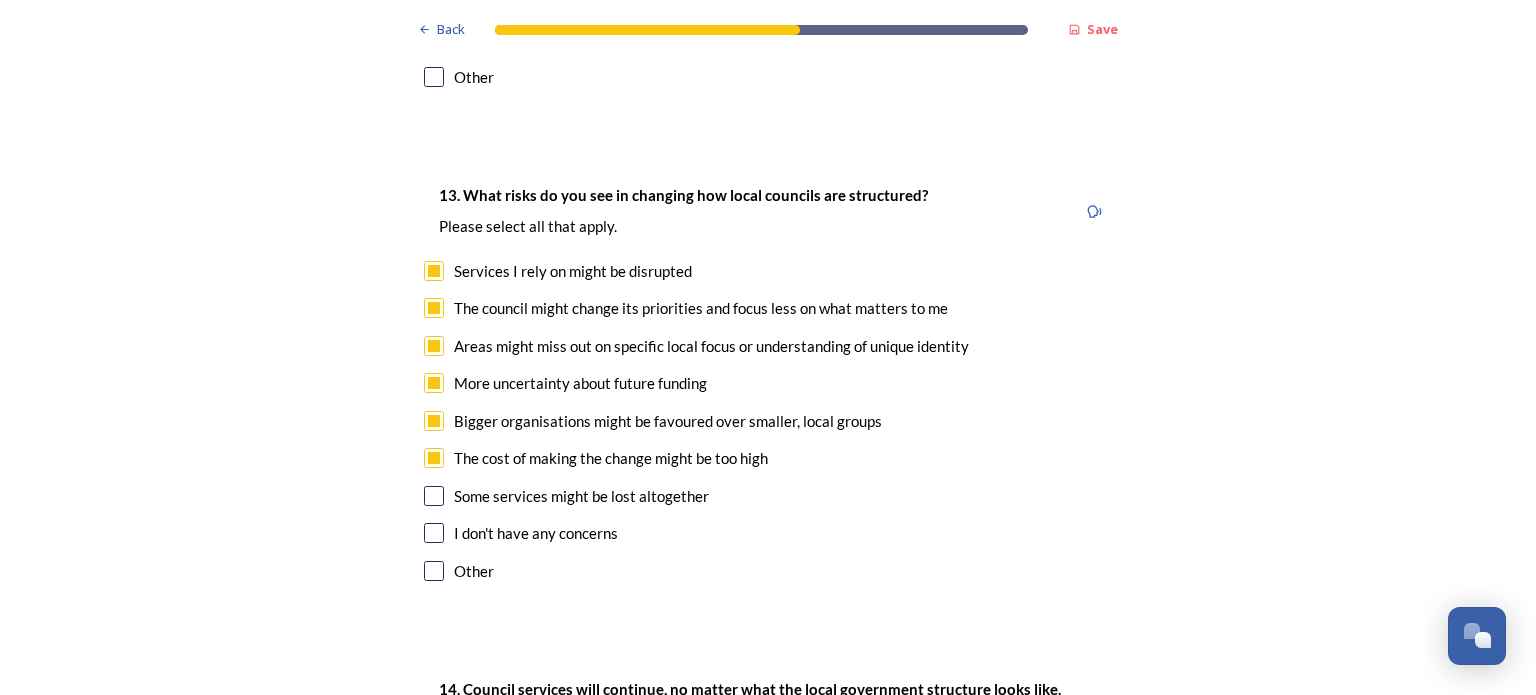 click at bounding box center [434, 496] 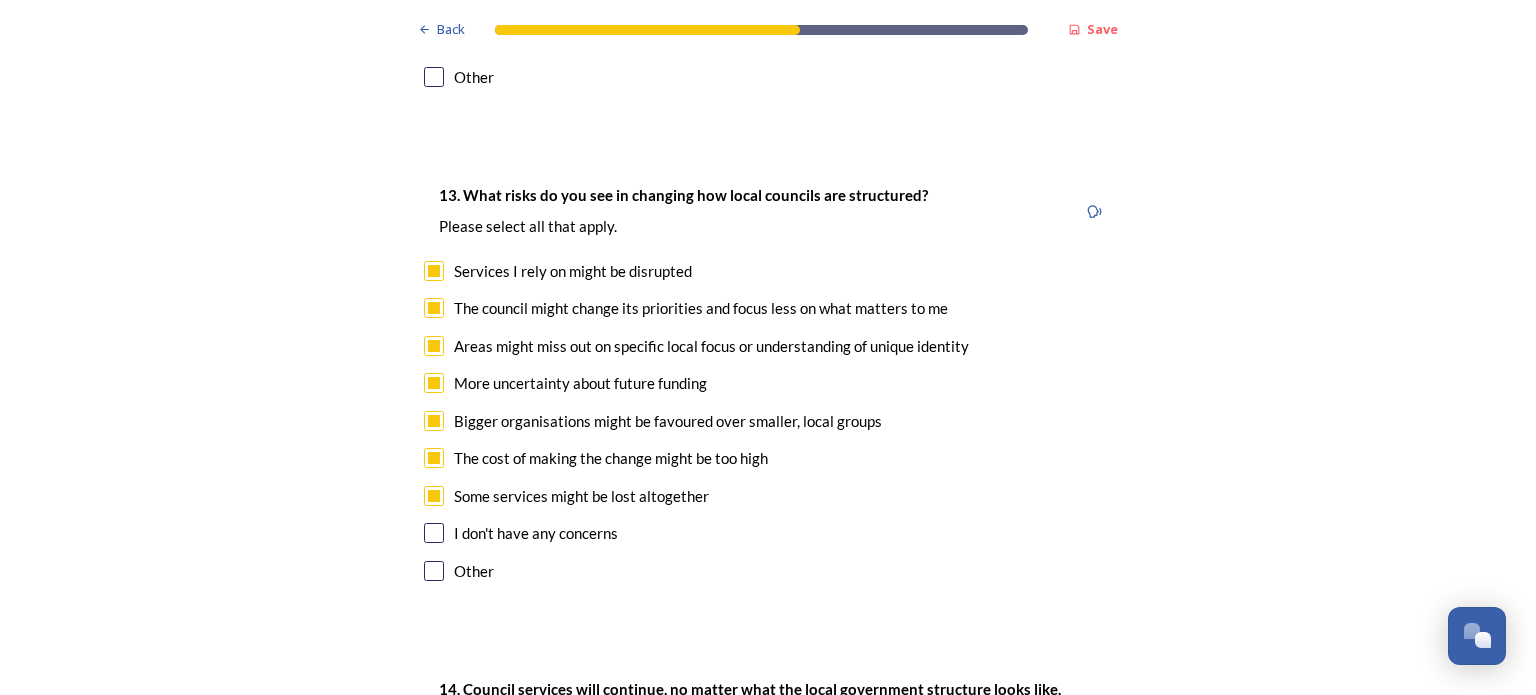 click on "Back Save Prioritising future services As explained on our  Shaping [GEOGRAPHIC_DATA] hub , Local Government Reorganisation for [GEOGRAPHIC_DATA] means that the county, district and borough councils will be replaced with one, or more than one, single-tier council (referred to as a unitary council) to deliver all your services.  Options currently being explored within [GEOGRAPHIC_DATA] are detailed on our  hub , but map visuals can be found below. A single county unitary , bringing the County Council and all seven District and Borough Councils services together to form a new unitary council for [GEOGRAPHIC_DATA]. Single unitary model (You can enlarge this map by clicking on the square expand icon in the top right of the image) Two unitary option, variation 1  -   one unitary combining Arun, [GEOGRAPHIC_DATA] and Worthing footprints and one unitary combining Adur, [GEOGRAPHIC_DATA], [GEOGRAPHIC_DATA], and Mid-Sussex footprints. Two unitary model variation 1 (You can enlarge this map by clicking on the square expand icon in the top right of the image) * Other 5" at bounding box center (768, -543) 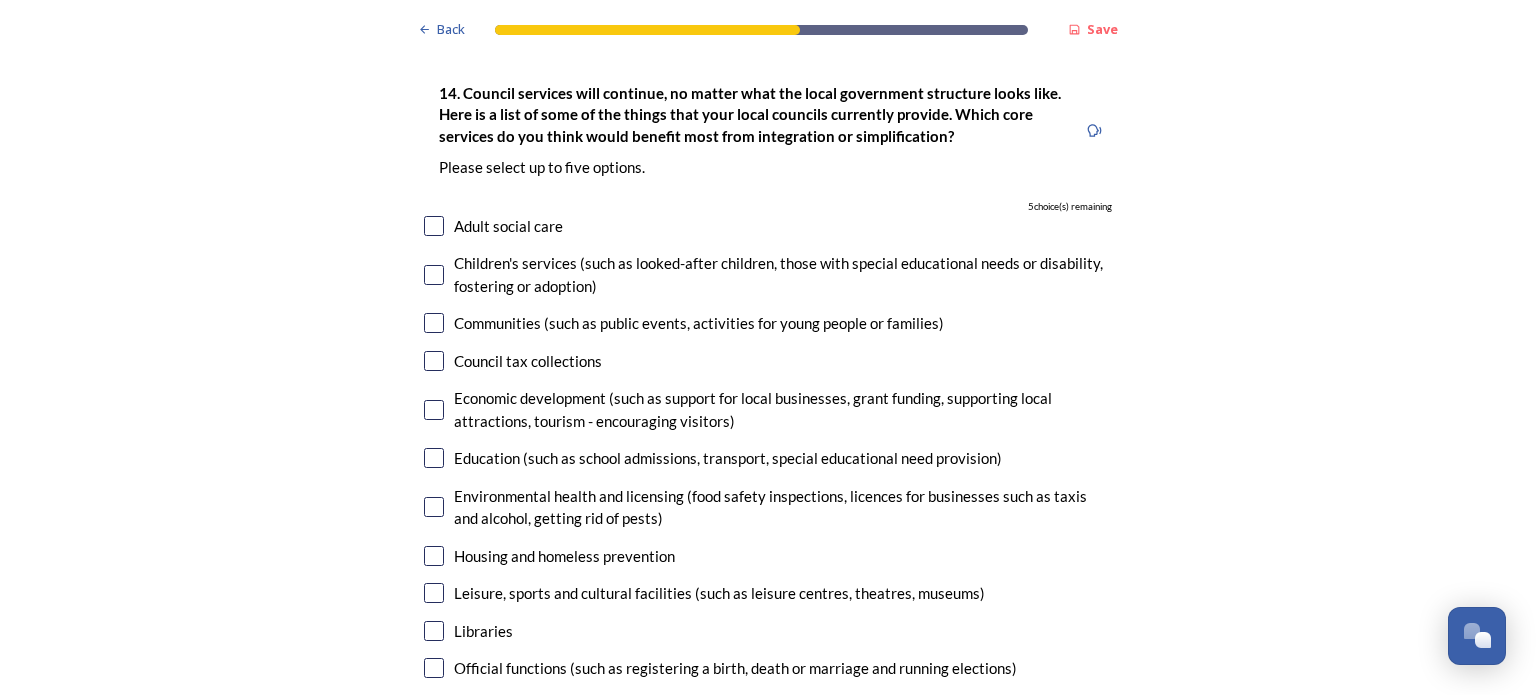 scroll, scrollTop: 4480, scrollLeft: 0, axis: vertical 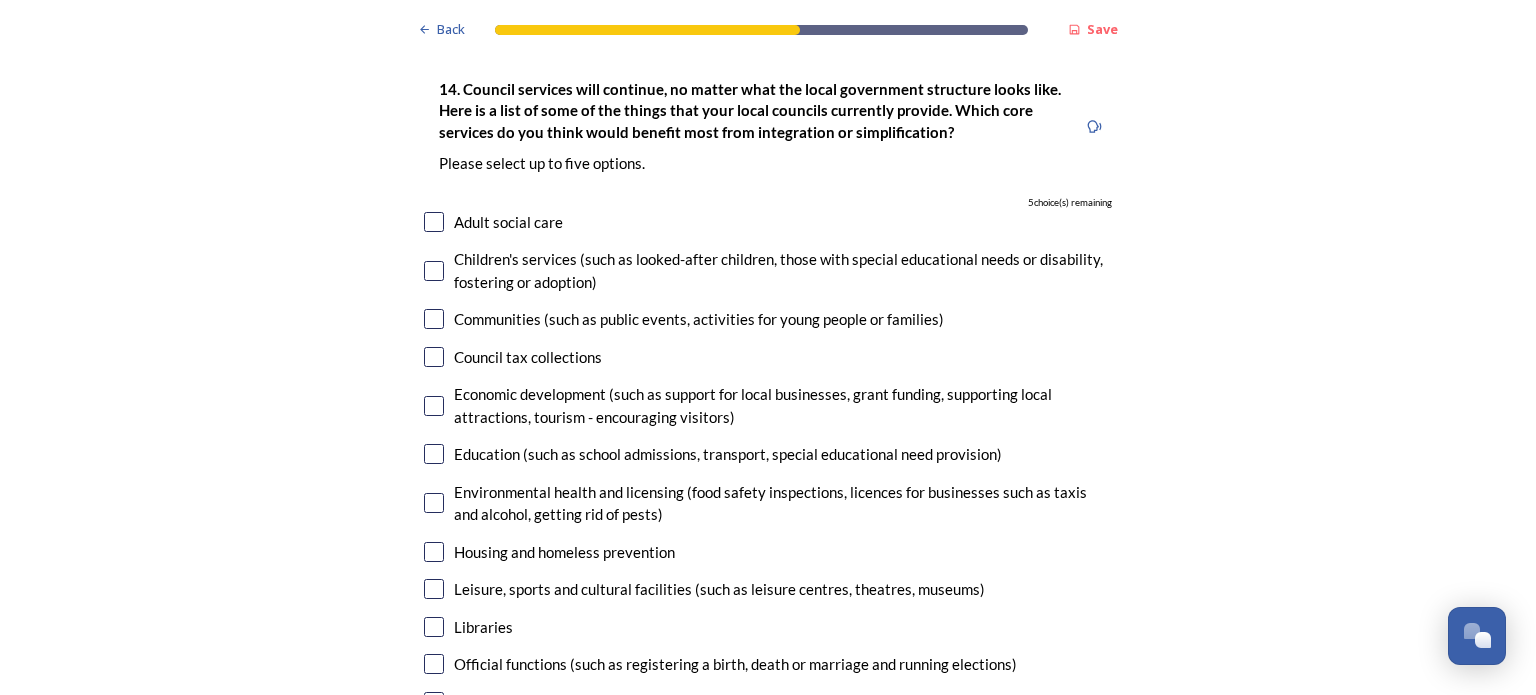 click on "Back Save Prioritising future services As explained on our  Shaping [GEOGRAPHIC_DATA] hub , Local Government Reorganisation for [GEOGRAPHIC_DATA] means that the county, district and borough councils will be replaced with one, or more than one, single-tier council (referred to as a unitary council) to deliver all your services.  Options currently being explored within [GEOGRAPHIC_DATA] are detailed on our  hub , but map visuals can be found below. A single county unitary , bringing the County Council and all seven District and Borough Councils services together to form a new unitary council for [GEOGRAPHIC_DATA]. Single unitary model (You can enlarge this map by clicking on the square expand icon in the top right of the image) Two unitary option, variation 1  -   one unitary combining Arun, [GEOGRAPHIC_DATA] and Worthing footprints and one unitary combining Adur, [GEOGRAPHIC_DATA], [GEOGRAPHIC_DATA], and Mid-Sussex footprints. Two unitary model variation 1 (You can enlarge this map by clicking on the square expand icon in the top right of the image) * Other 5" at bounding box center [768, -1143] 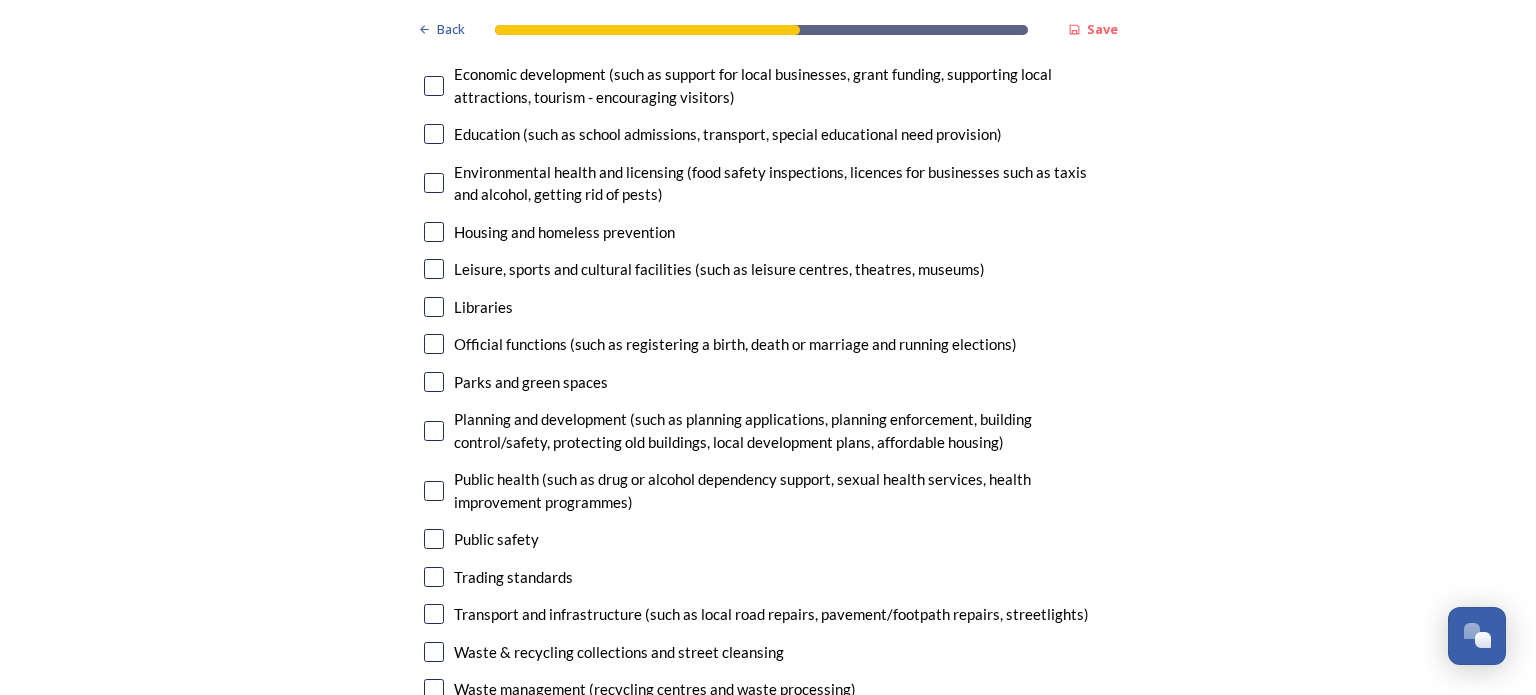 scroll, scrollTop: 4760, scrollLeft: 0, axis: vertical 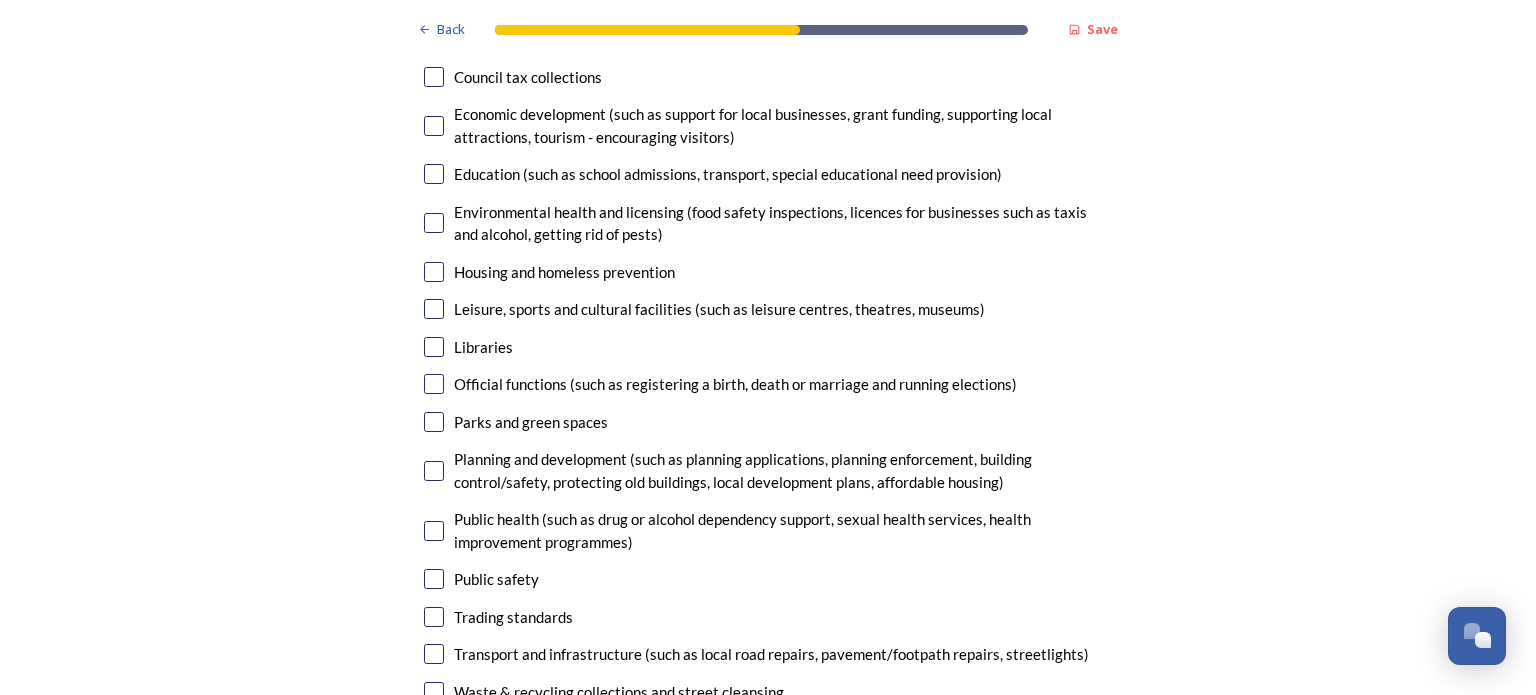 click at bounding box center (434, 422) 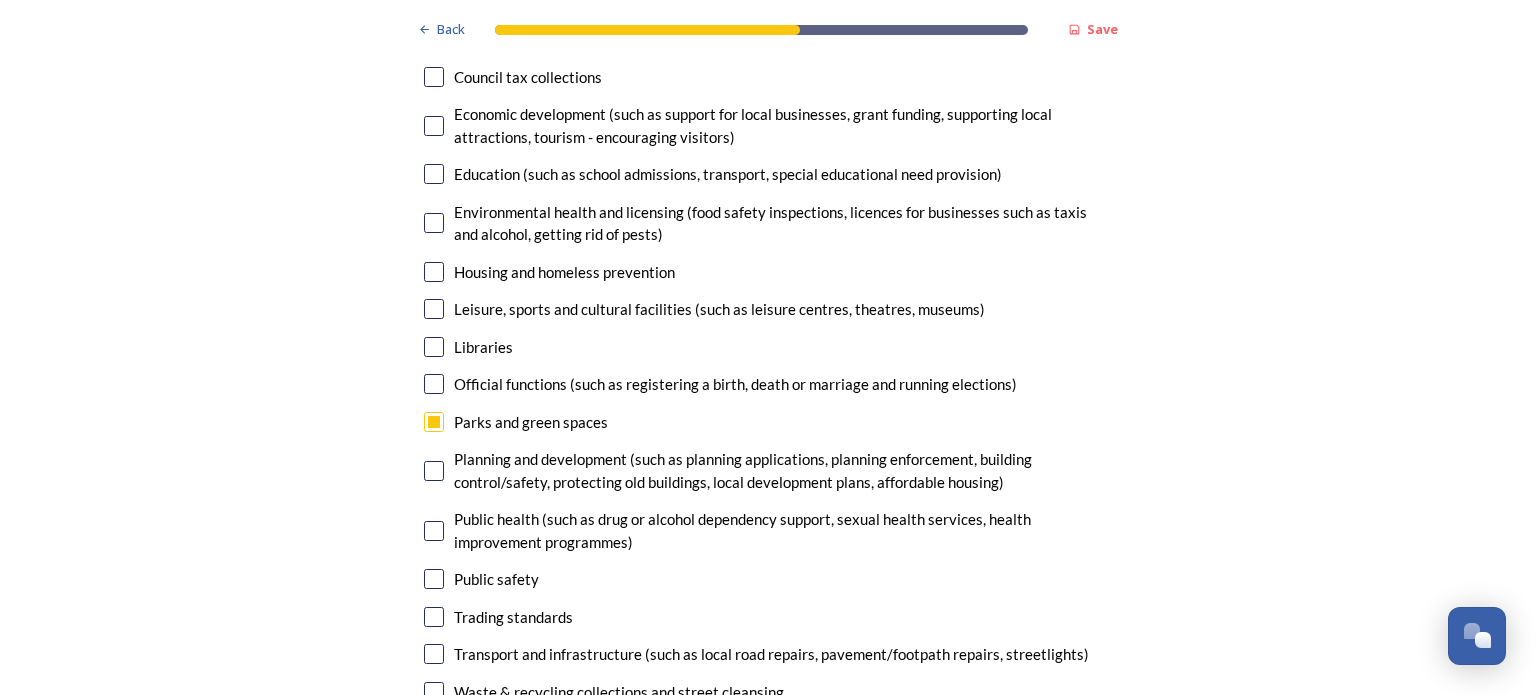 click at bounding box center [434, 272] 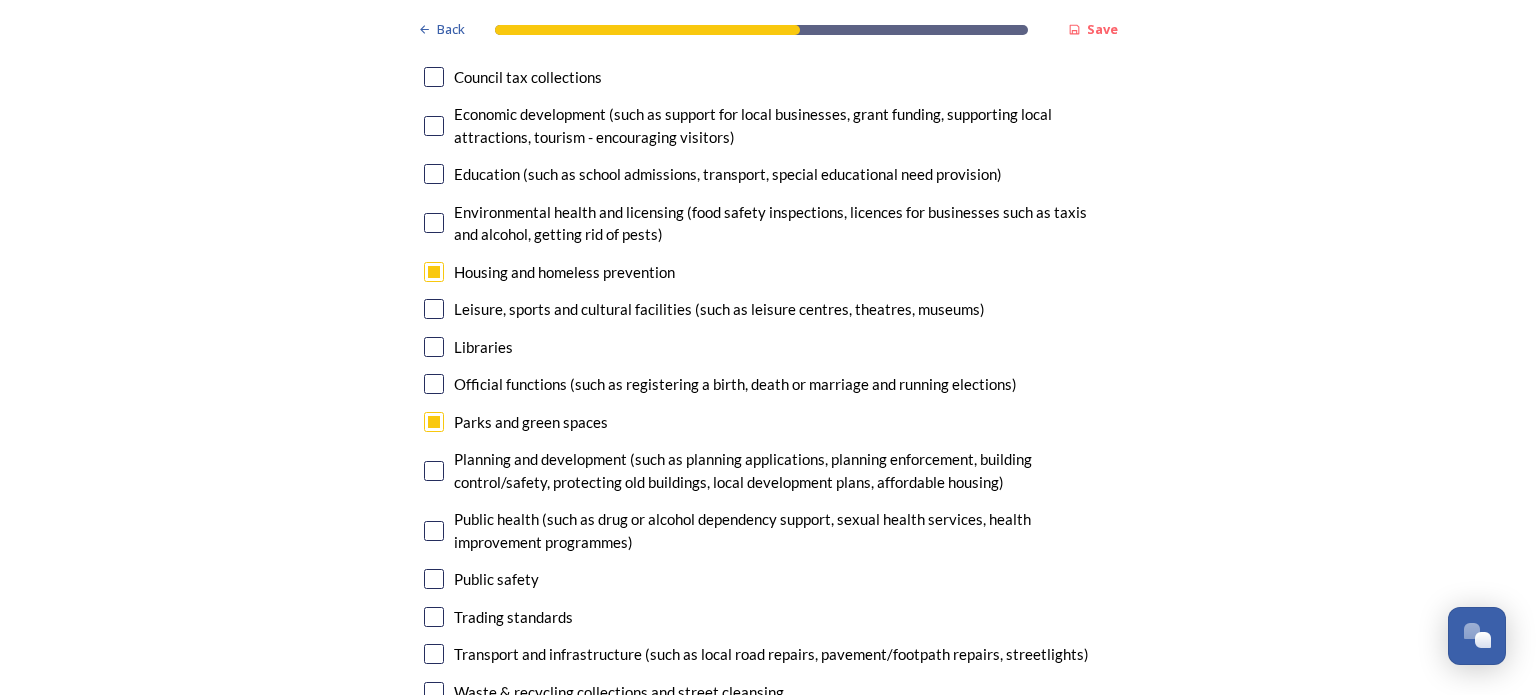 click at bounding box center (434, 692) 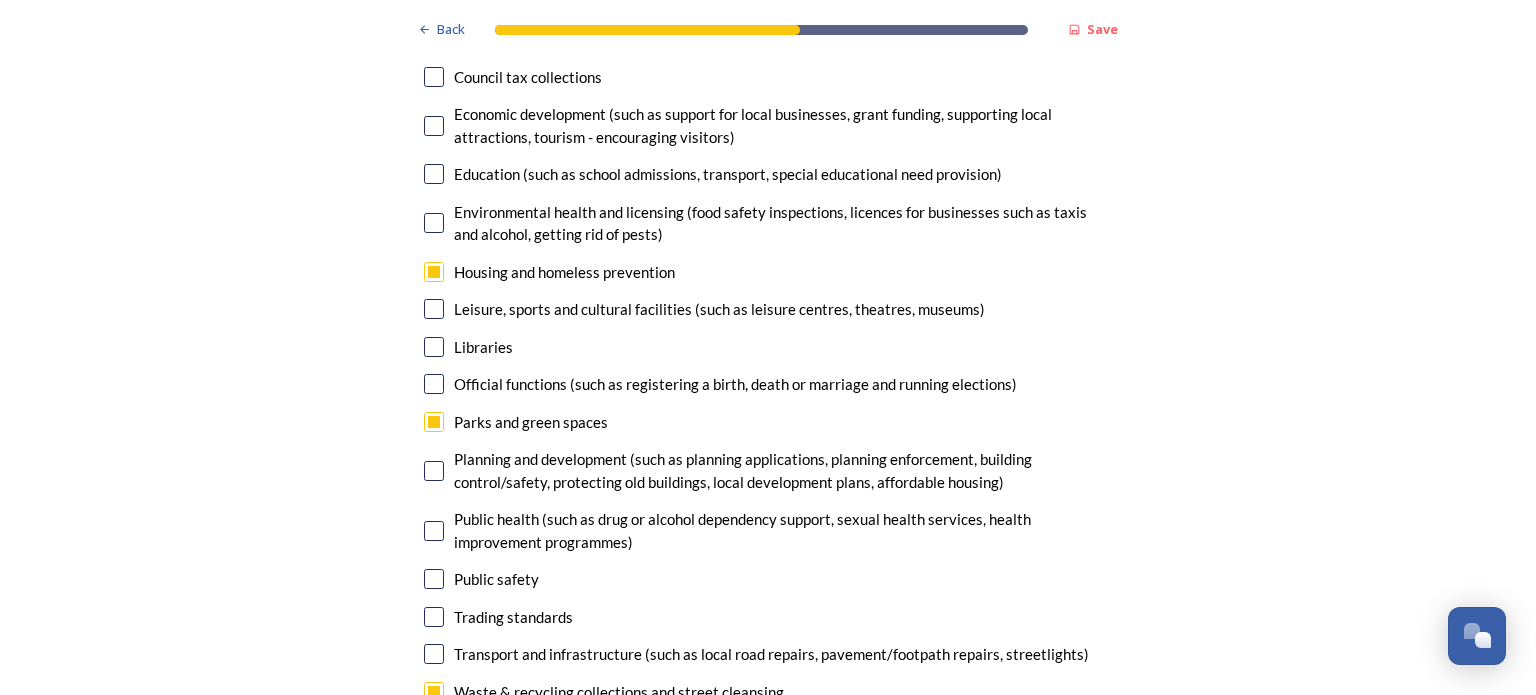click on "Back Save Prioritising future services As explained on our  Shaping [GEOGRAPHIC_DATA] hub , Local Government Reorganisation for [GEOGRAPHIC_DATA] means that the county, district and borough councils will be replaced with one, or more than one, single-tier council (referred to as a unitary council) to deliver all your services.  Options currently being explored within [GEOGRAPHIC_DATA] are detailed on our  hub , but map visuals can be found below. A single county unitary , bringing the County Council and all seven District and Borough Councils services together to form a new unitary council for [GEOGRAPHIC_DATA]. Single unitary model (You can enlarge this map by clicking on the square expand icon in the top right of the image) Two unitary option, variation 1  -   one unitary combining Arun, [GEOGRAPHIC_DATA] and Worthing footprints and one unitary combining Adur, [GEOGRAPHIC_DATA], [GEOGRAPHIC_DATA], and Mid-Sussex footprints. Two unitary model variation 1 (You can enlarge this map by clicking on the square expand icon in the top right of the image) * Other 2" at bounding box center (768, -1423) 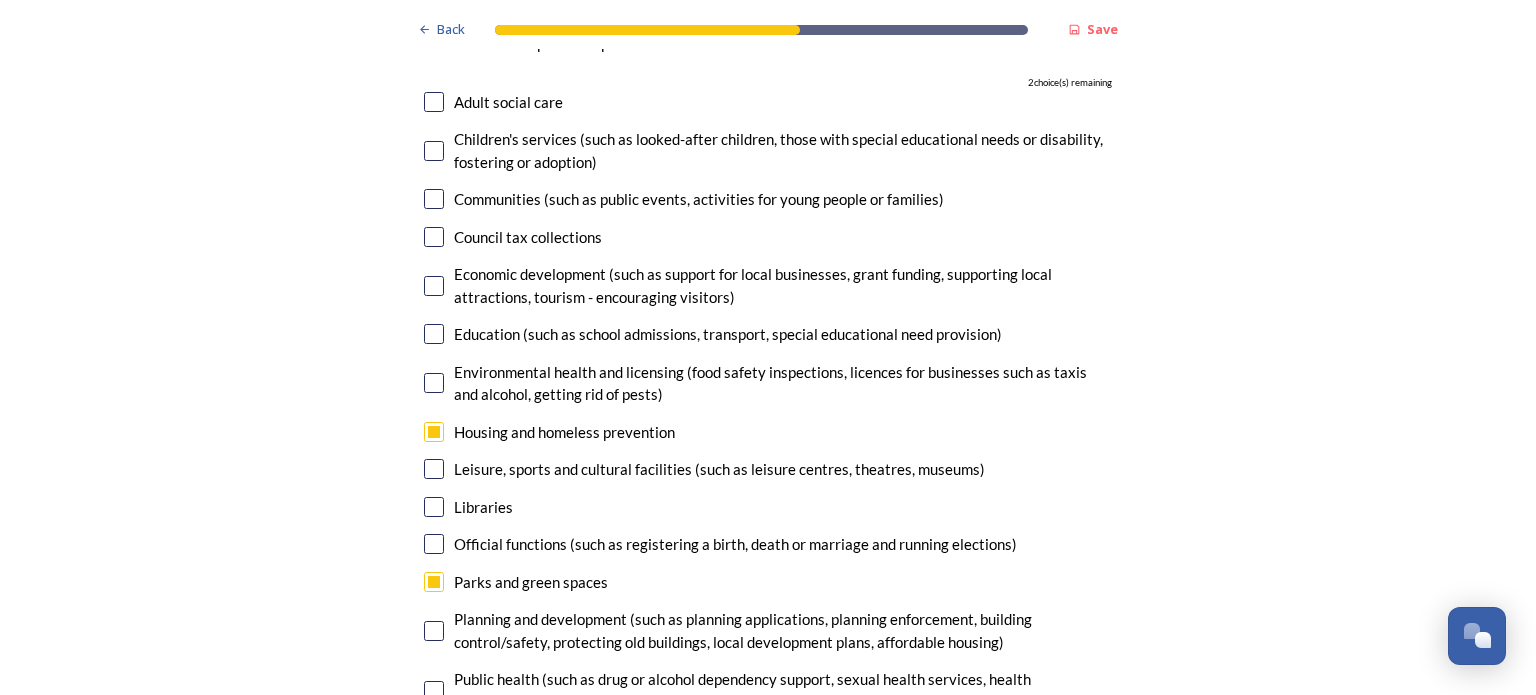 scroll, scrollTop: 4560, scrollLeft: 0, axis: vertical 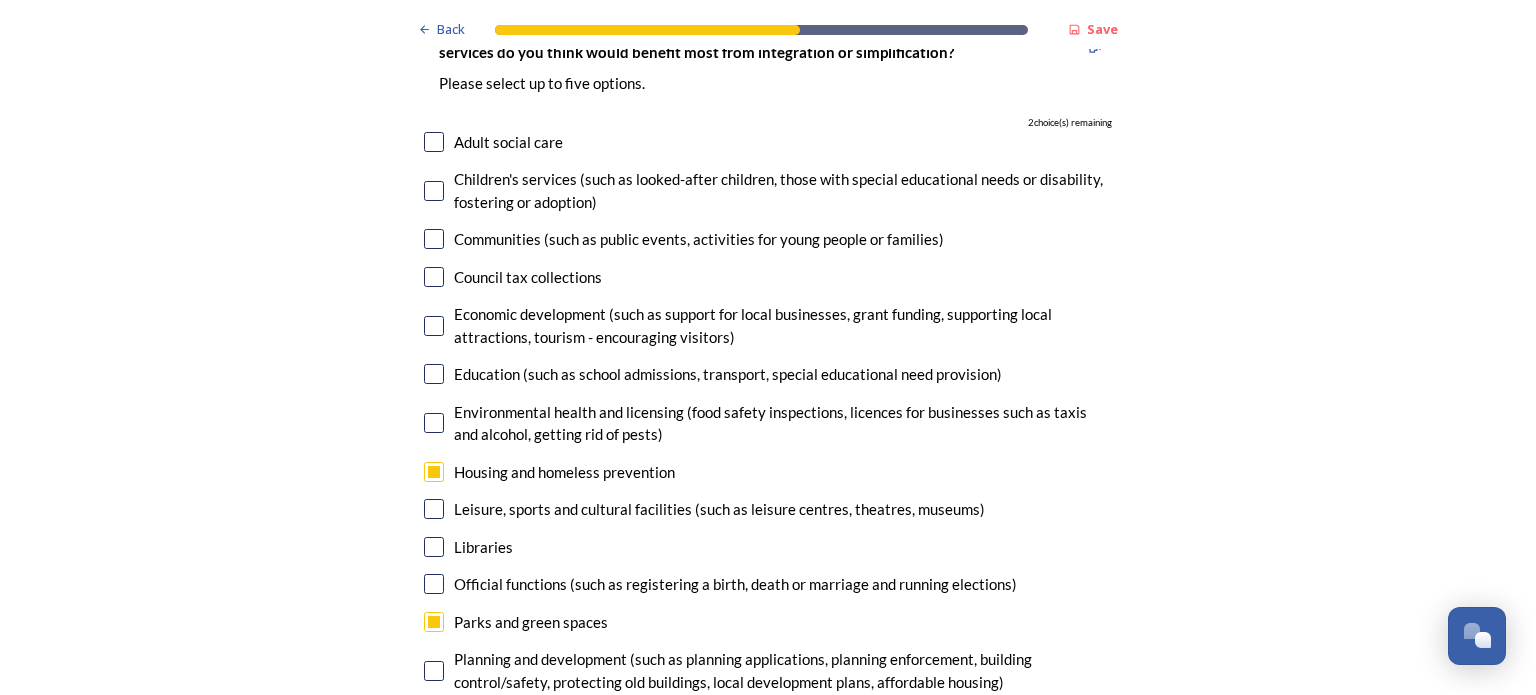 click at bounding box center [434, 374] 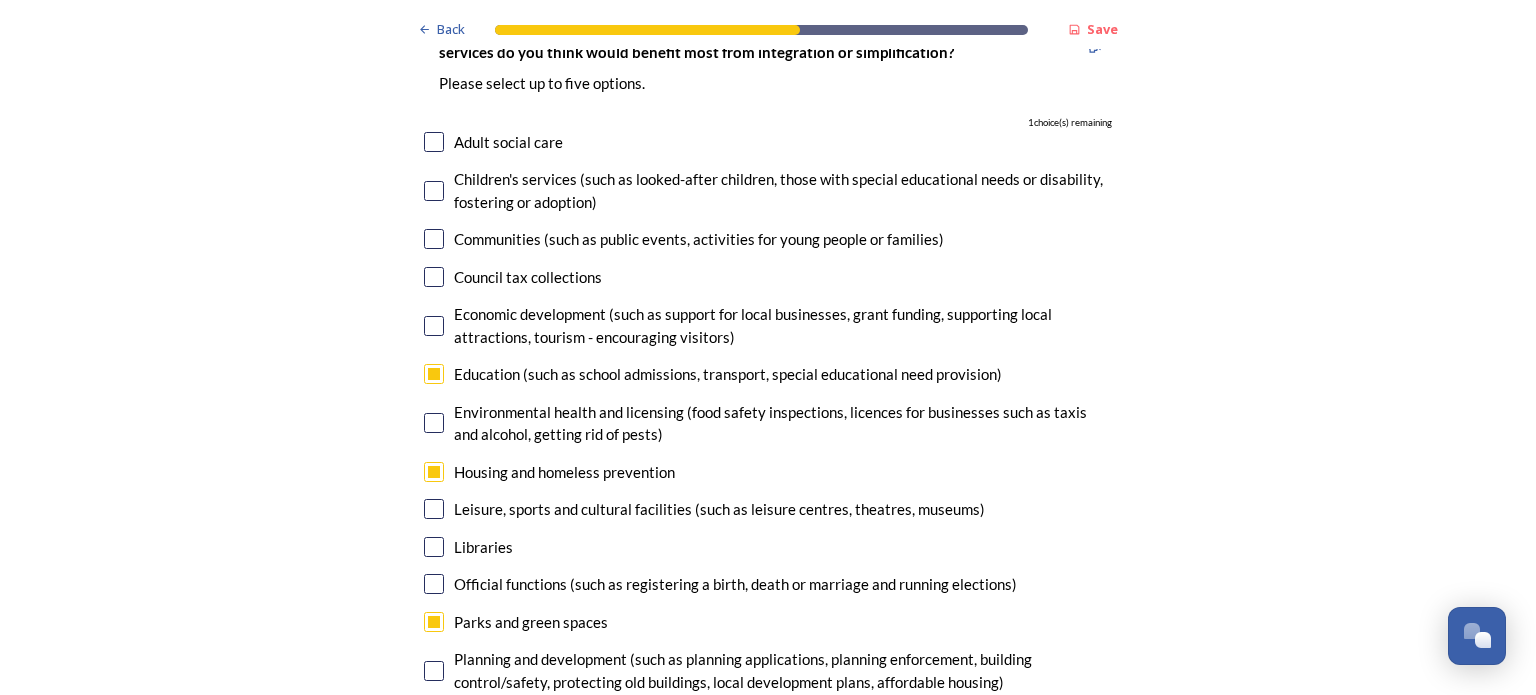 click on "Back Save Prioritising future services As explained on our  Shaping [GEOGRAPHIC_DATA] hub , Local Government Reorganisation for [GEOGRAPHIC_DATA] means that the county, district and borough councils will be replaced with one, or more than one, single-tier council (referred to as a unitary council) to deliver all your services.  Options currently being explored within [GEOGRAPHIC_DATA] are detailed on our  hub , but map visuals can be found below. A single county unitary , bringing the County Council and all seven District and Borough Councils services together to form a new unitary council for [GEOGRAPHIC_DATA]. Single unitary model (You can enlarge this map by clicking on the square expand icon in the top right of the image) Two unitary option, variation 1  -   one unitary combining Arun, [GEOGRAPHIC_DATA] and Worthing footprints and one unitary combining Adur, [GEOGRAPHIC_DATA], [GEOGRAPHIC_DATA], and Mid-Sussex footprints. Two unitary model variation 1 (You can enlarge this map by clicking on the square expand icon in the top right of the image) * Other 1" at bounding box center [768, -1223] 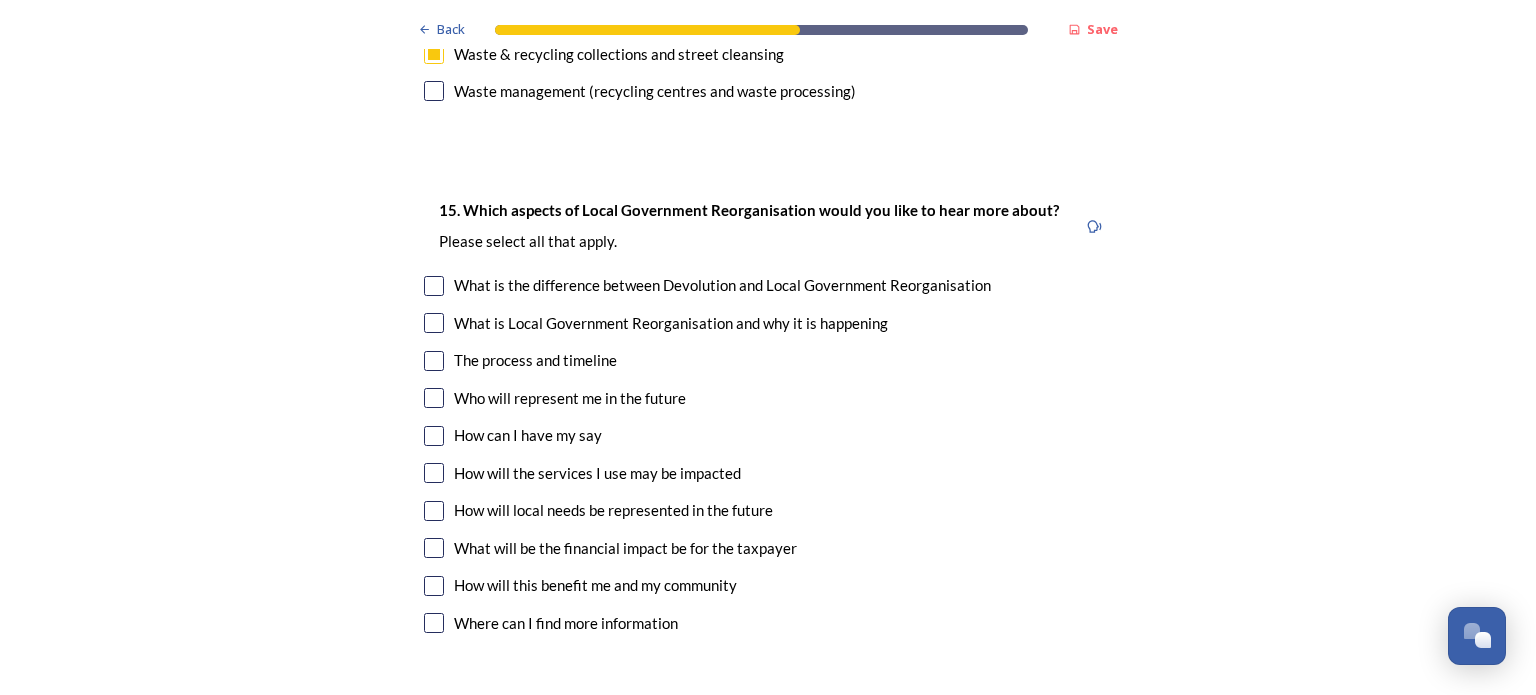 scroll, scrollTop: 5400, scrollLeft: 0, axis: vertical 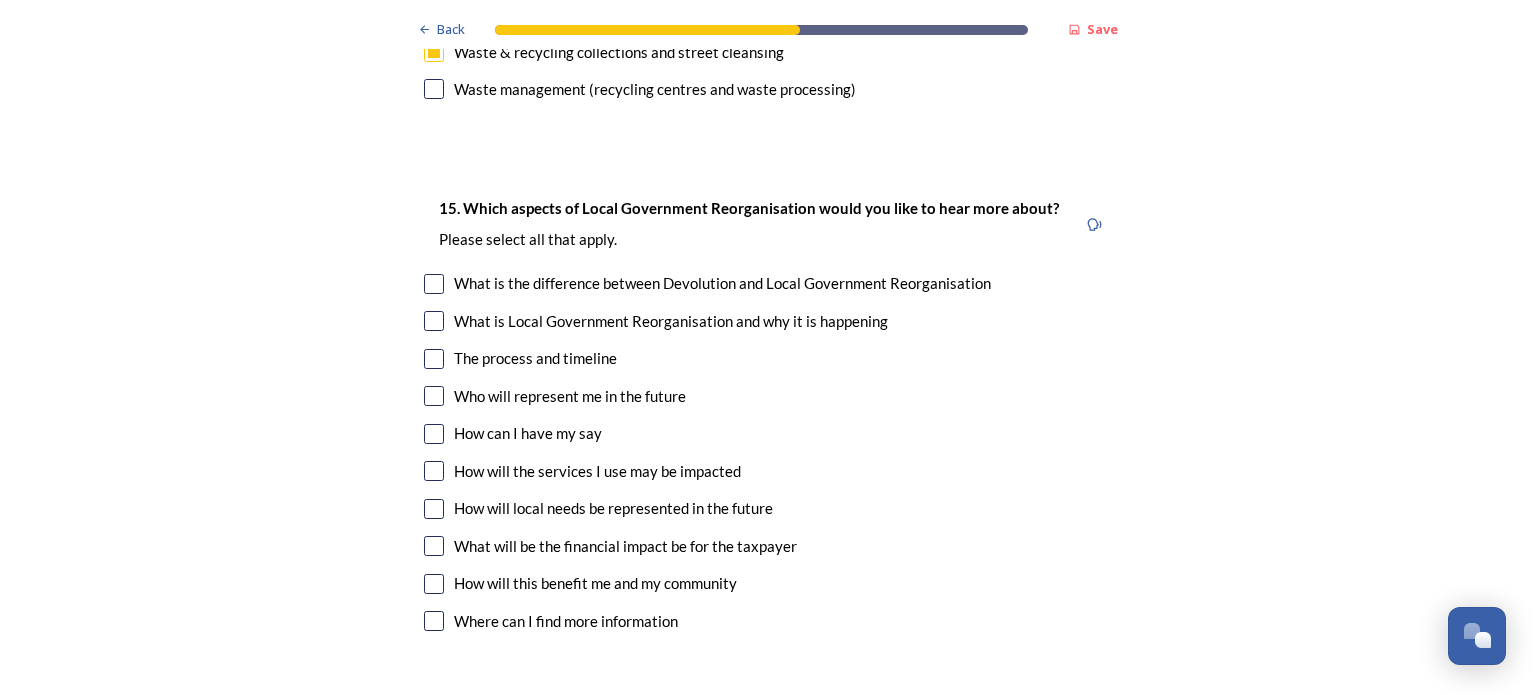 click at bounding box center [434, 321] 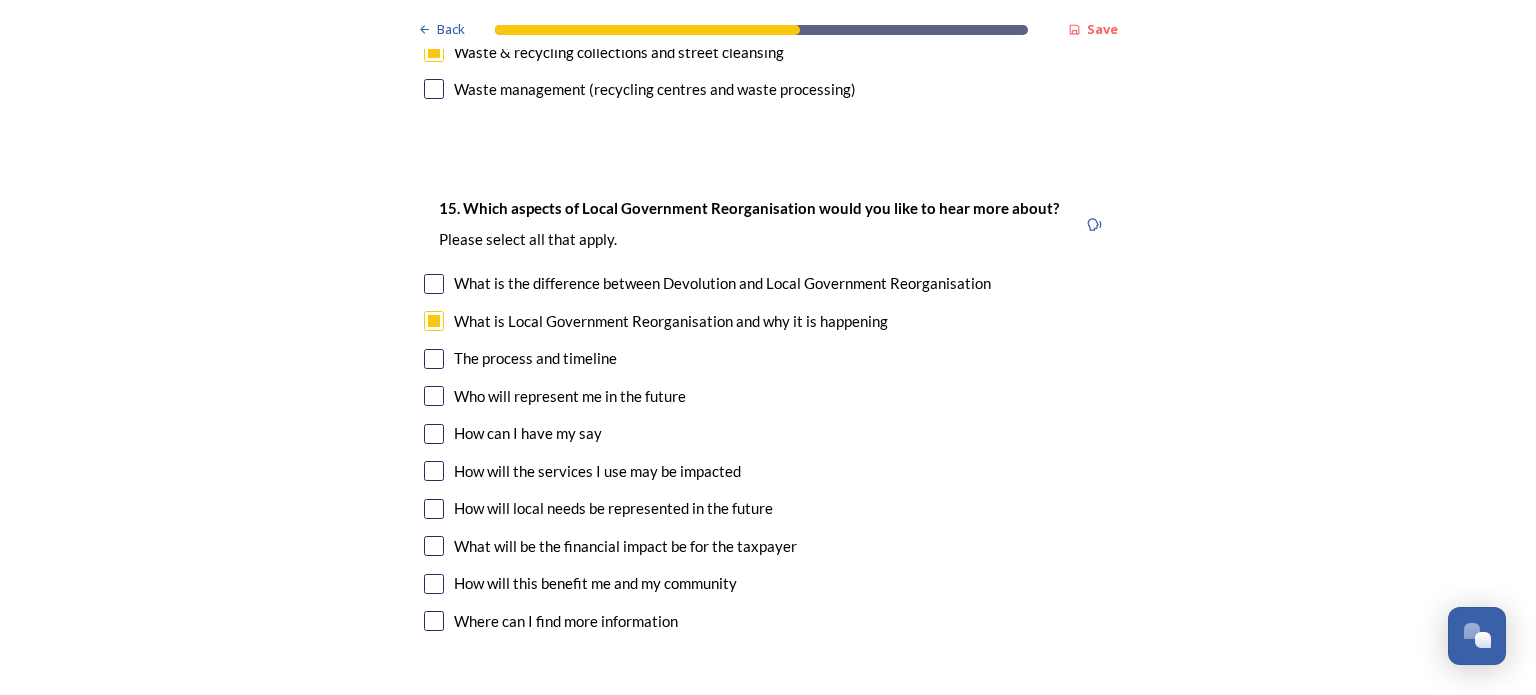 click at bounding box center [434, 321] 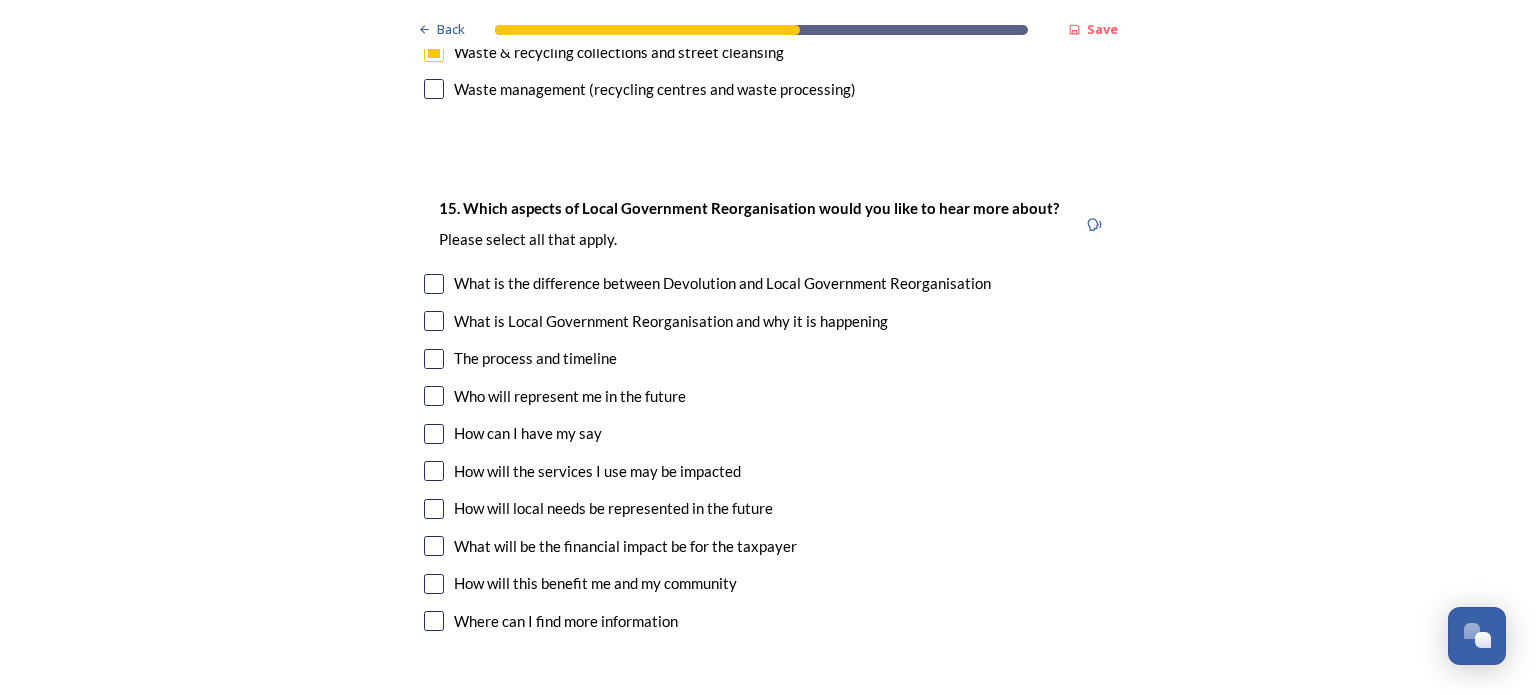 click at bounding box center (434, 321) 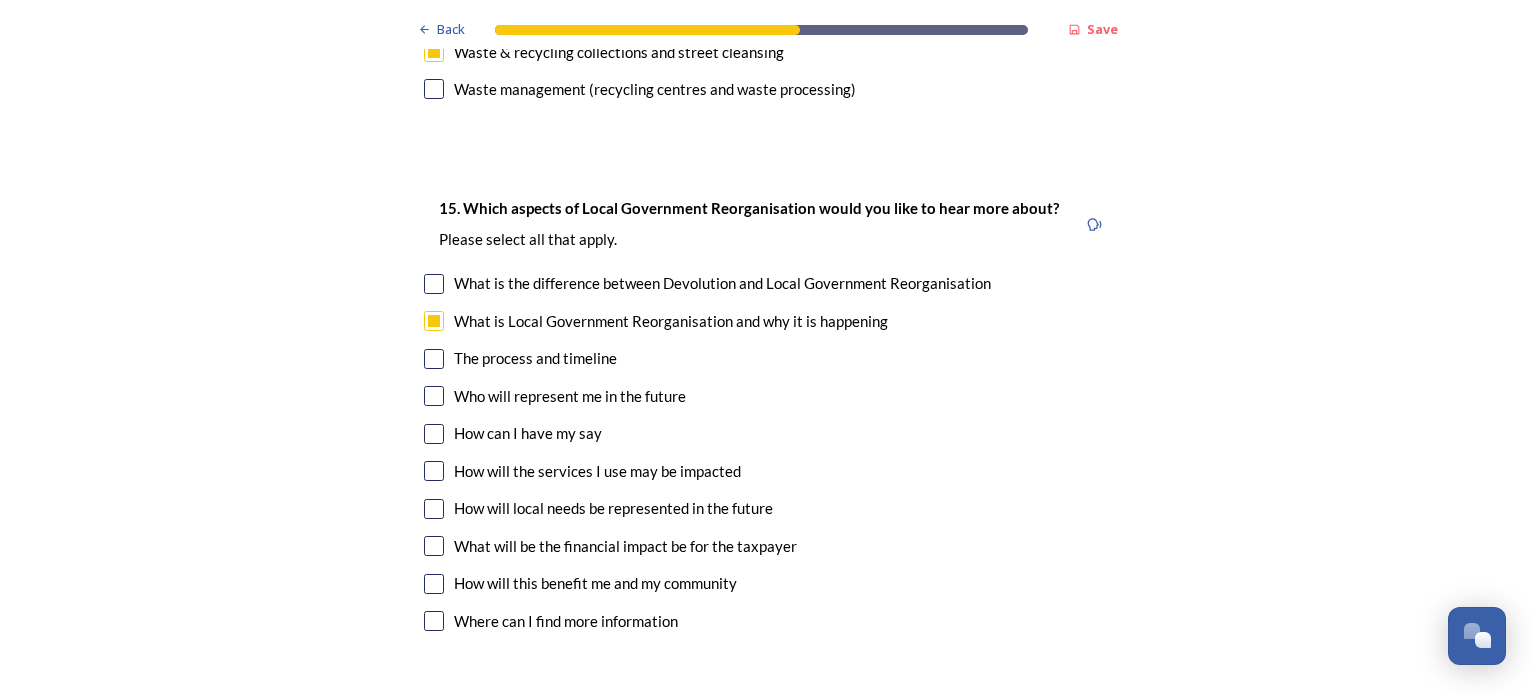 click at bounding box center [434, 359] 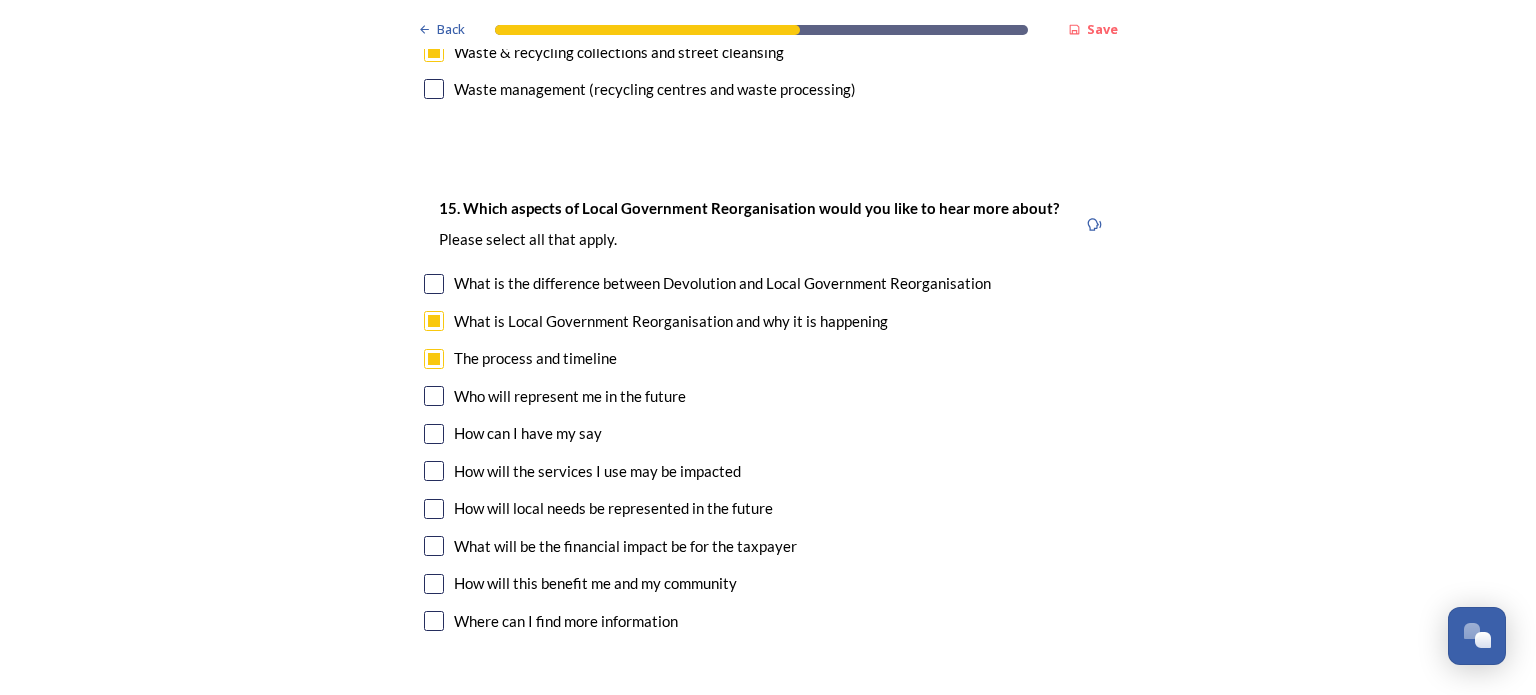 click at bounding box center [434, 396] 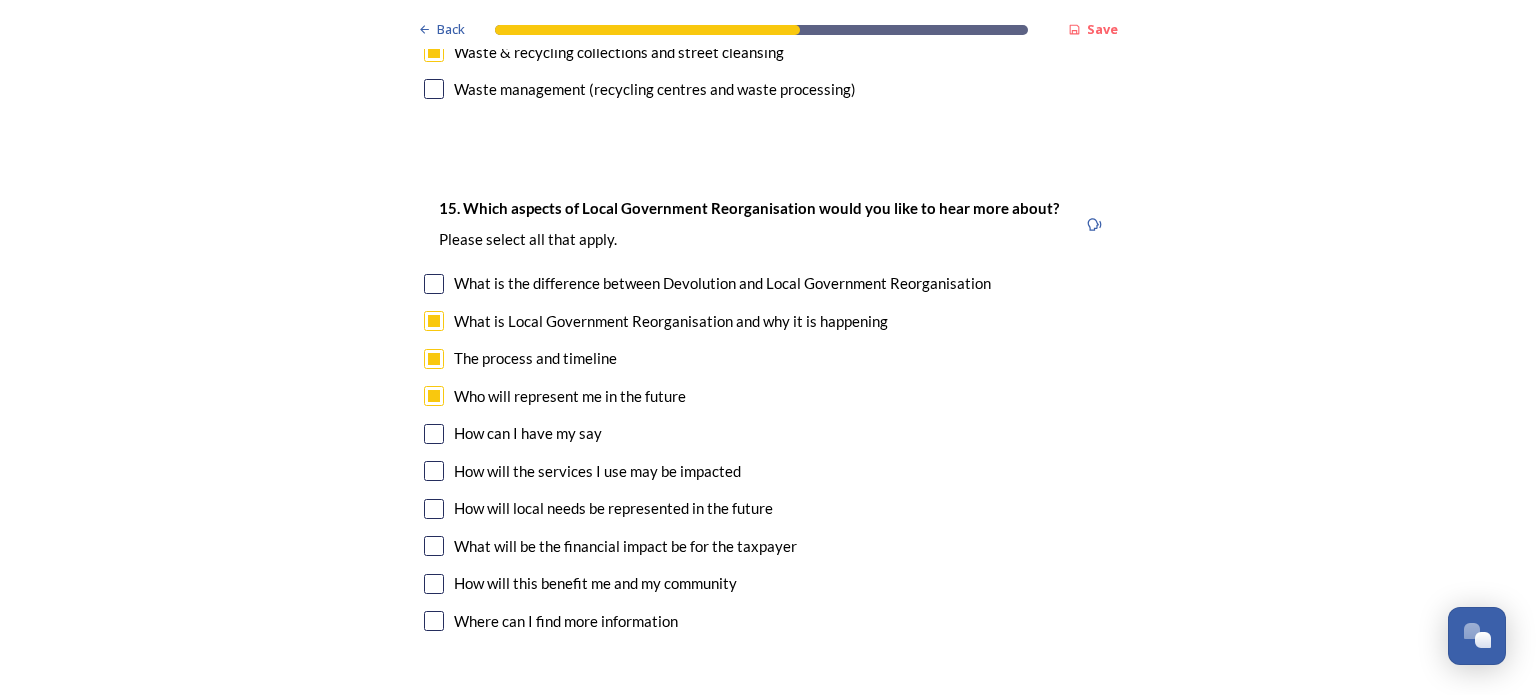 click at bounding box center [434, 434] 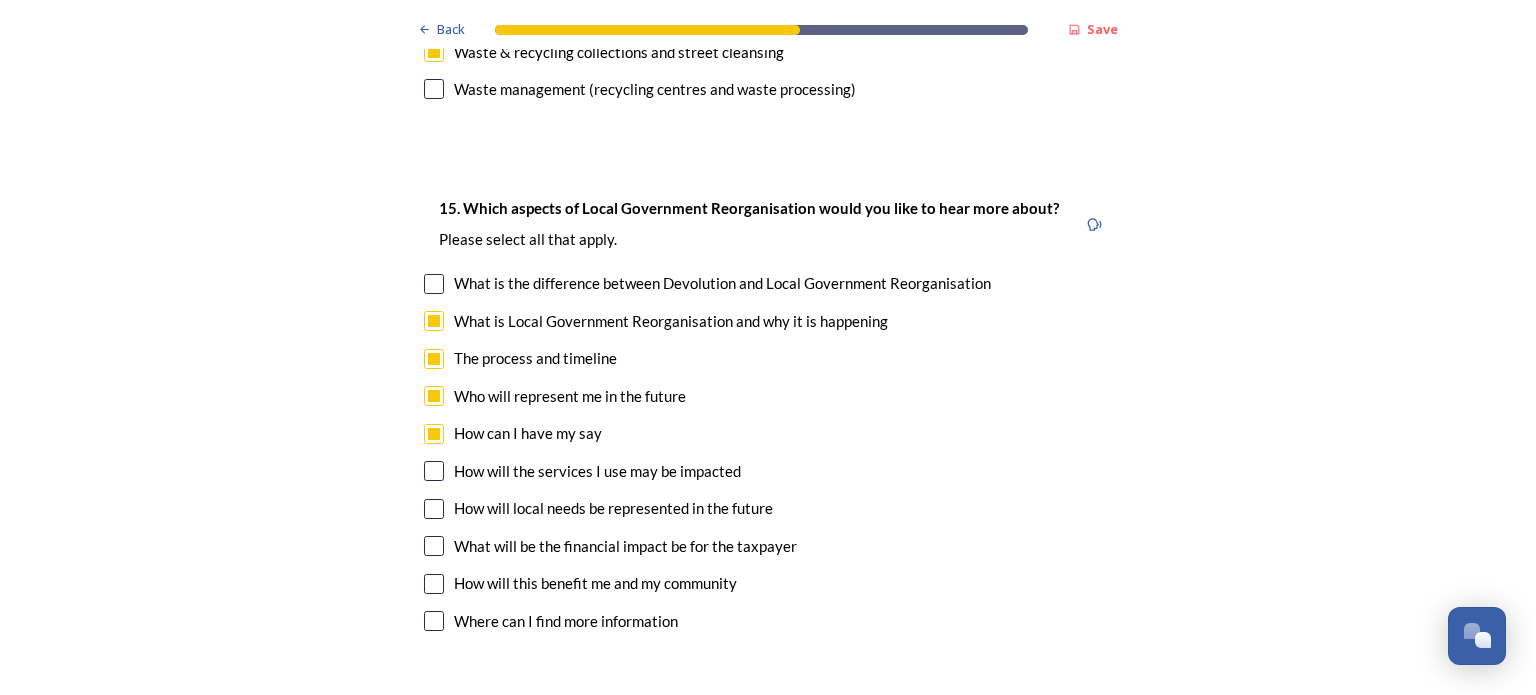 click at bounding box center [434, 471] 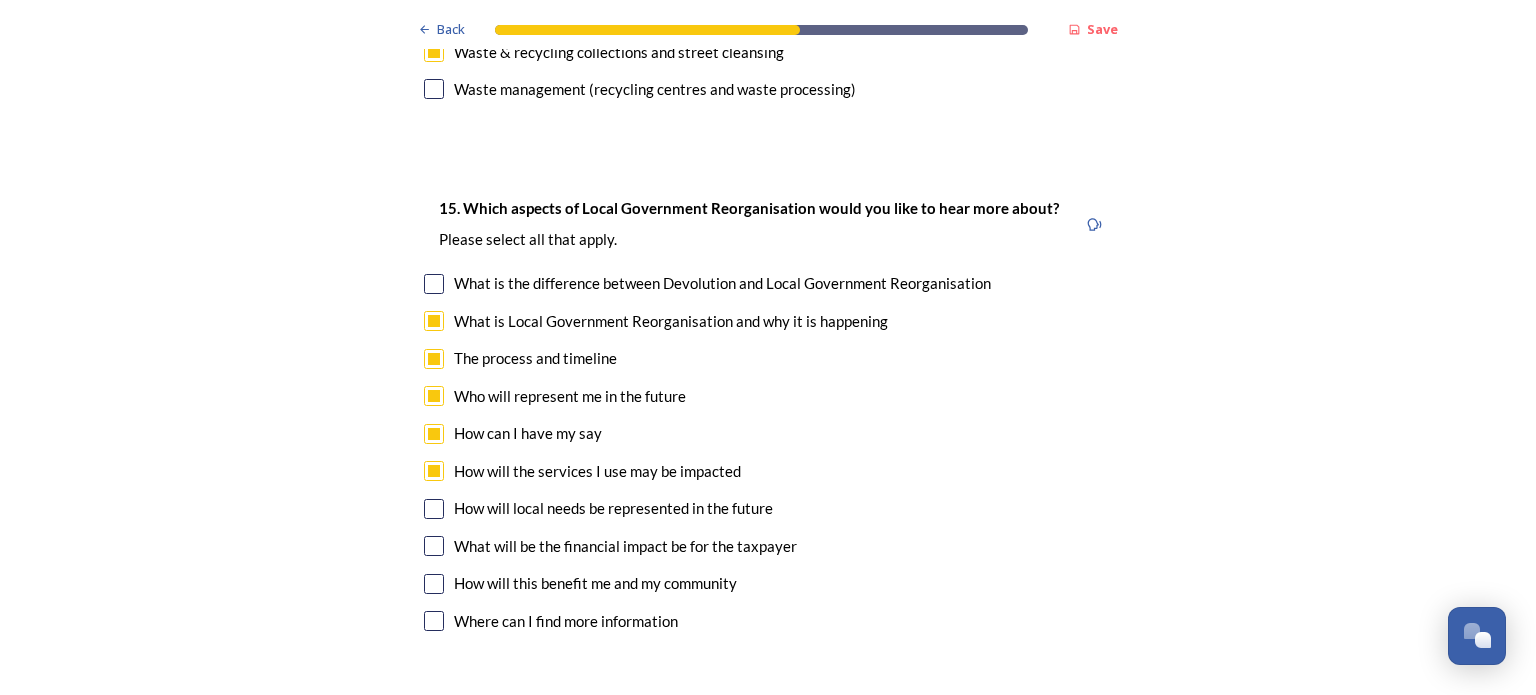 click at bounding box center (434, 509) 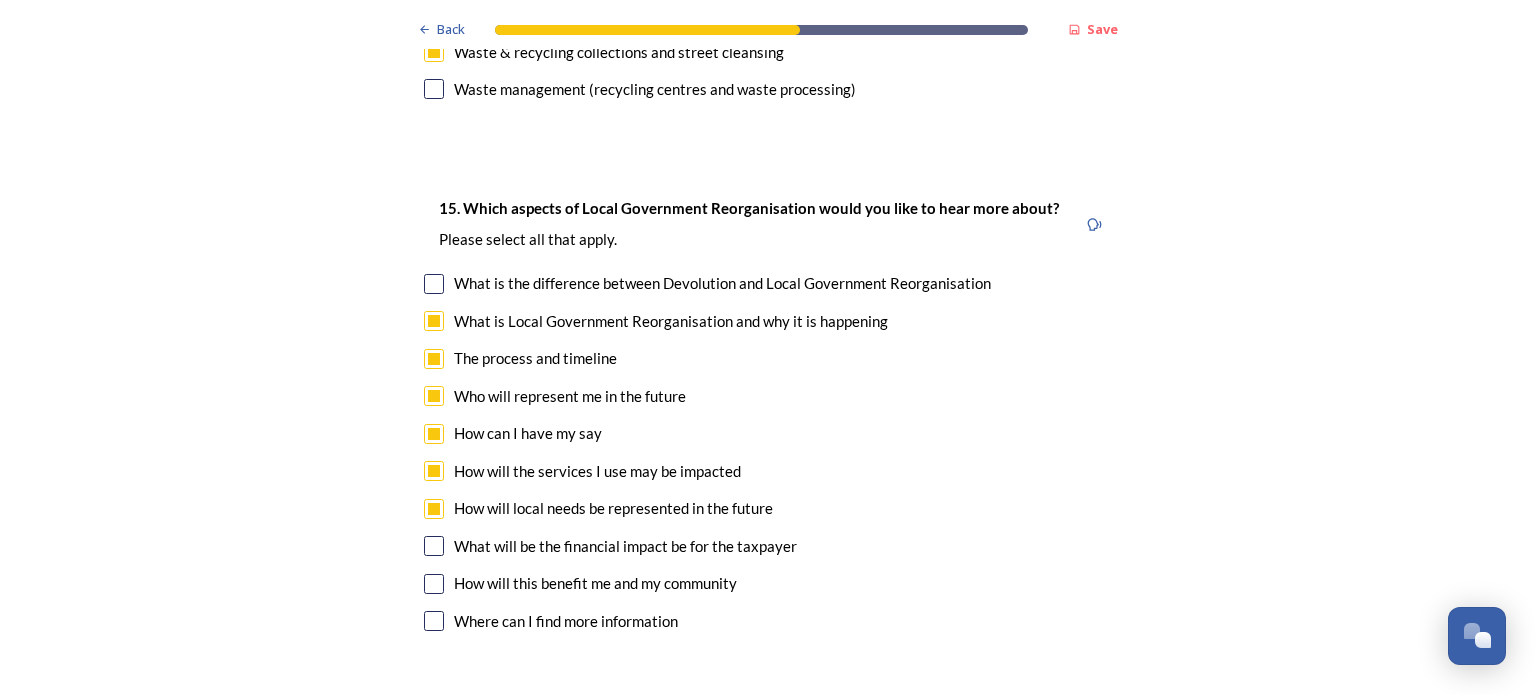 click at bounding box center (434, 546) 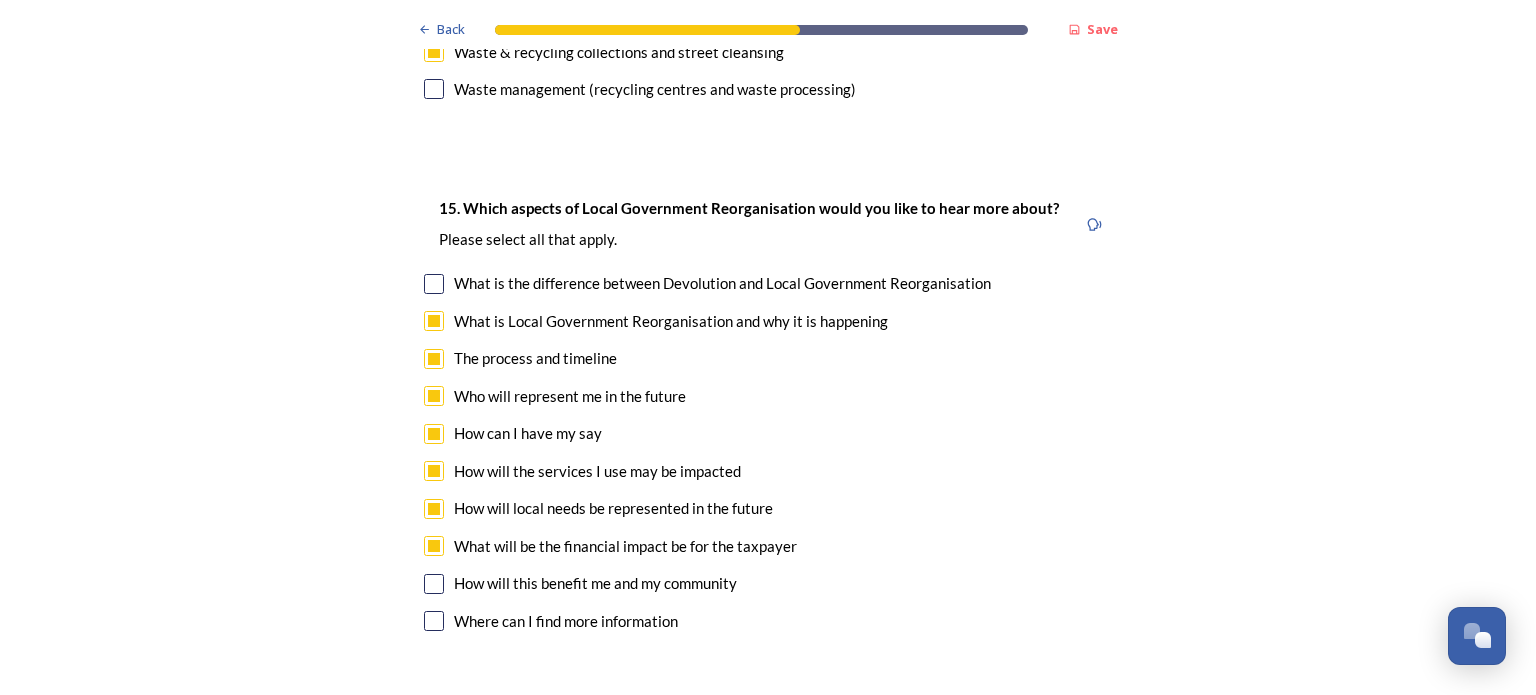 click at bounding box center (434, 584) 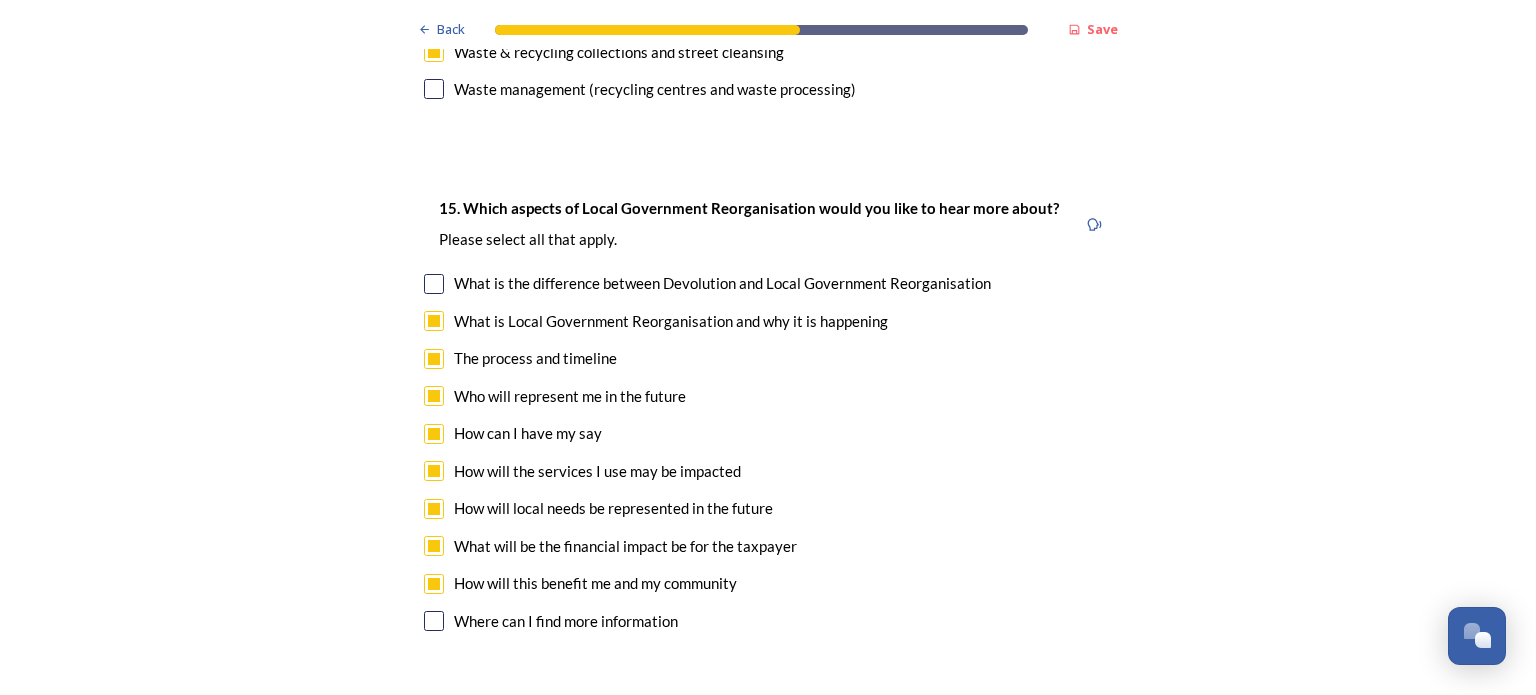 click at bounding box center [434, 621] 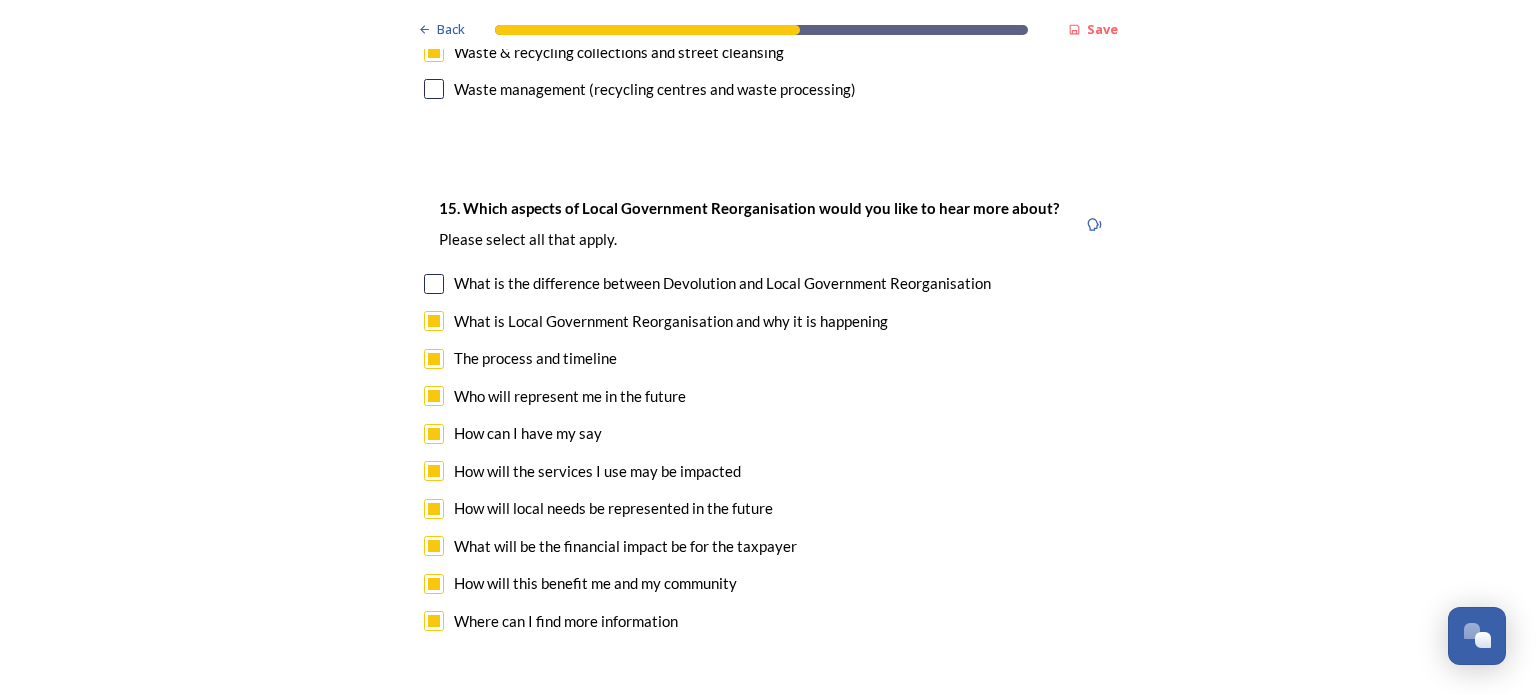 click on "Back Save Prioritising future services As explained on our  Shaping [GEOGRAPHIC_DATA] hub , Local Government Reorganisation for [GEOGRAPHIC_DATA] means that the county, district and borough councils will be replaced with one, or more than one, single-tier council (referred to as a unitary council) to deliver all your services.  Options currently being explored within [GEOGRAPHIC_DATA] are detailed on our  hub , but map visuals can be found below. A single county unitary , bringing the County Council and all seven District and Borough Councils services together to form a new unitary council for [GEOGRAPHIC_DATA]. Single unitary model (You can enlarge this map by clicking on the square expand icon in the top right of the image) Two unitary option, variation 1  -   one unitary combining Arun, [GEOGRAPHIC_DATA] and Worthing footprints and one unitary combining Adur, [GEOGRAPHIC_DATA], [GEOGRAPHIC_DATA], and Mid-Sussex footprints. Two unitary model variation 1 (You can enlarge this map by clicking on the square expand icon in the top right of the image) * Other 1" at bounding box center [768, -2063] 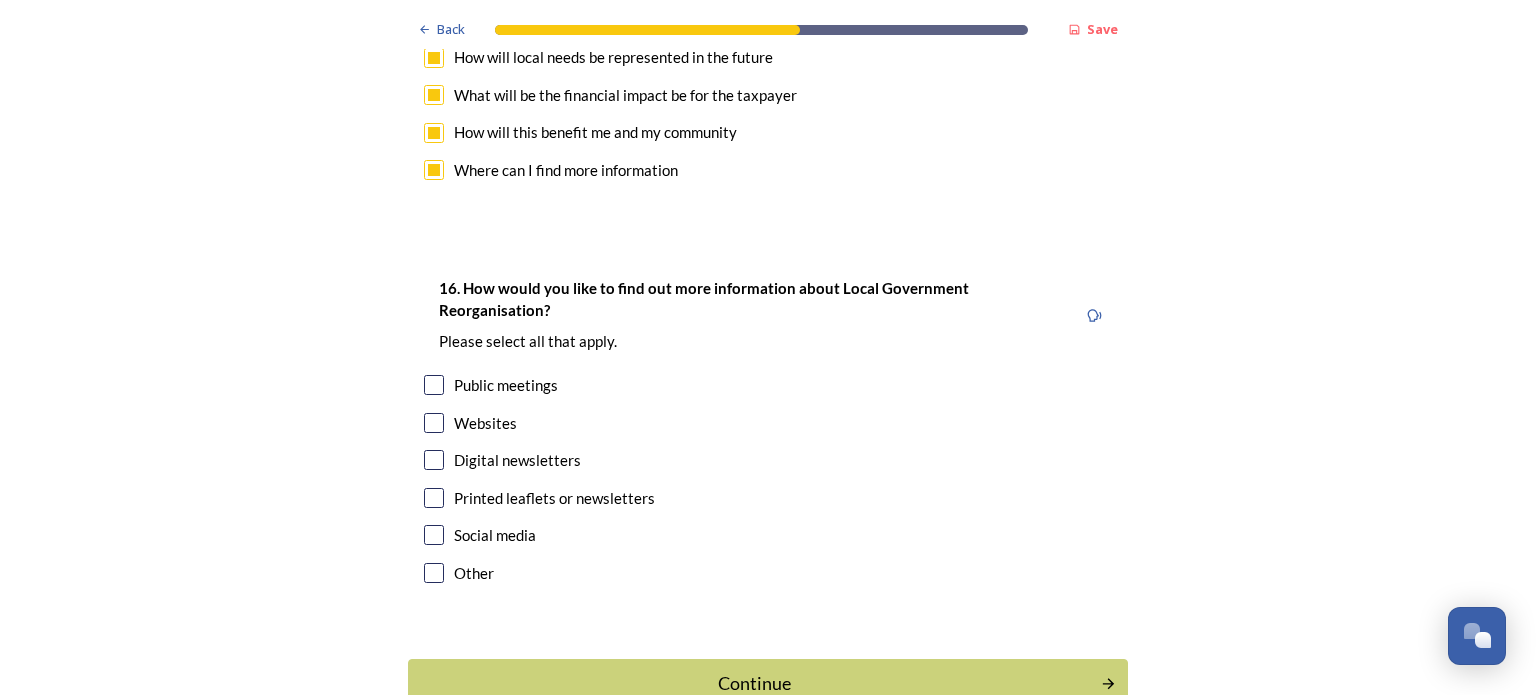 scroll, scrollTop: 5880, scrollLeft: 0, axis: vertical 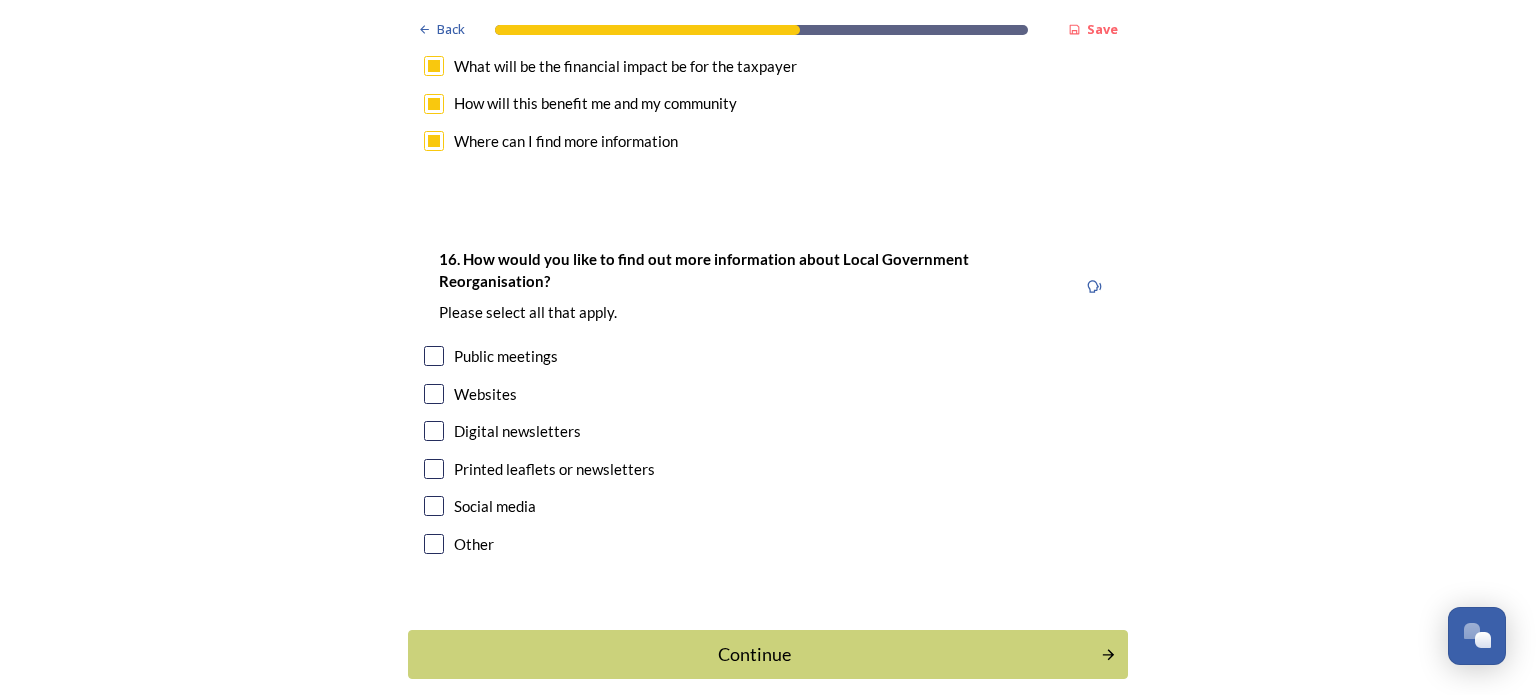 click at bounding box center [434, 356] 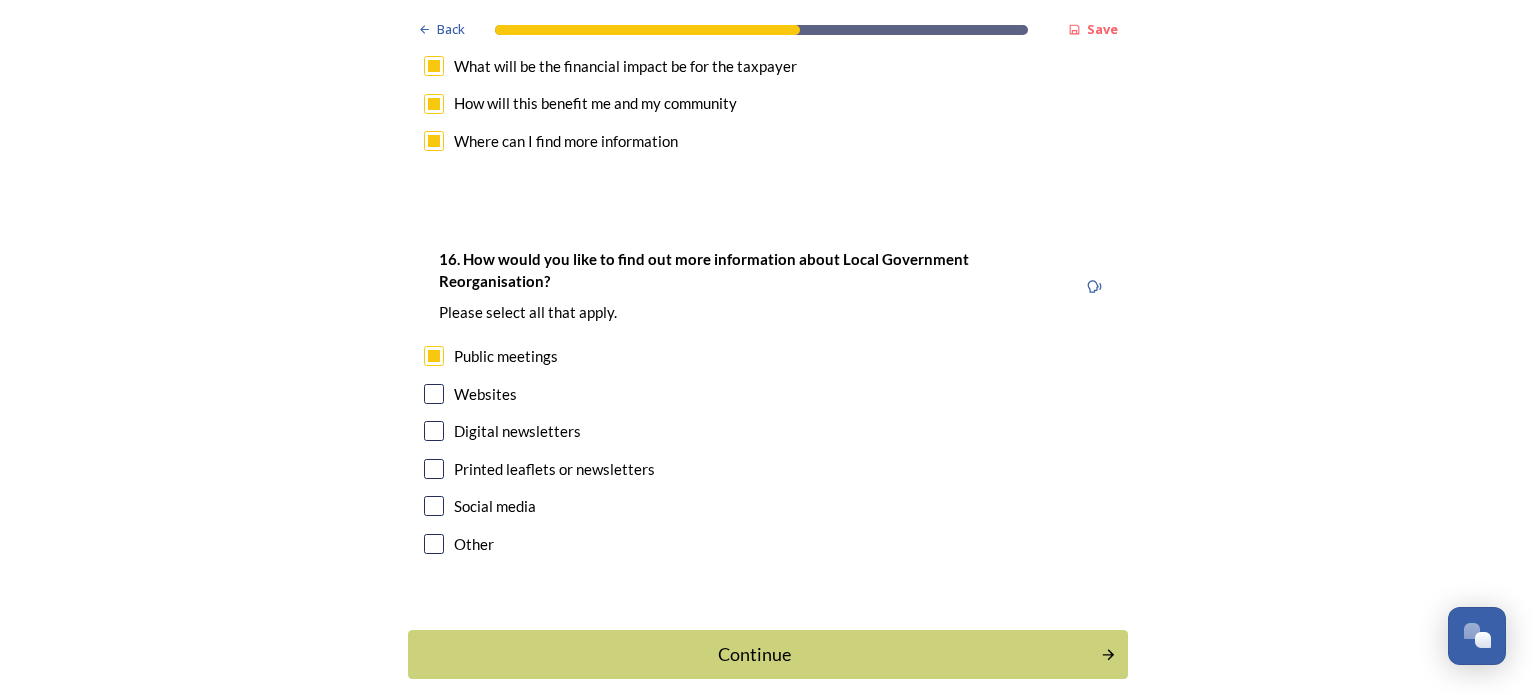 click at bounding box center (434, 469) 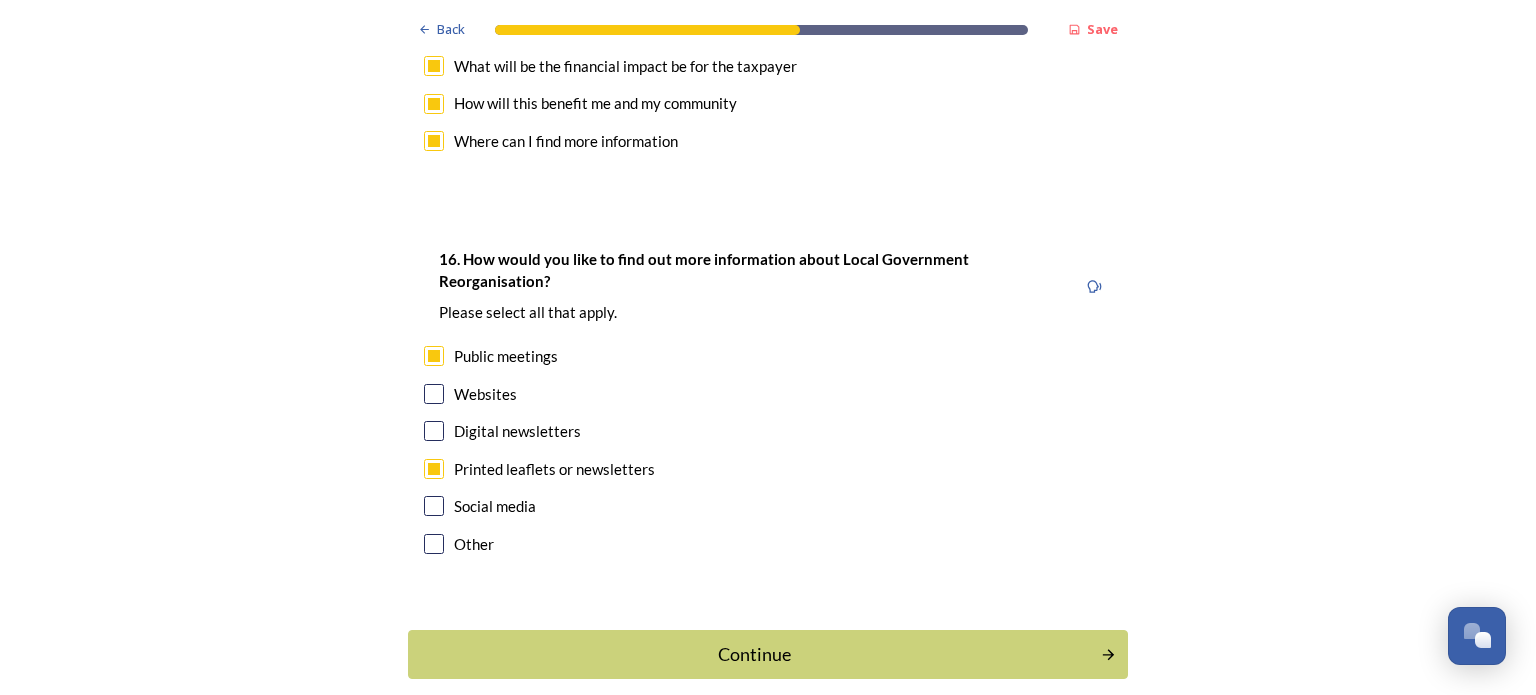 click at bounding box center [434, 469] 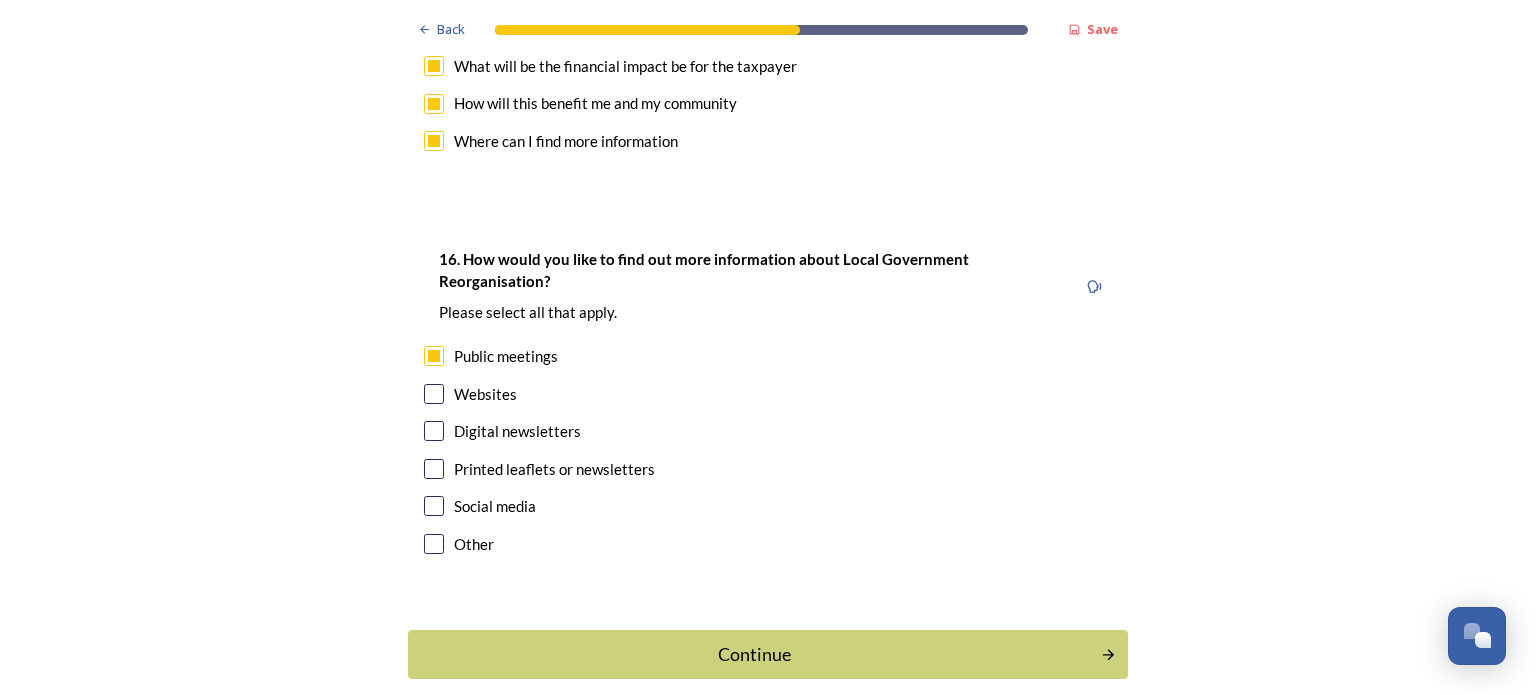 click at bounding box center (434, 469) 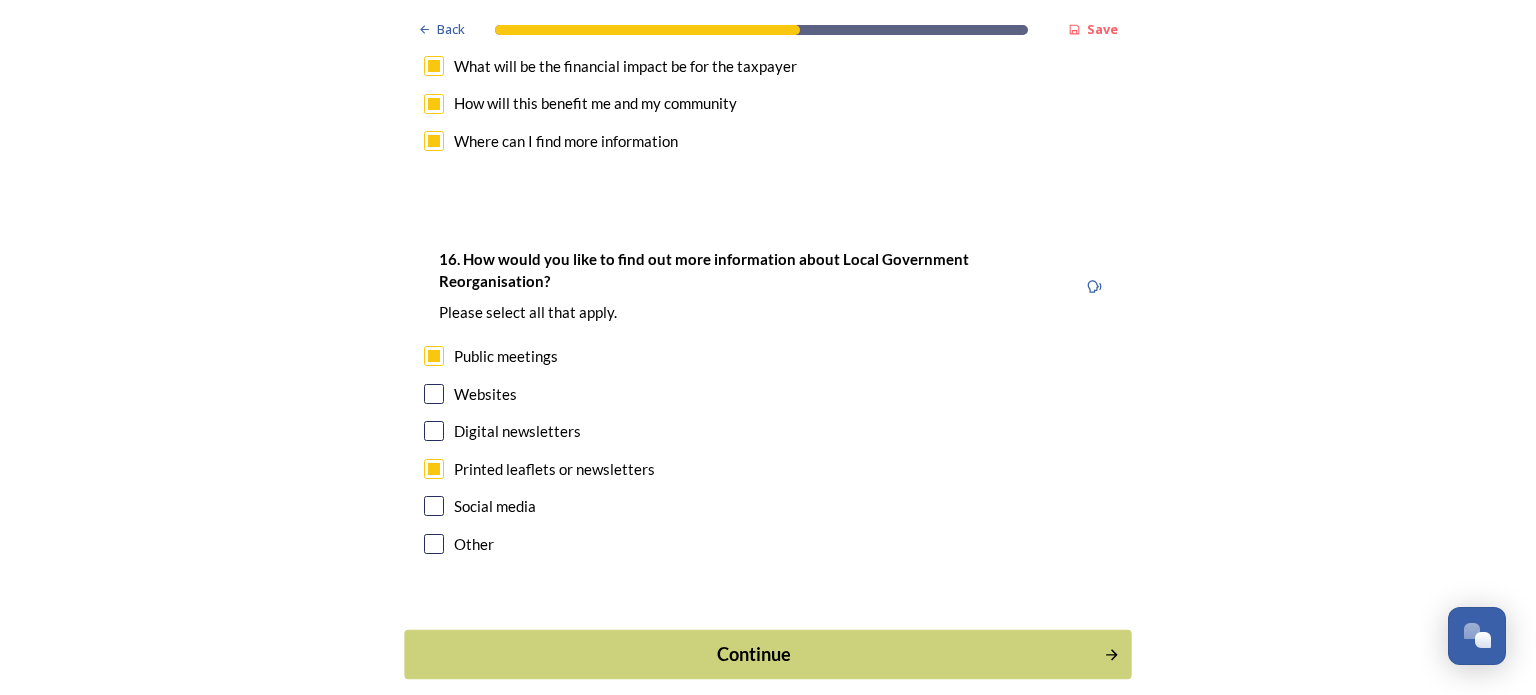 click on "Continue" at bounding box center (754, 654) 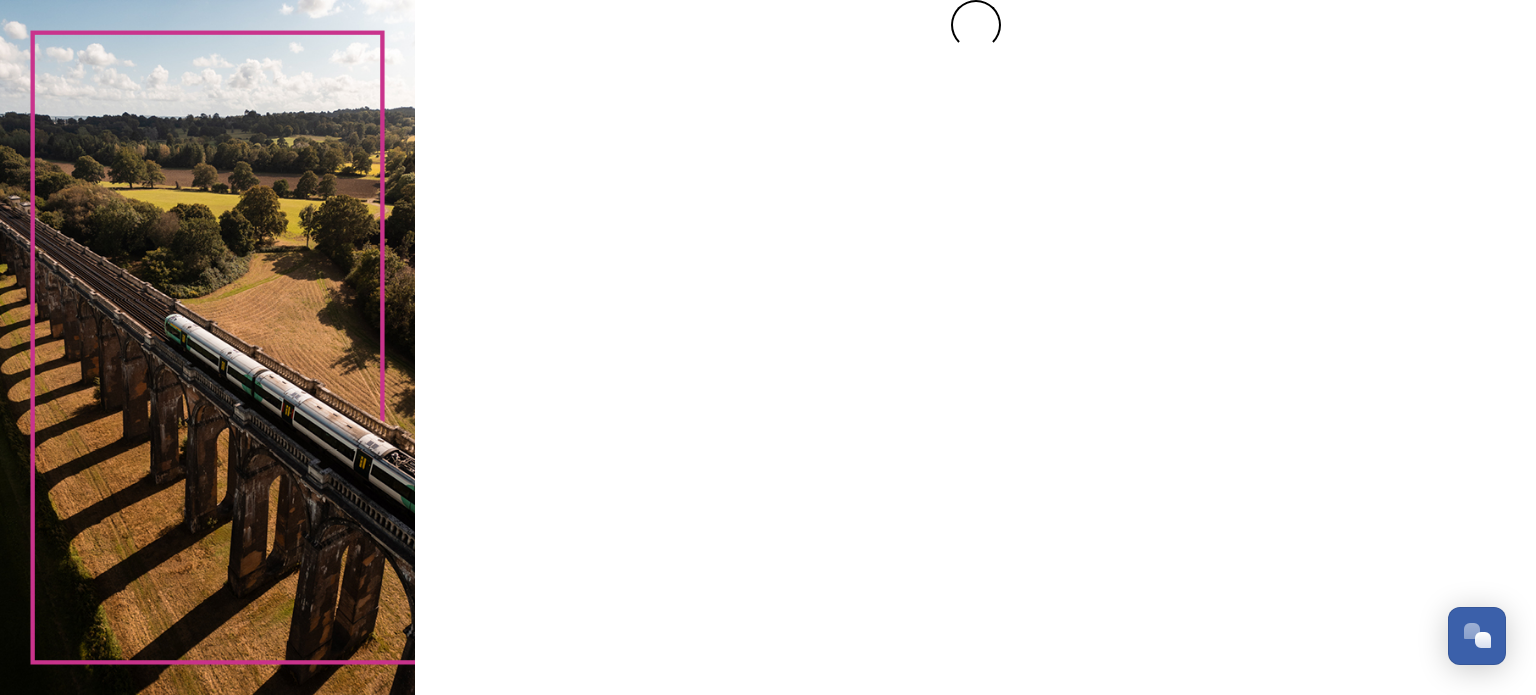 scroll, scrollTop: 0, scrollLeft: 0, axis: both 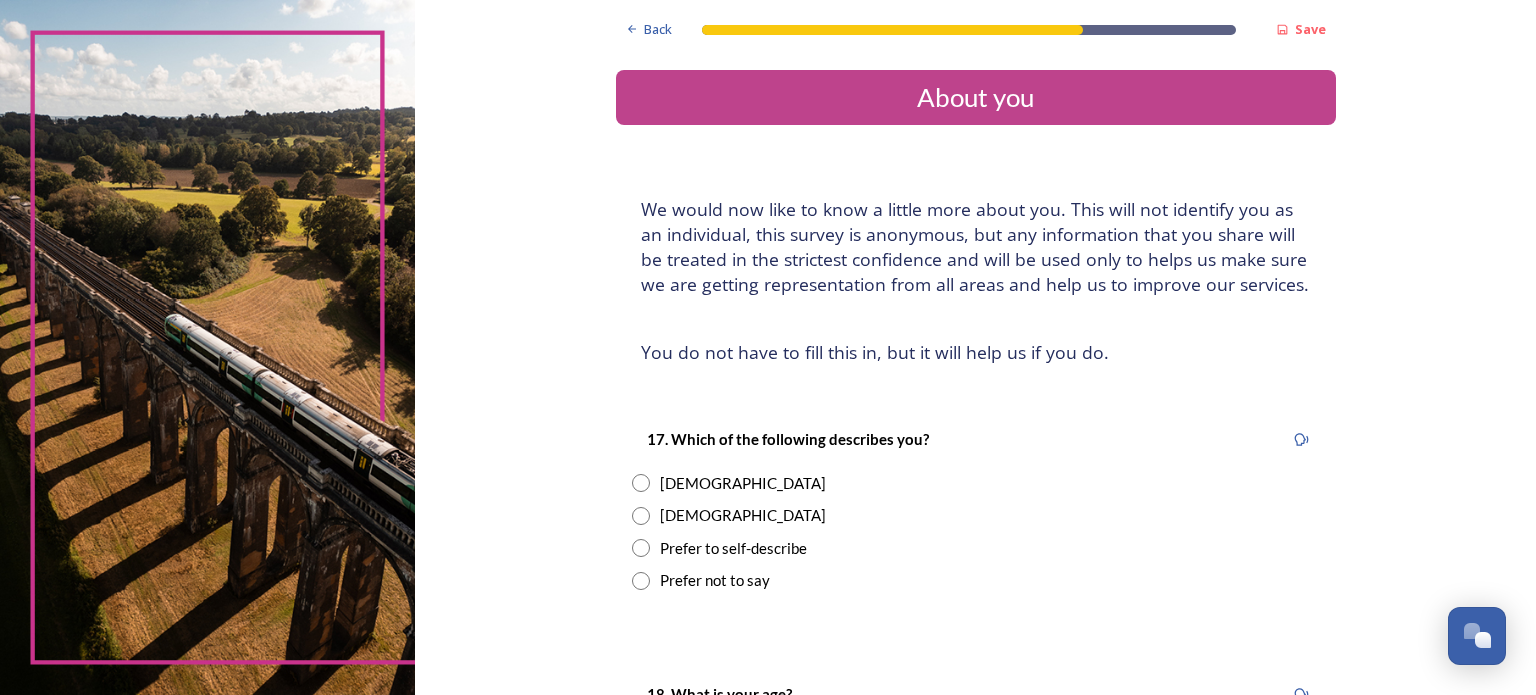 click on "Prefer to self-describe" at bounding box center (976, 548) 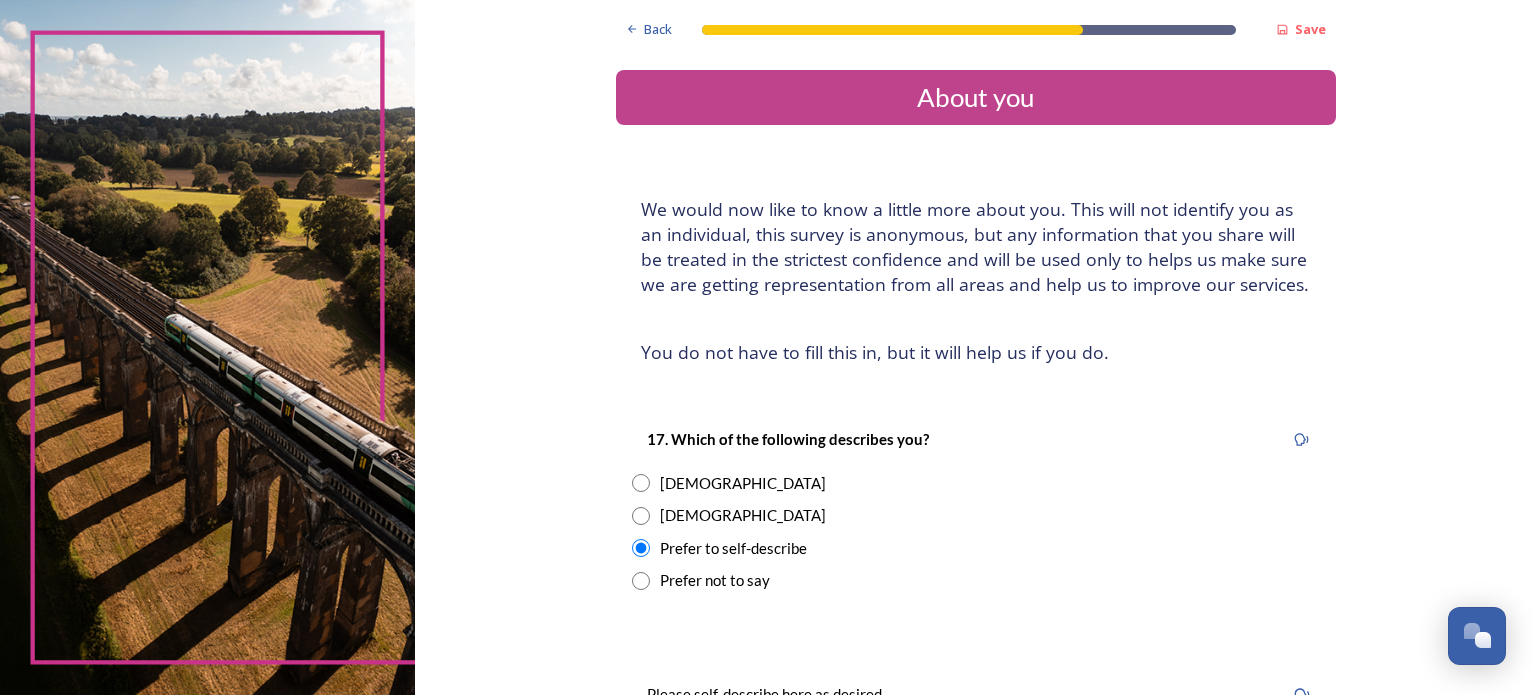 click at bounding box center [641, 483] 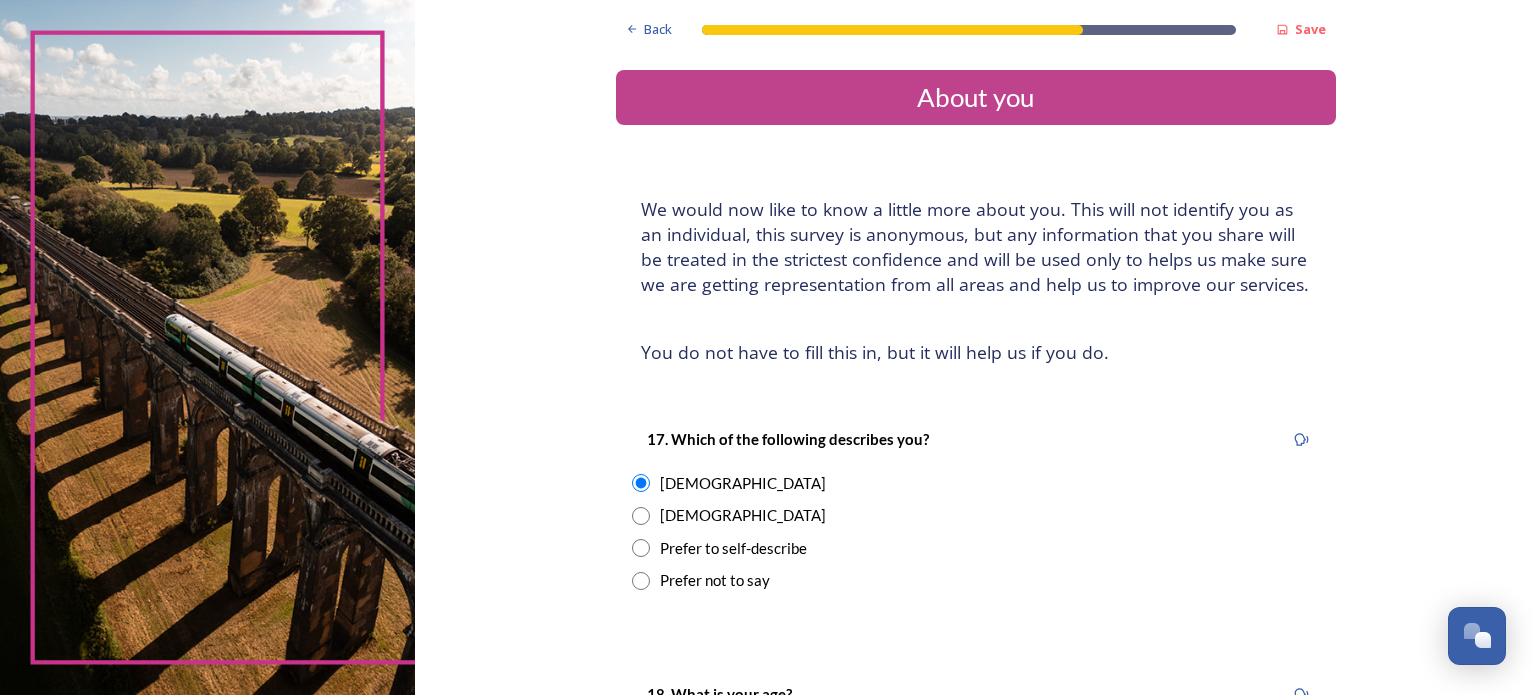 click on "17. Which of the following describes you?" at bounding box center [976, 439] 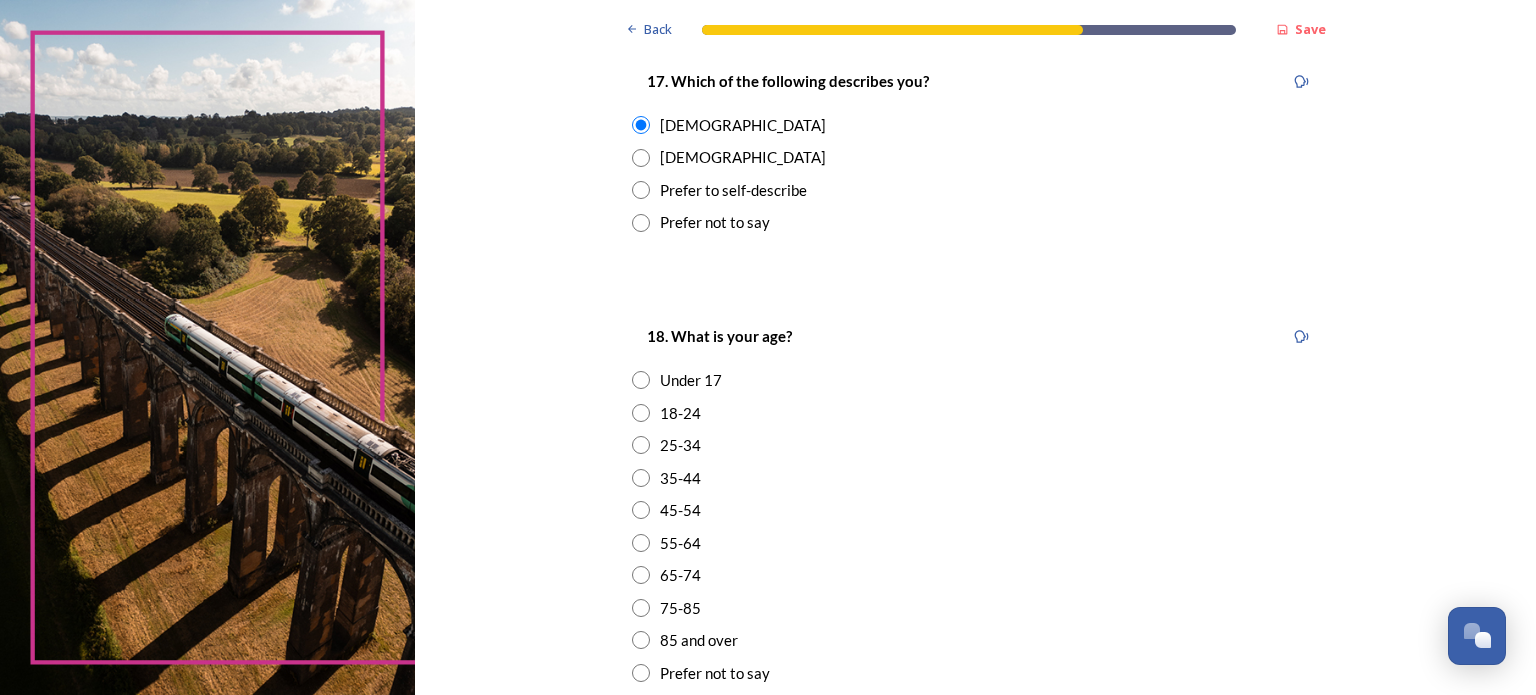 scroll, scrollTop: 360, scrollLeft: 0, axis: vertical 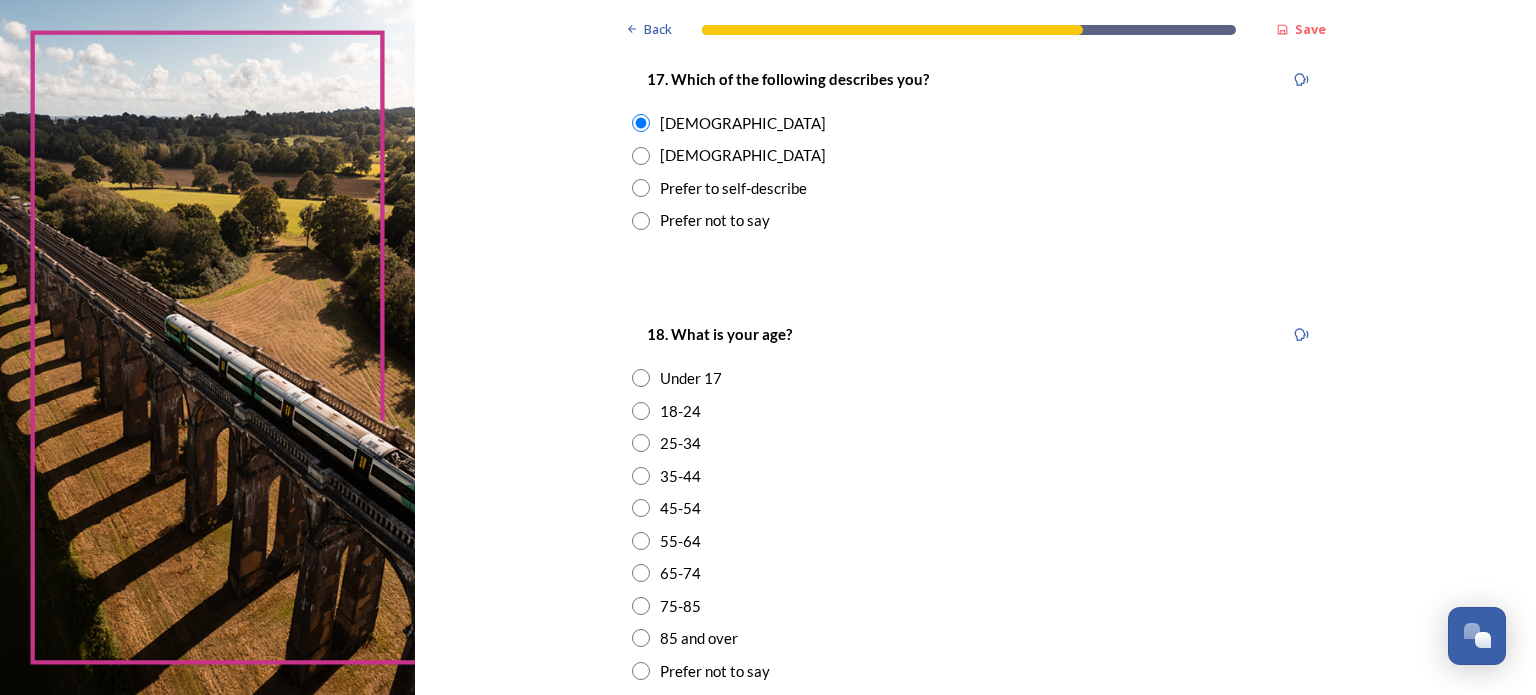 click at bounding box center (641, 541) 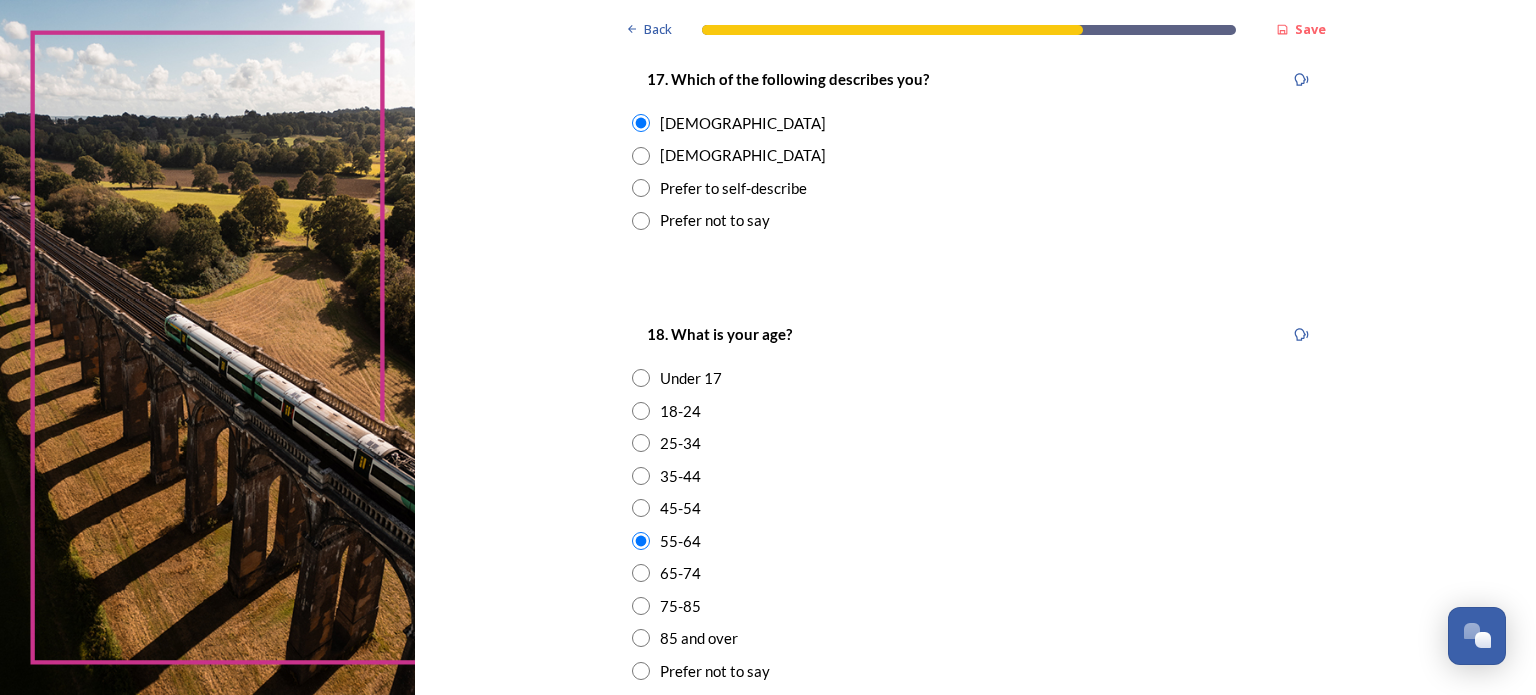click on "18. What is your age? Under [PHONE_NUMBER] [PHONE_NUMBER] [PHONE_NUMBER] 75-85 85 and over Prefer not to say" at bounding box center [976, 502] 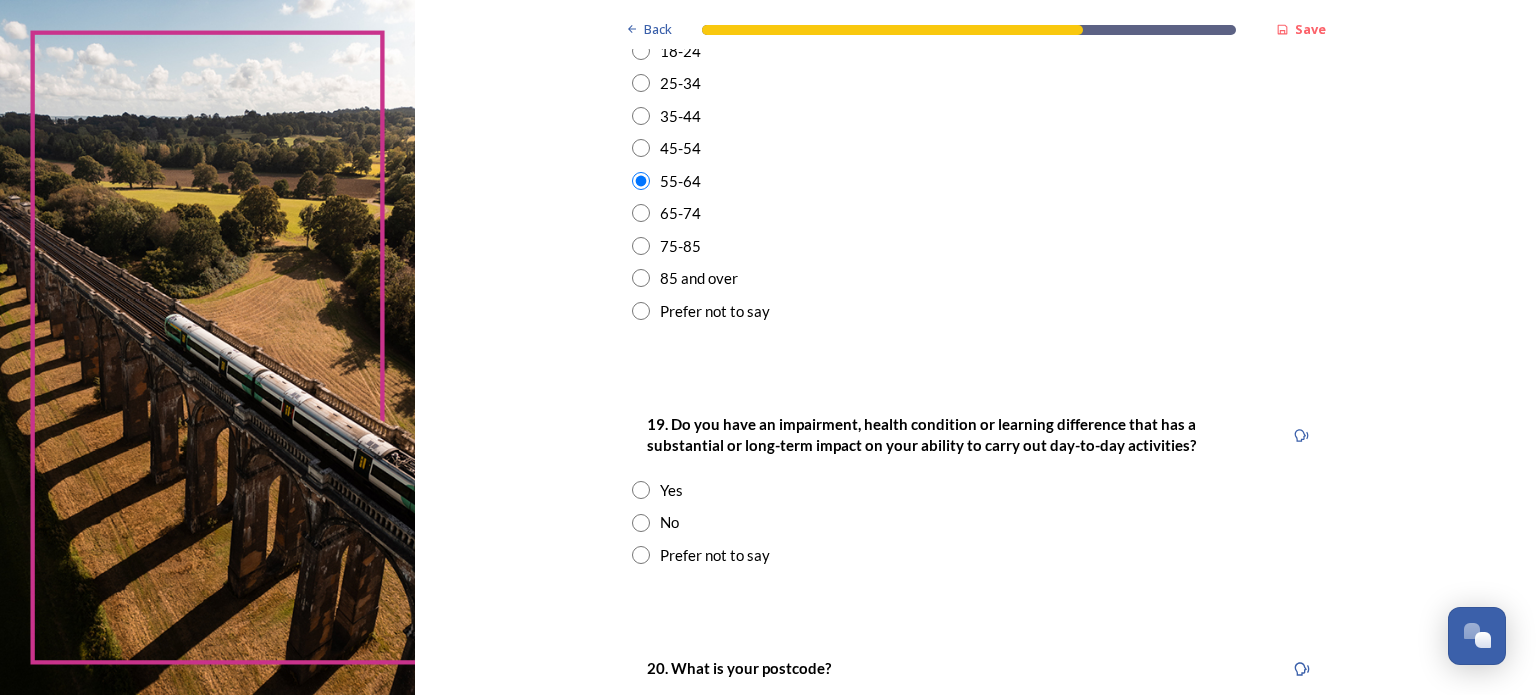 scroll, scrollTop: 760, scrollLeft: 0, axis: vertical 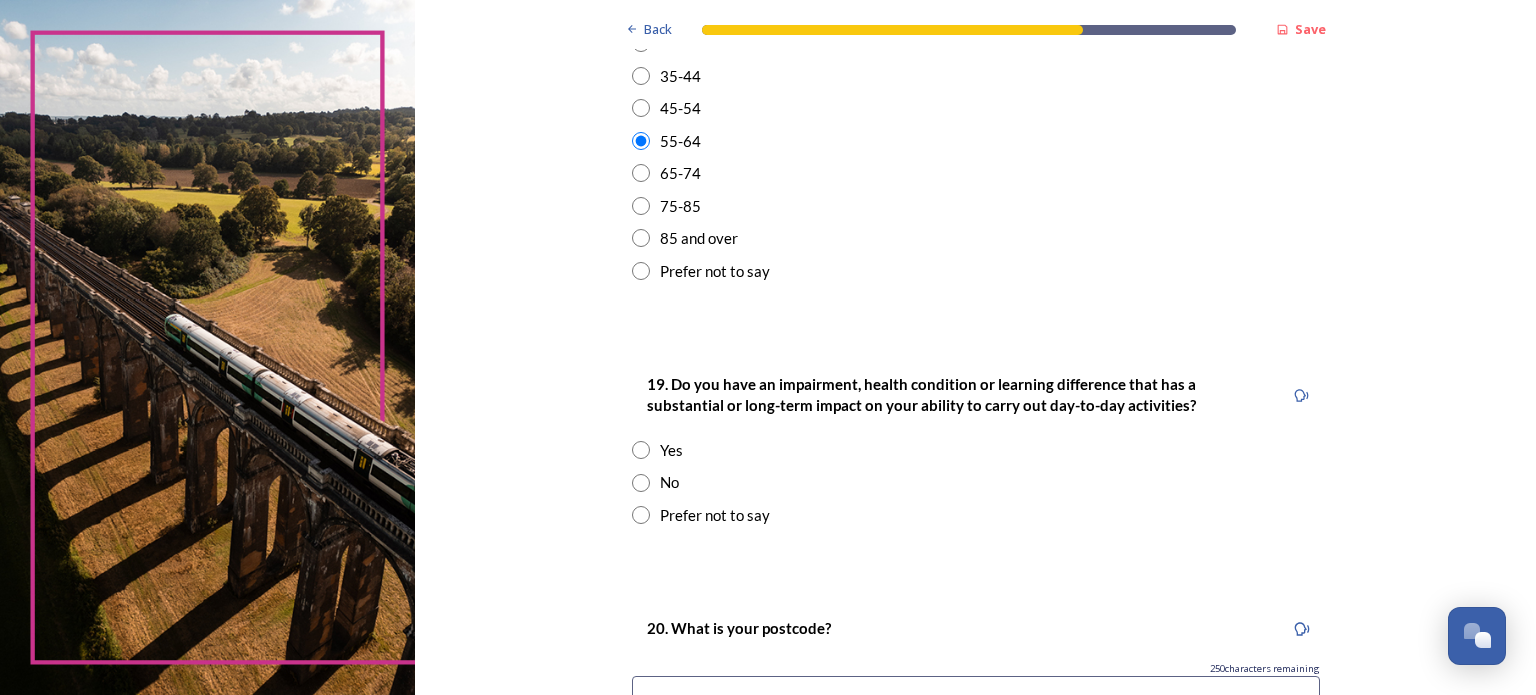 click at bounding box center (641, 450) 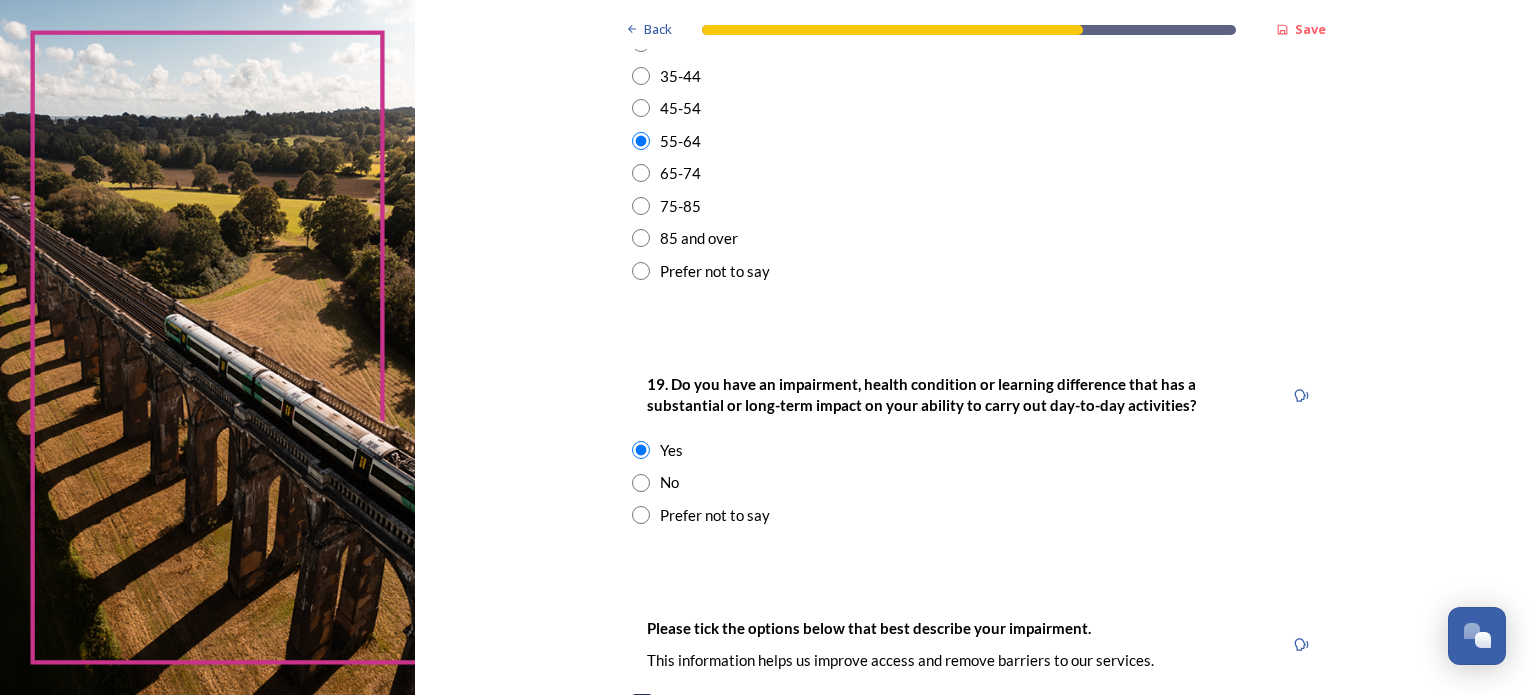 click on "Yes" at bounding box center (976, 450) 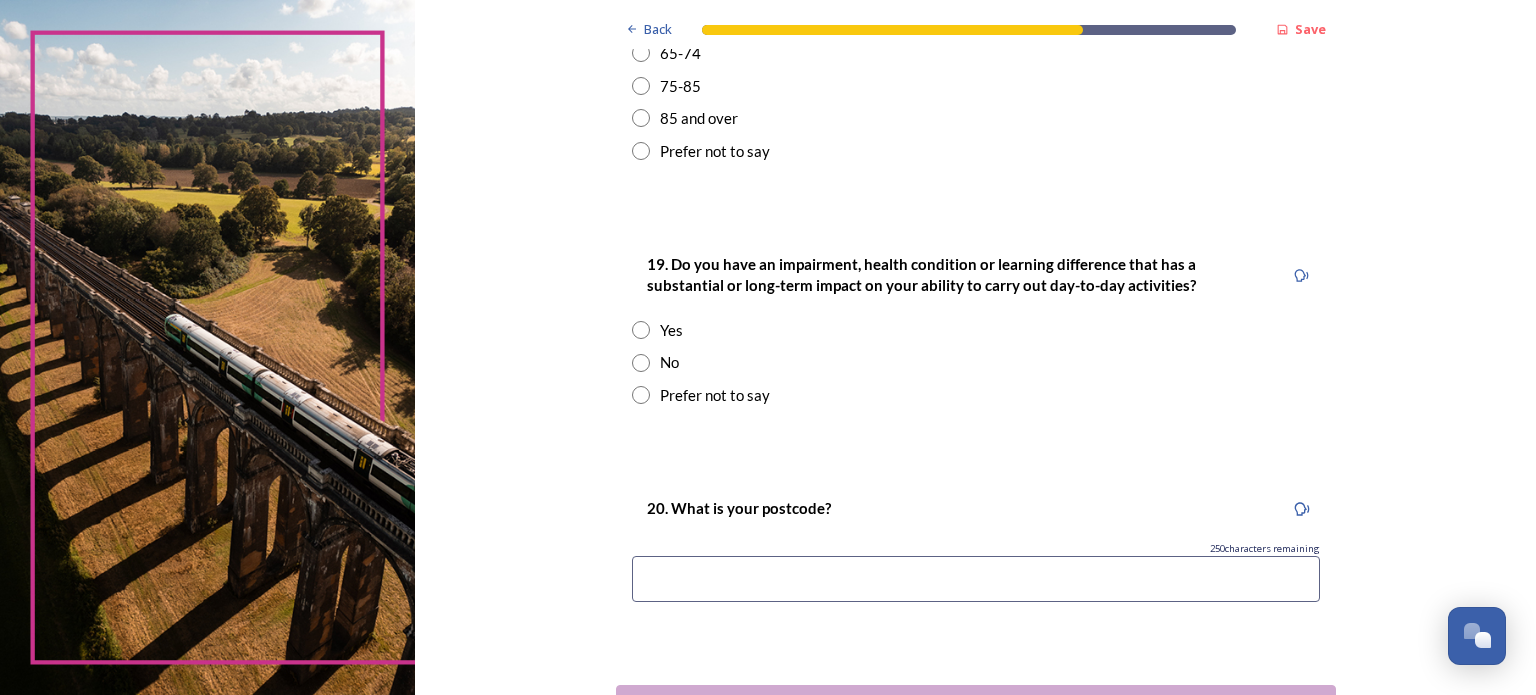 scroll, scrollTop: 920, scrollLeft: 0, axis: vertical 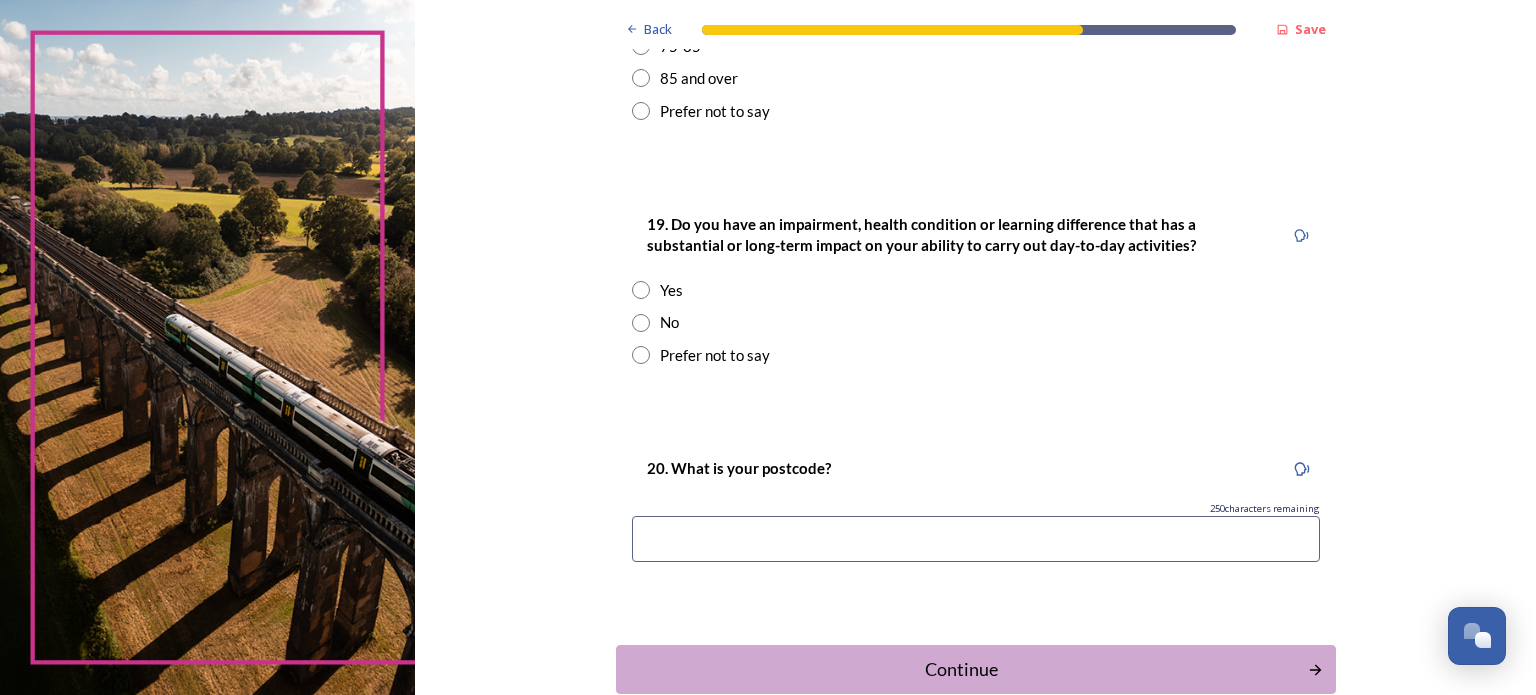 click at bounding box center [641, 290] 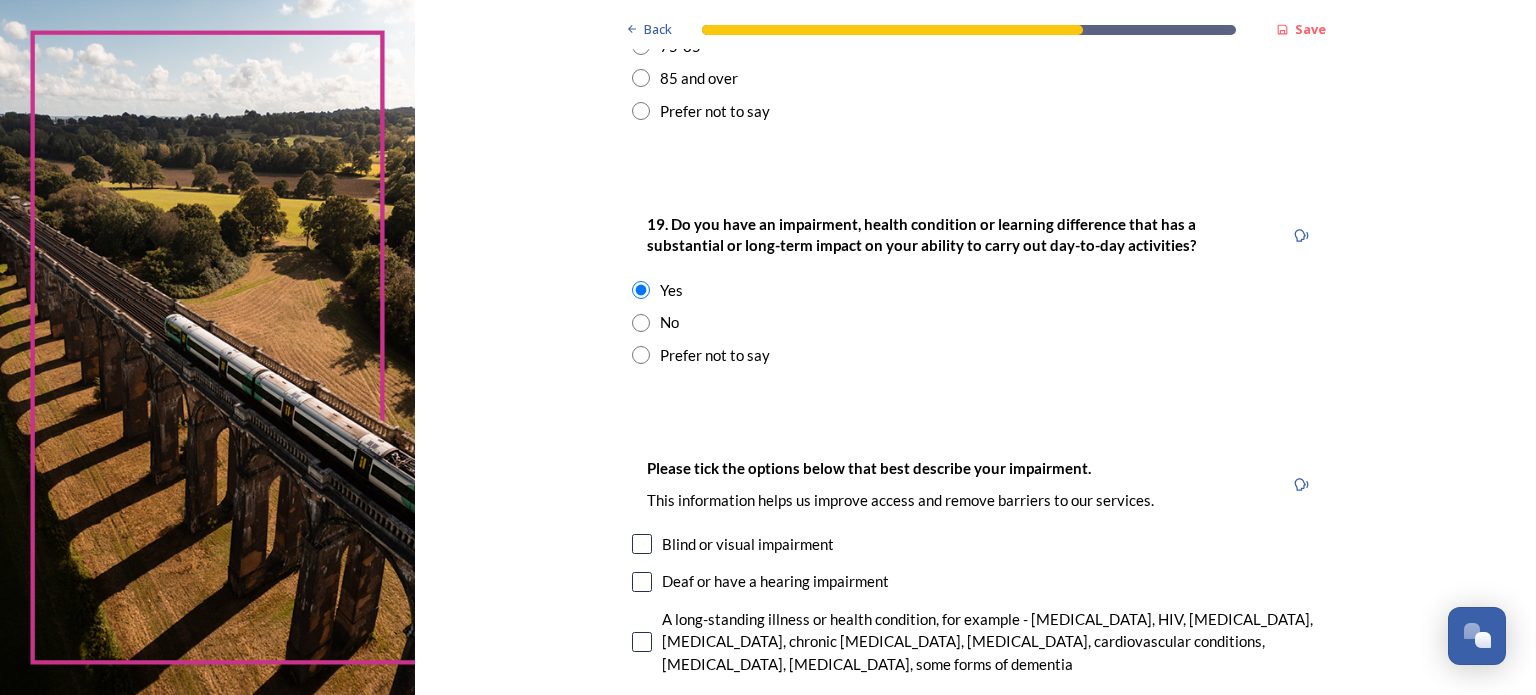 click on "Back Save About you We would now like to know a little more about you. This will not identify you as an individual, this survey is anonymous, but any information that you share will be treated in the strictest confidence and will be used only to helps us make sure we are getting representation from all areas and help us to improve our services.  ﻿You do not have to fill this in, but it will help us if you do. 17. Which of the following describes you?  [DEMOGRAPHIC_DATA] [DEMOGRAPHIC_DATA] Prefer to self-describe Prefer not to say 18. What is your age? Under [PHONE_NUMBER] [PHONE_NUMBER] [PHONE_NUMBER] 75-85 85 and over Prefer not to say 19. Do you have an impairment, health condition or learning difference that has a substantial or long-term impact on your ability to carry out day-to-day activities? Yes No Prefer not to say Please tick the options below that best describe your impairment. This information helps us improve access and remove barriers to our services.  Blind or visual impairment Deaf or have a [MEDICAL_DATA] Other 250" at bounding box center [975, 248] 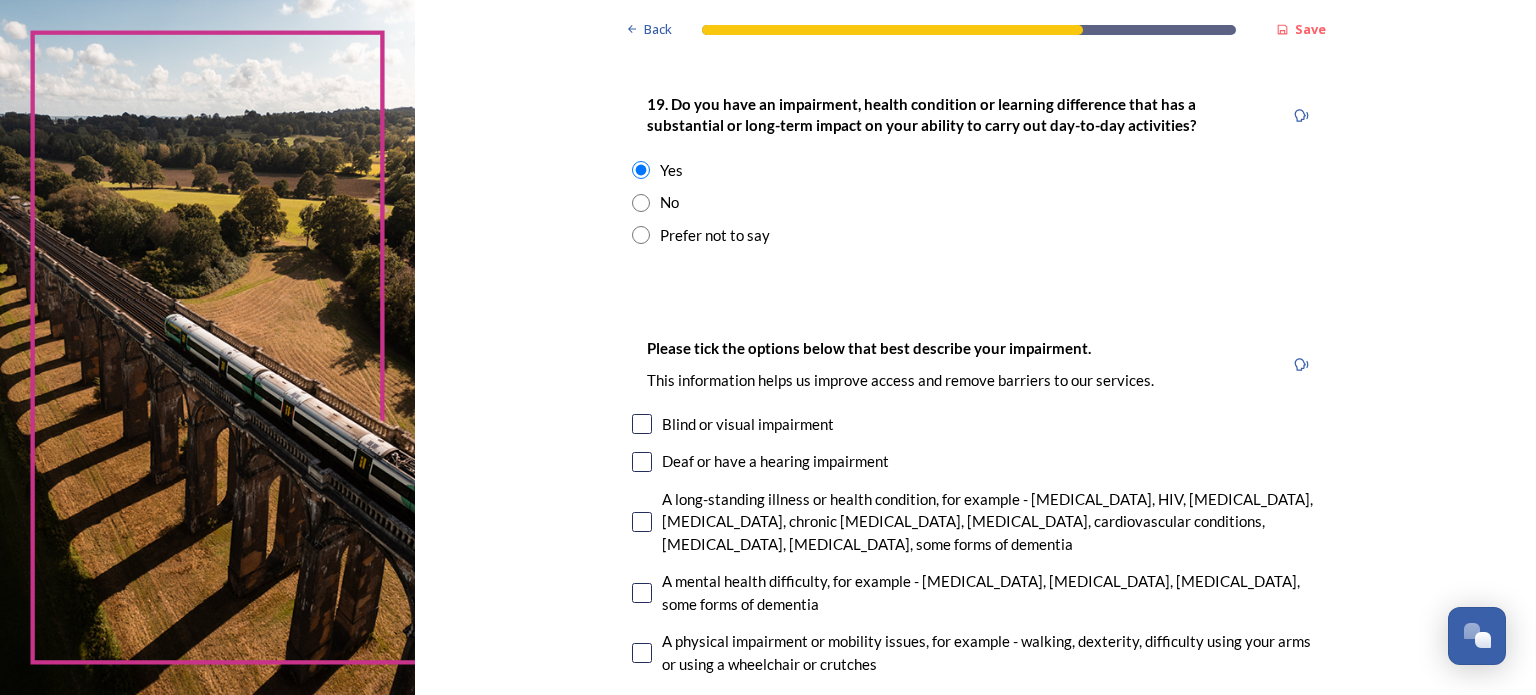 scroll, scrollTop: 1080, scrollLeft: 0, axis: vertical 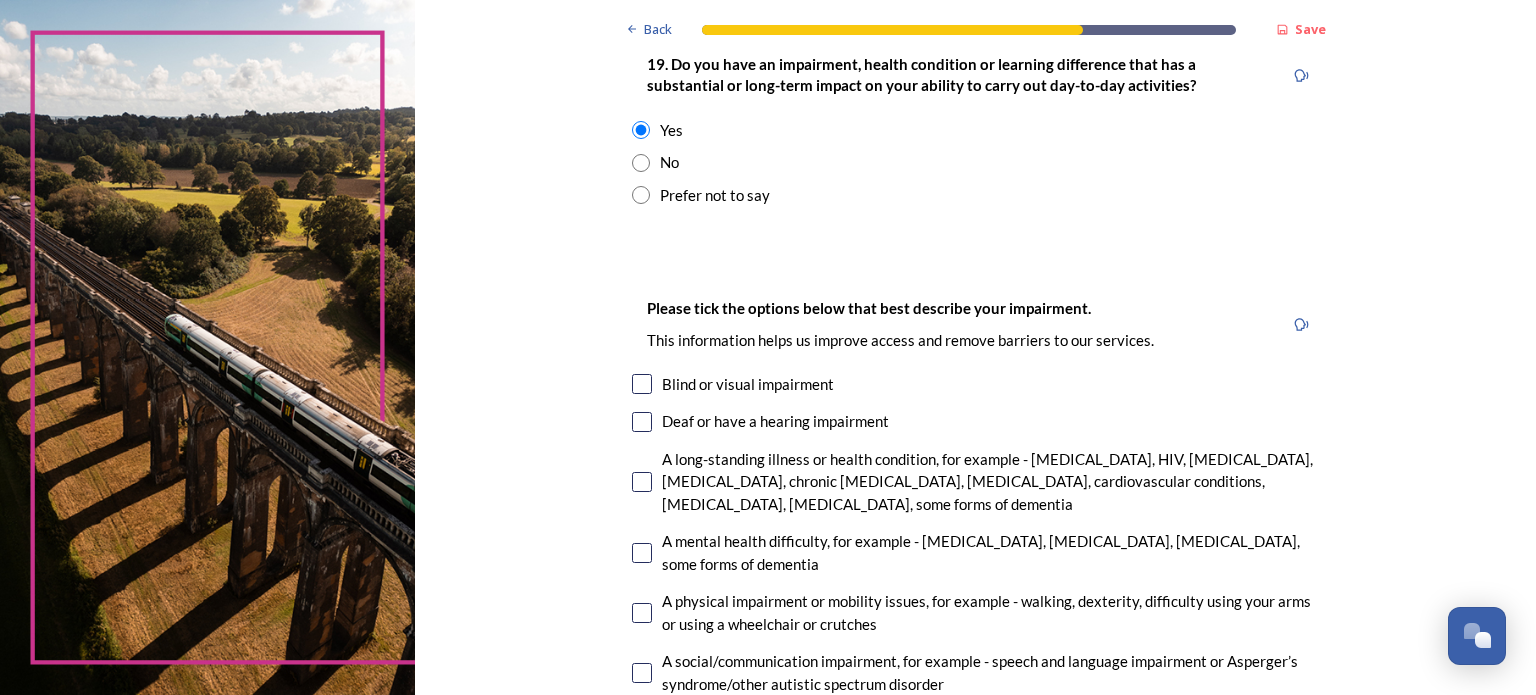 click at bounding box center (642, 482) 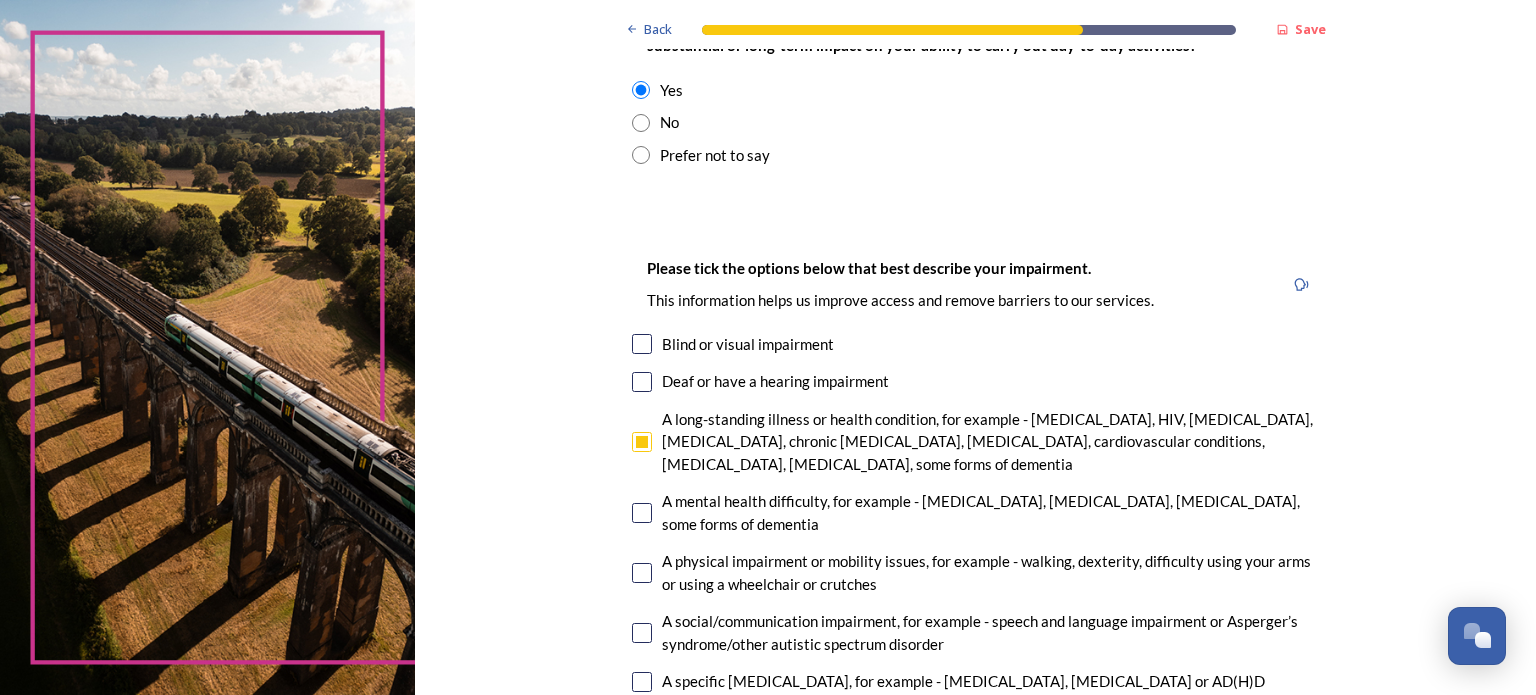 scroll, scrollTop: 1160, scrollLeft: 0, axis: vertical 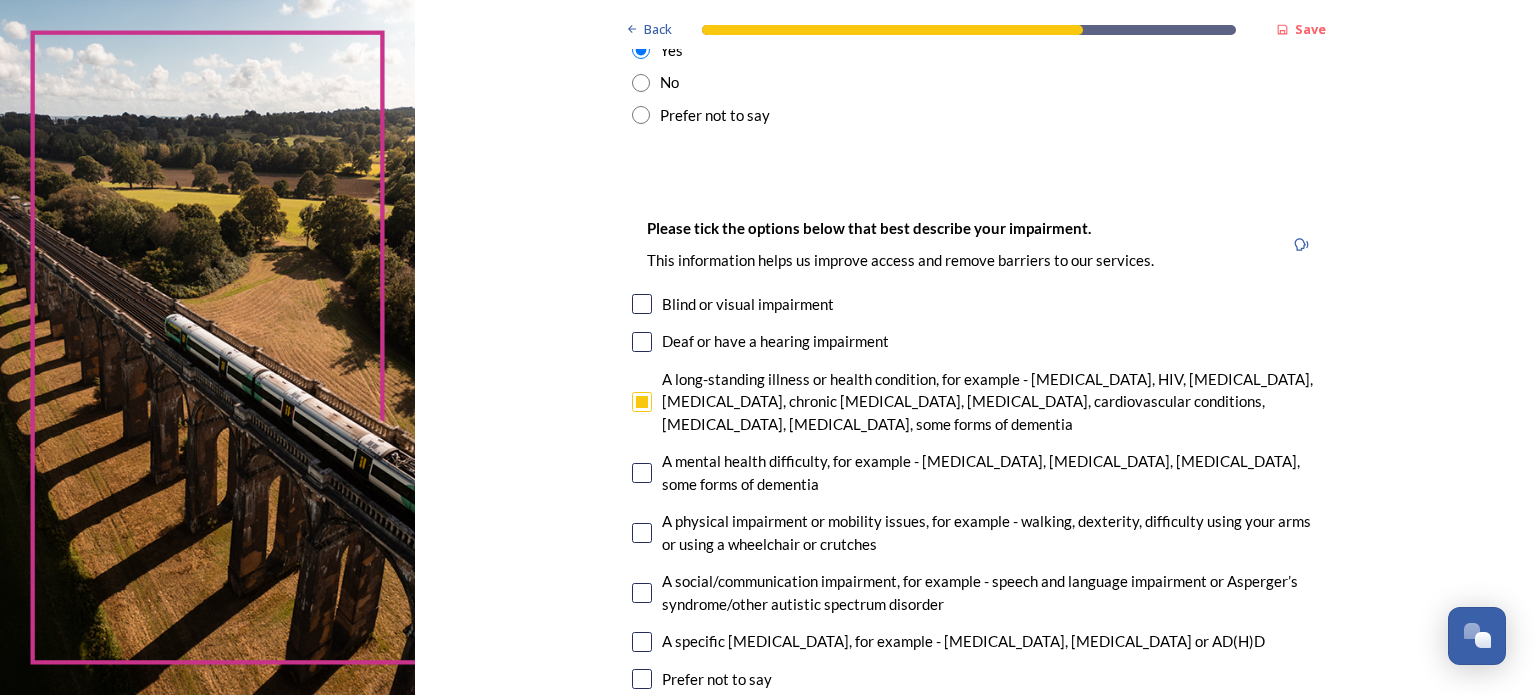click at bounding box center (642, 473) 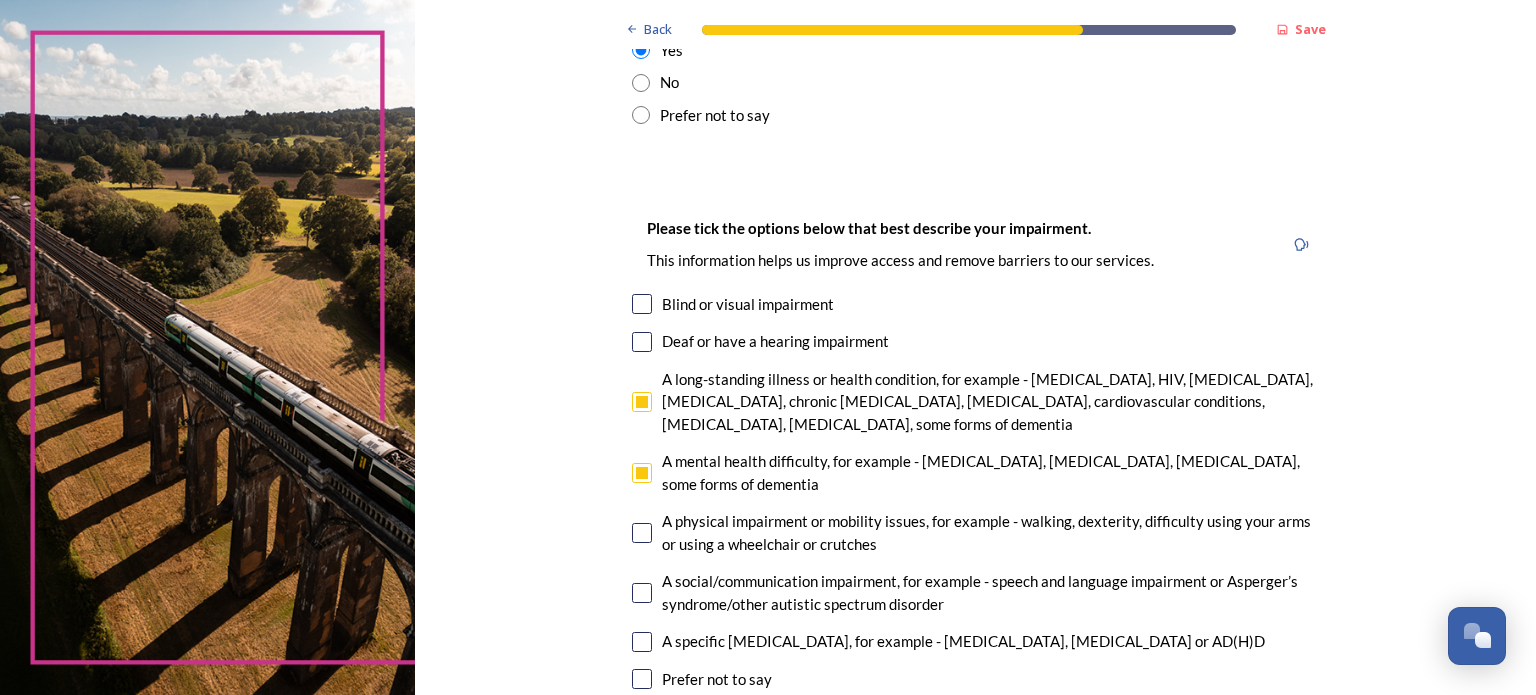 click on "Back Save About you We would now like to know a little more about you. This will not identify you as an individual, this survey is anonymous, but any information that you share will be treated in the strictest confidence and will be used only to helps us make sure we are getting representation from all areas and help us to improve our services.  ﻿You do not have to fill this in, but it will help us if you do. 17. Which of the following describes you?  [DEMOGRAPHIC_DATA] [DEMOGRAPHIC_DATA] Prefer to self-describe Prefer not to say 18. What is your age? Under [PHONE_NUMBER] [PHONE_NUMBER] [PHONE_NUMBER] 75-85 85 and over Prefer not to say 19. Do you have an impairment, health condition or learning difference that has a substantial or long-term impact on your ability to carry out day-to-day activities? Yes No Prefer not to say Please tick the options below that best describe your impairment. This information helps us improve access and remove barriers to our services.  Blind or visual impairment Deaf or have a [MEDICAL_DATA] Other 250" at bounding box center [975, 8] 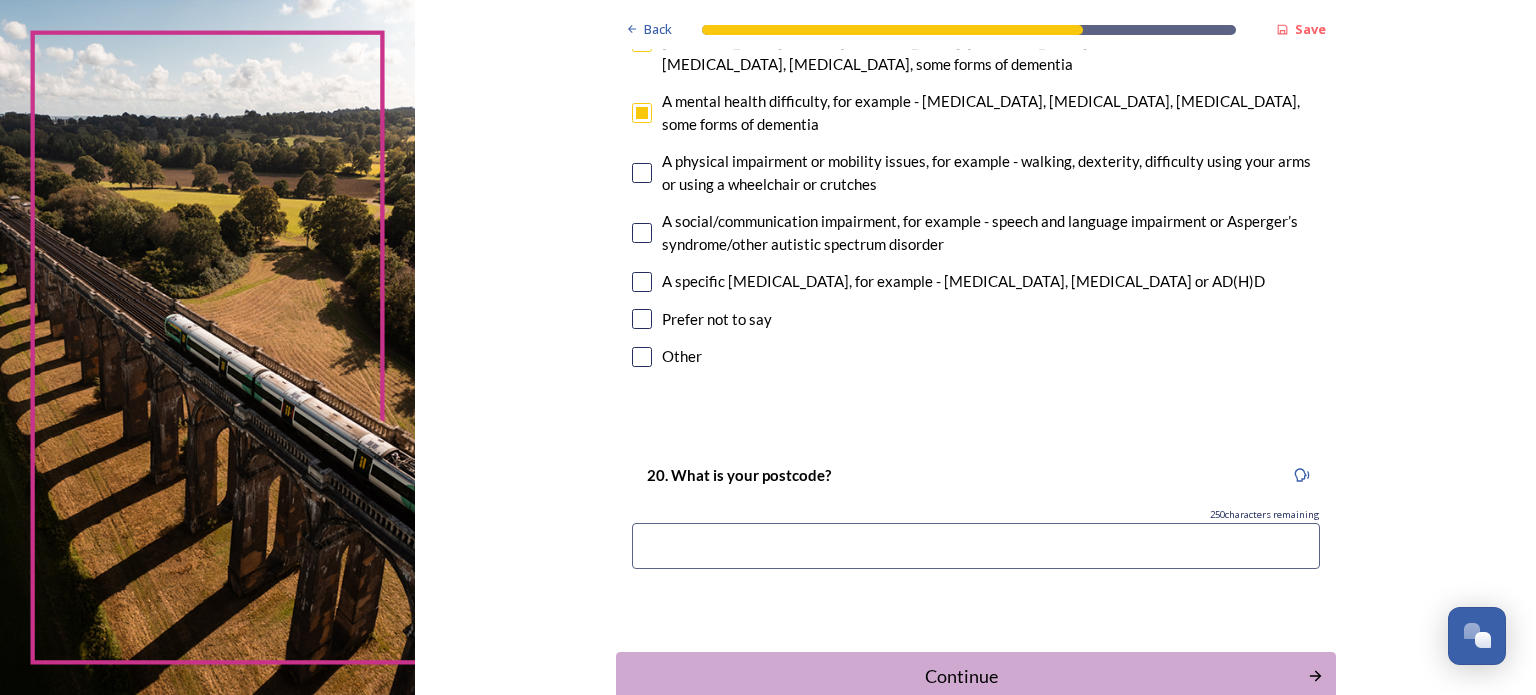 scroll, scrollTop: 1560, scrollLeft: 0, axis: vertical 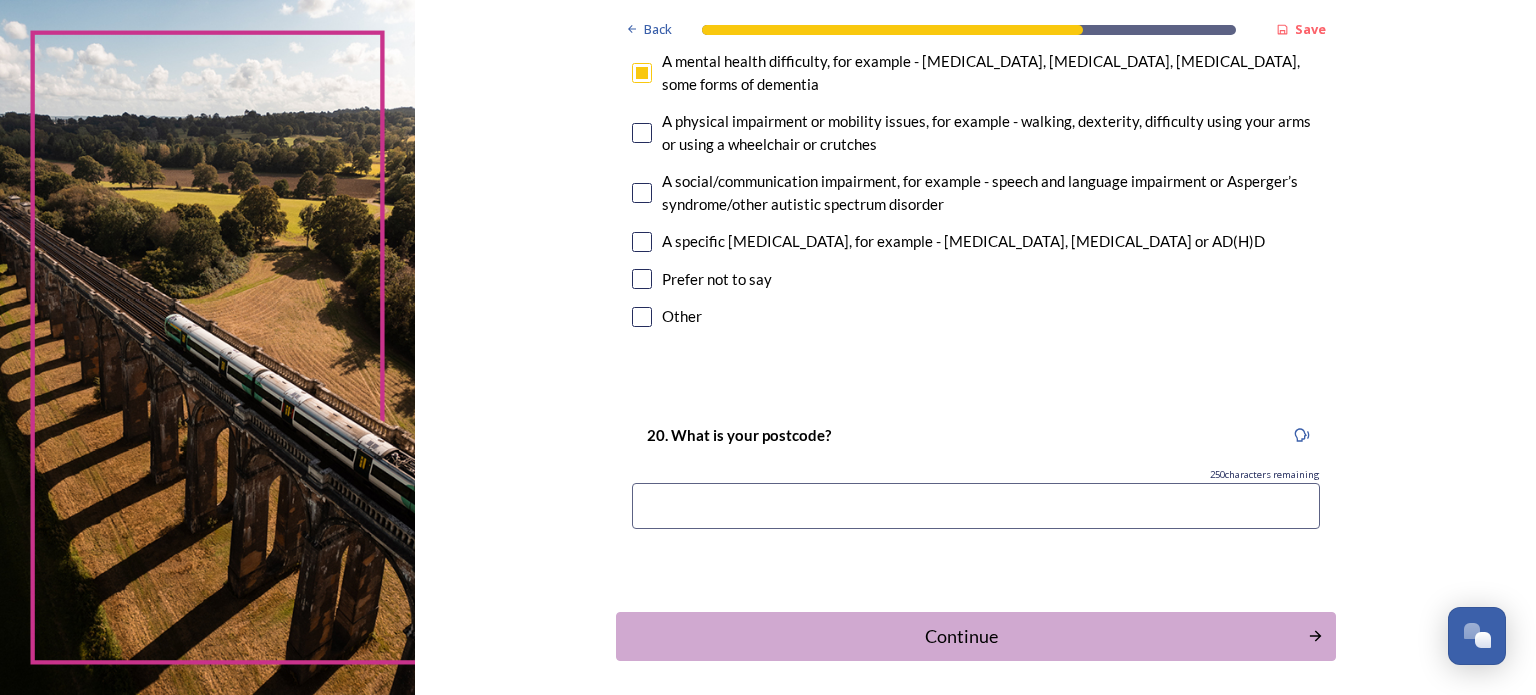 click at bounding box center [976, 506] 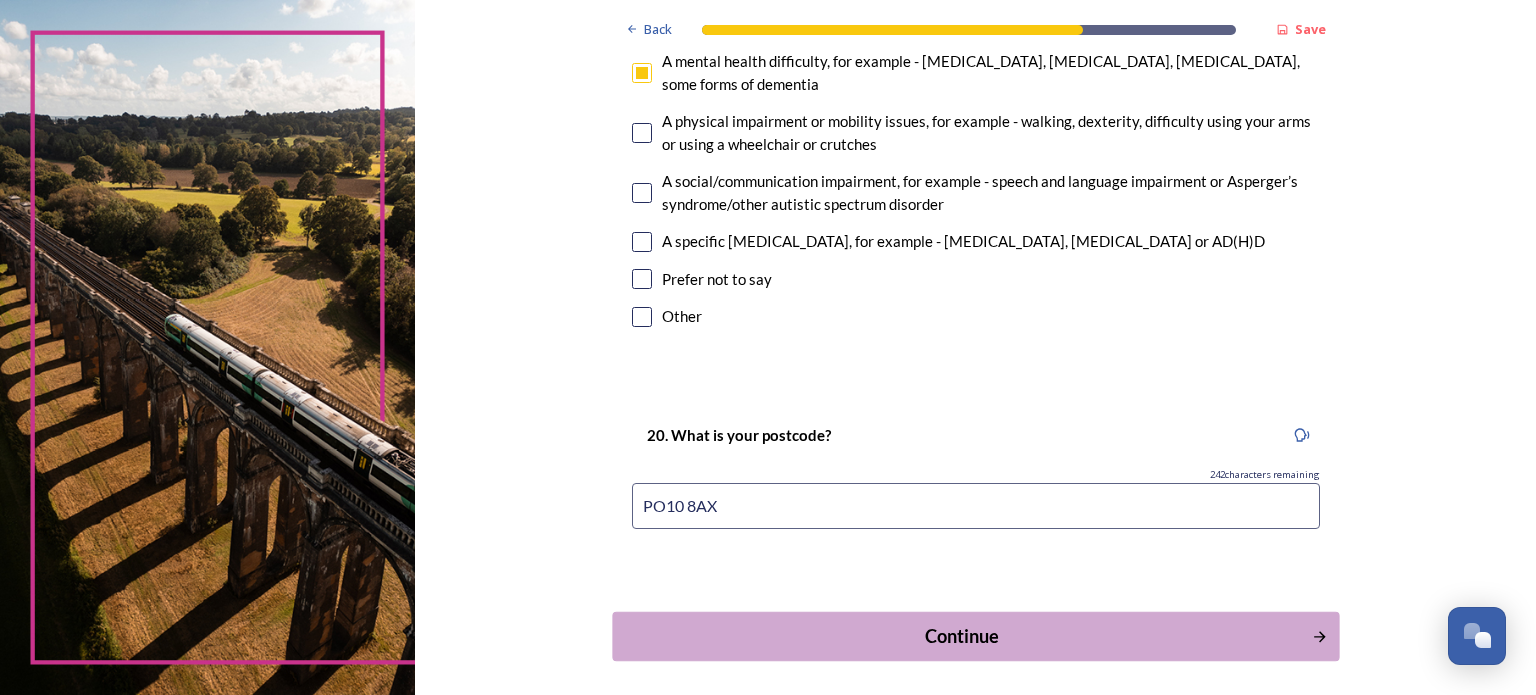 type on "PO10 8AX" 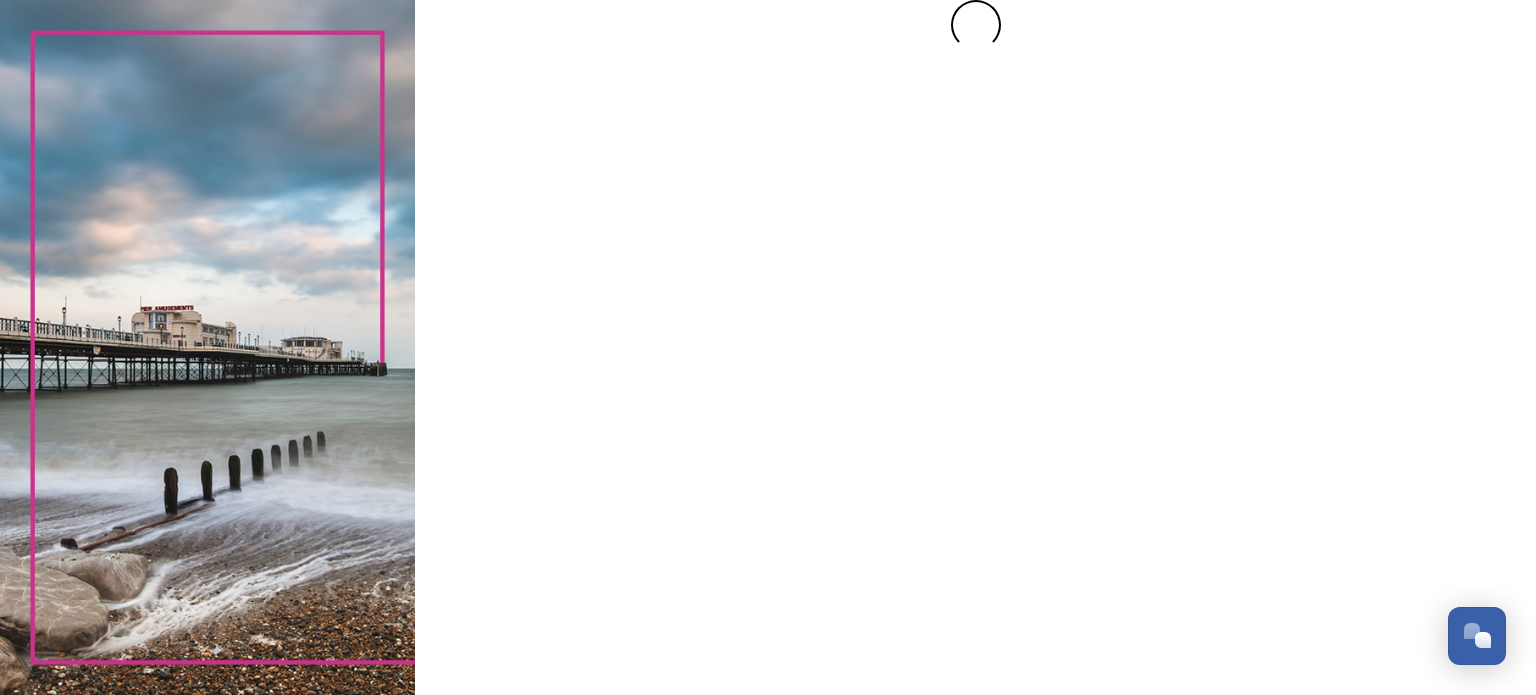 scroll, scrollTop: 0, scrollLeft: 0, axis: both 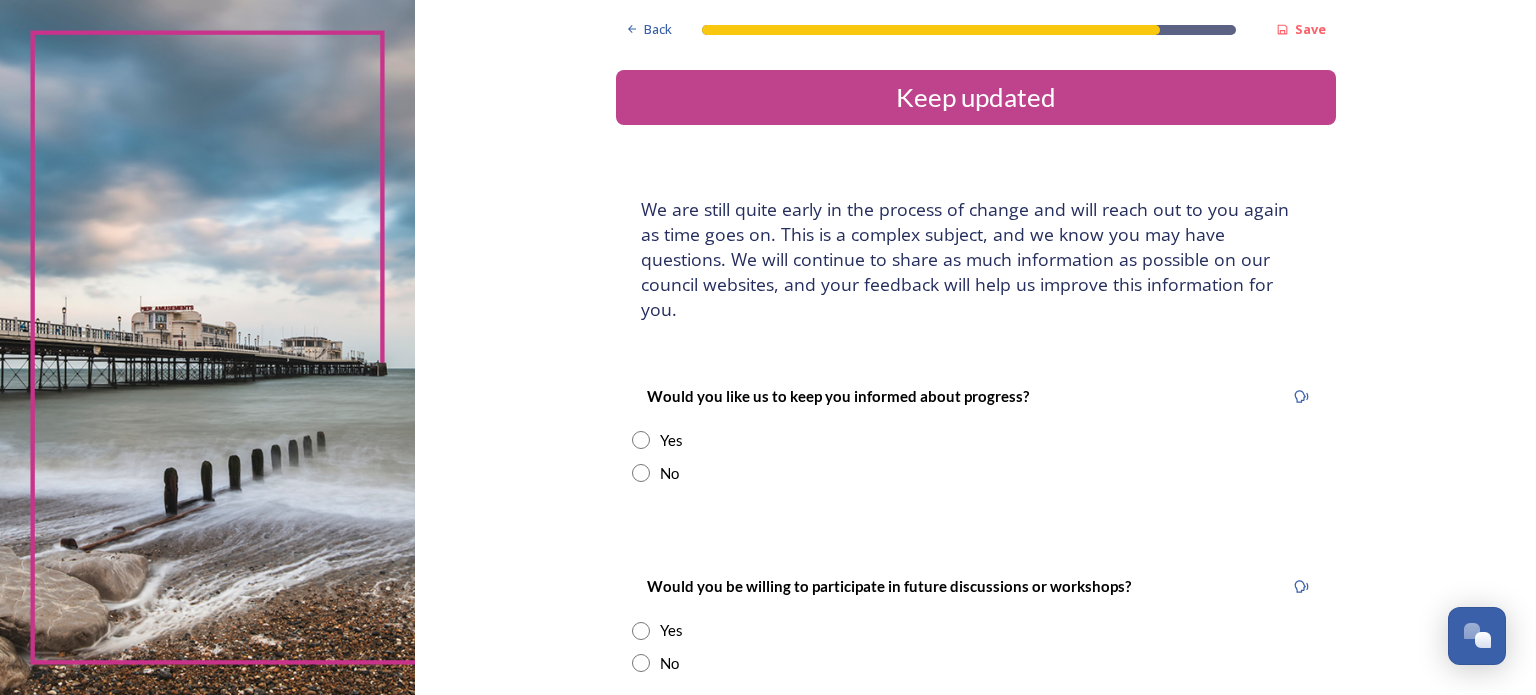 click on "Back Save Keep updated We are still quite early in the process of change and will reach out to you again as time goes on. This is a complex subject, and we know you may have questions. We will continue to share as much information as possible on our council websites, and your feedback will help us improve this information for you. Would you like us to keep you informed about progress? Yes No Would you be willing to participate in future discussions or workshops? Yes No Submit your survey responses   Back Powered by" at bounding box center (975, 454) 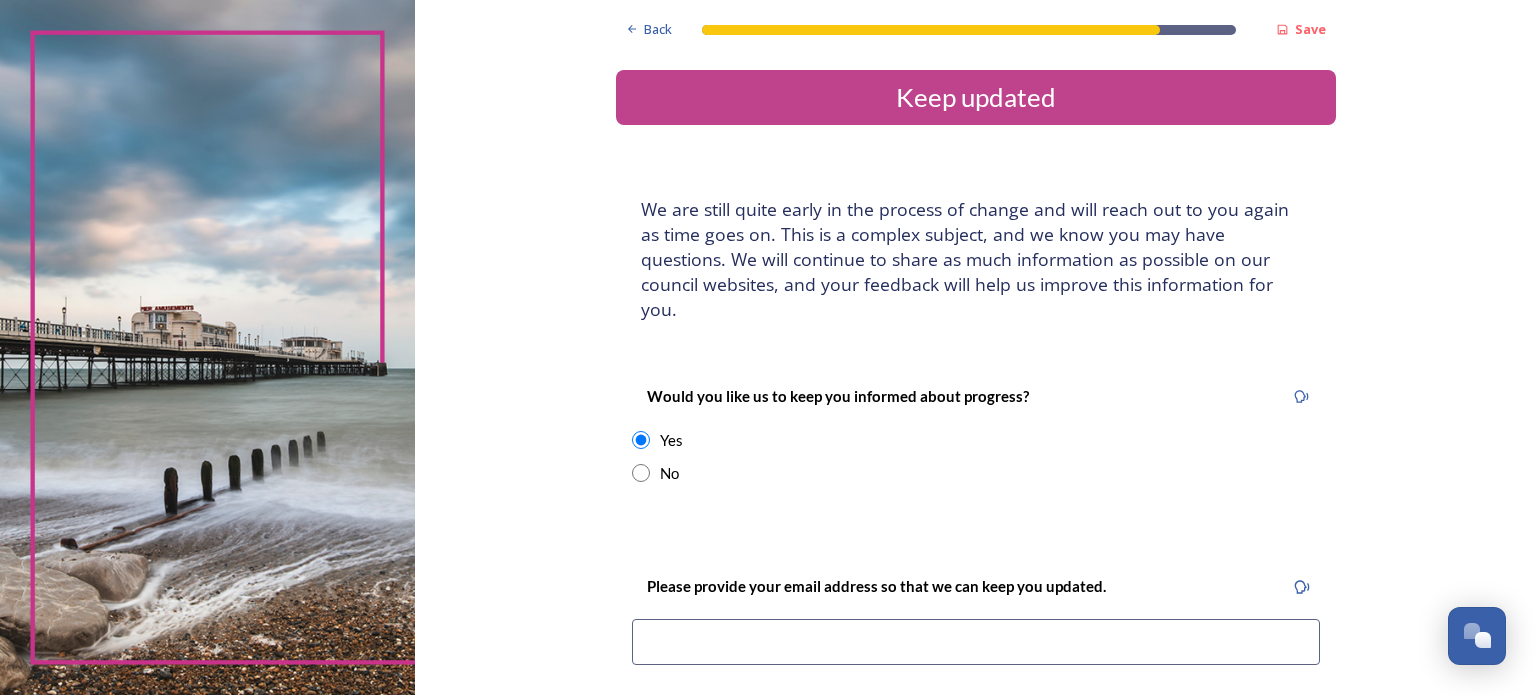 click on "Back Save Keep updated We are still quite early in the process of change and will reach out to you again as time goes on. This is a complex subject, and we know you may have questions. We will continue to share as much information as possible on our council websites, and your feedback will help us improve this information for you. Would you like us to keep you informed about progress? Yes No Please provide your email address so that we can keep you updated. We will share these details with your local council/s and West Sussex County Council to provide information about Local Government Reorganisation. You can find more information about how this information will be handled  here Would you be willing to participate in future discussions or workshops? Yes No Submit your survey responses   Back Powered by" at bounding box center (975, 618) 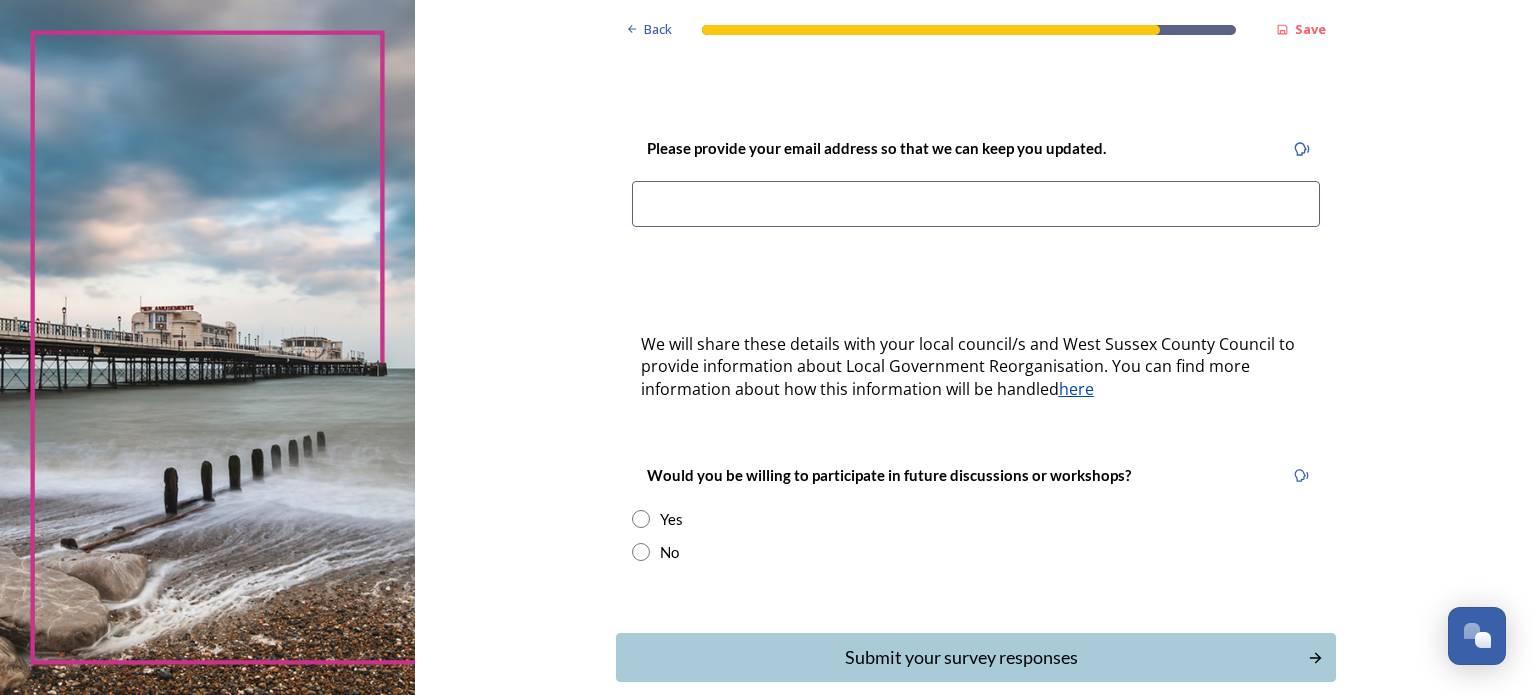 scroll, scrollTop: 440, scrollLeft: 0, axis: vertical 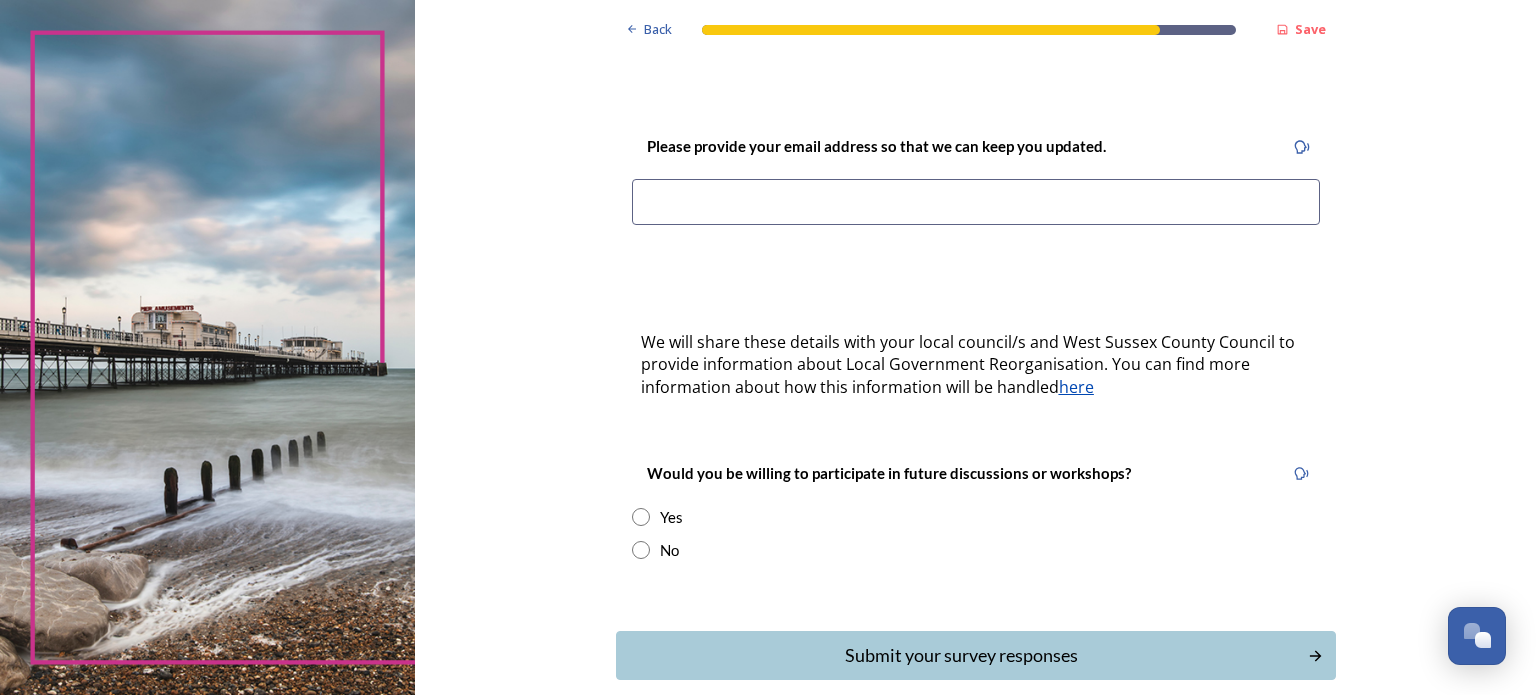 click at bounding box center [976, 202] 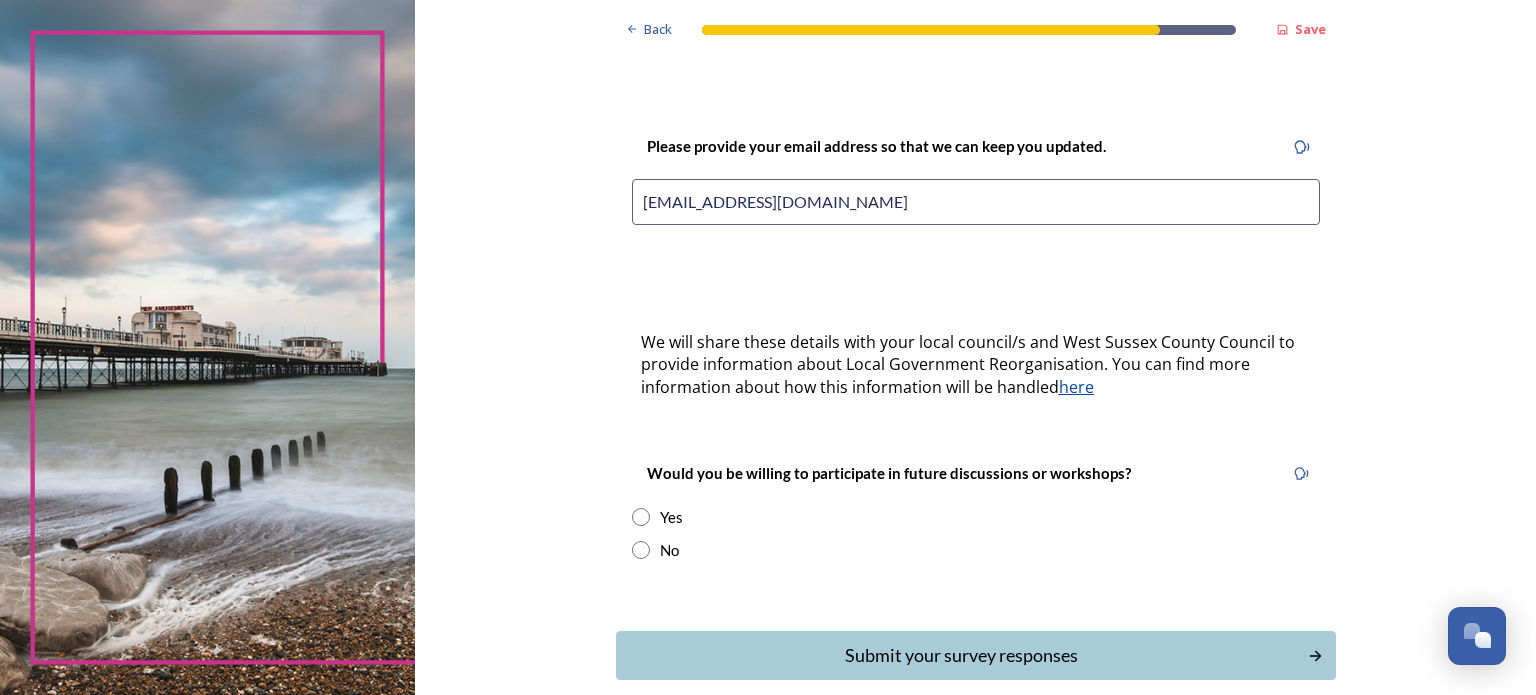 type on "[EMAIL_ADDRESS][DOMAIN_NAME]" 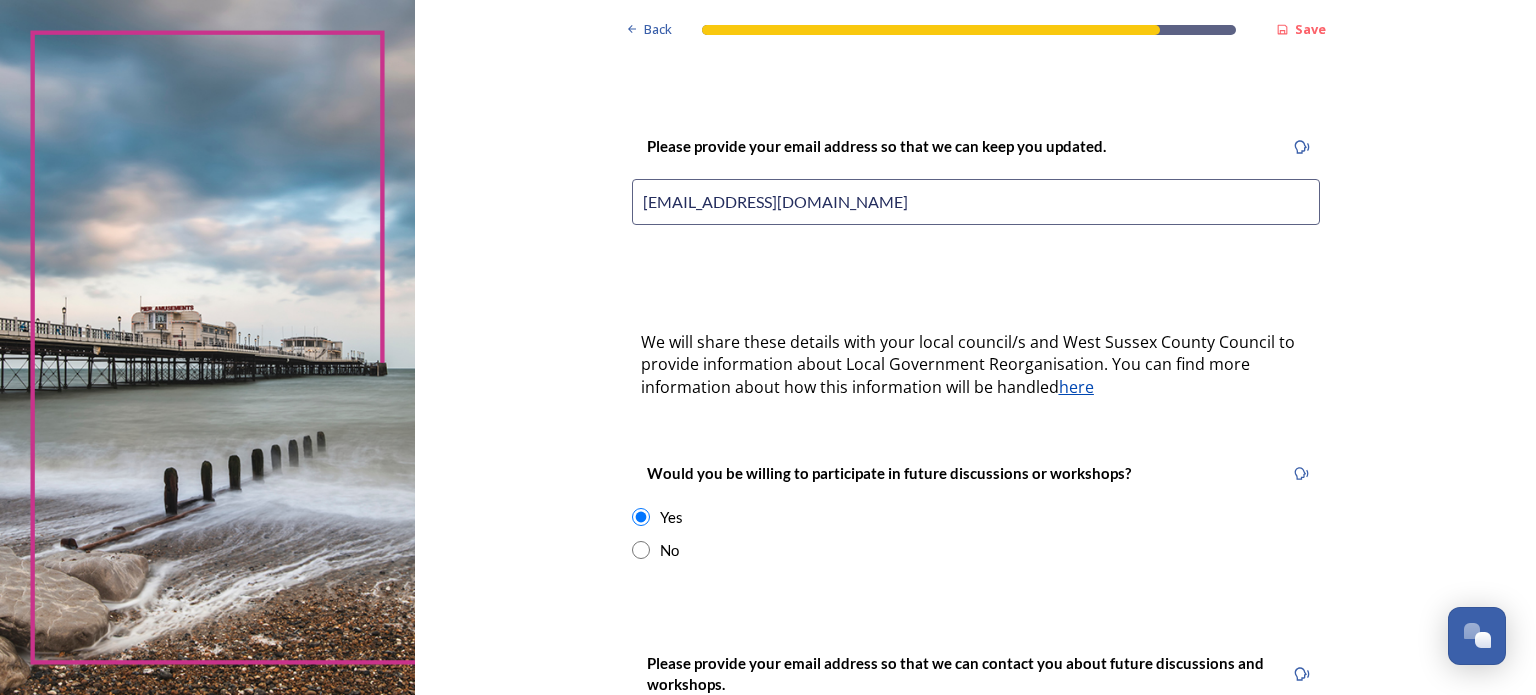 click on "Back Save Keep updated We are still quite early in the process of change and will reach out to you again as time goes on. This is a complex subject, and we know you may have questions. We will continue to share as much information as possible on our council websites, and your feedback will help us improve this information for you. Would you like us to keep you informed about progress? Yes No Please provide your email address so that we can keep you updated. [EMAIL_ADDRESS][DOMAIN_NAME] We will share these details with your local council/s and West Sussex County Council to provide information about Local Government Reorganisation. You can find more information about how this information will be handled  here Would you be willing to participate in future discussions or workshops? Yes No Please provide your email address so that we can contact you about future discussions and workshops. here Submit your survey responses   Back Powered by" at bounding box center [975, 352] 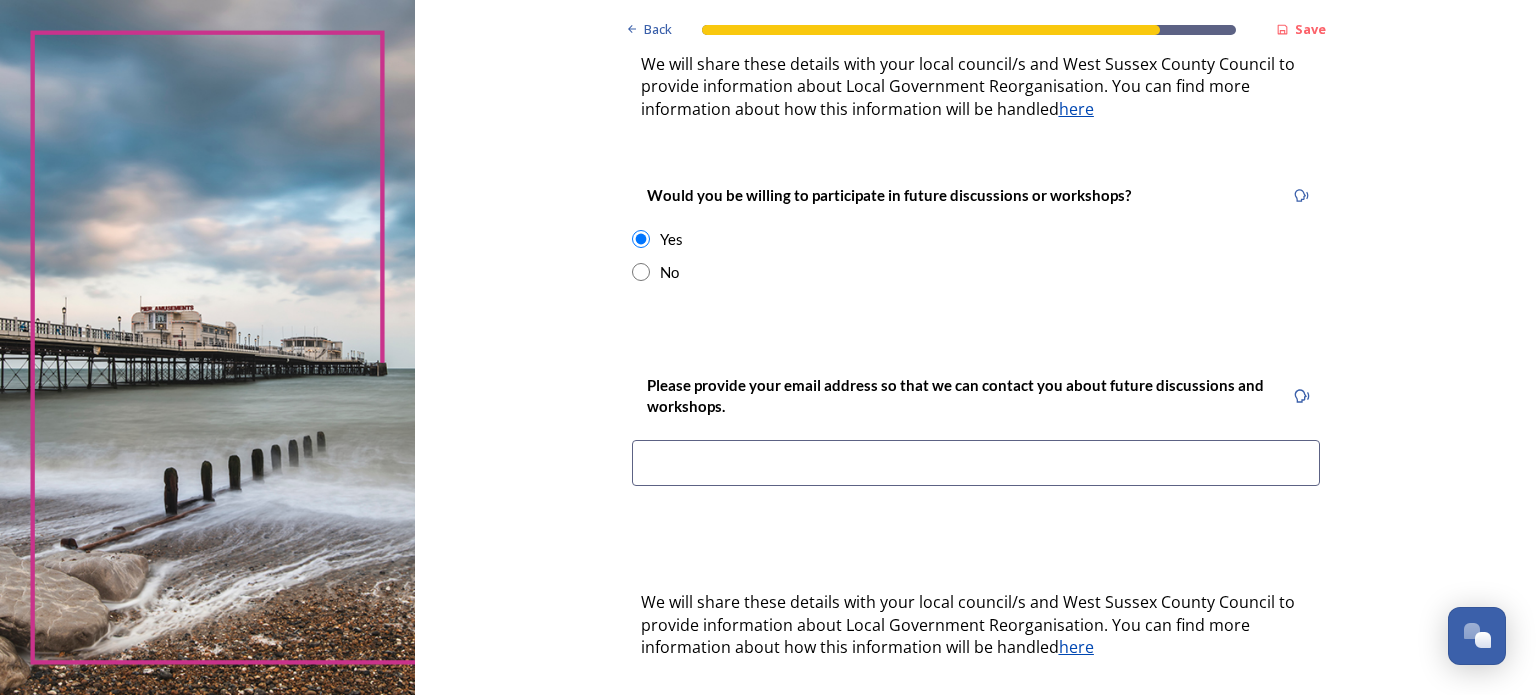 scroll, scrollTop: 720, scrollLeft: 0, axis: vertical 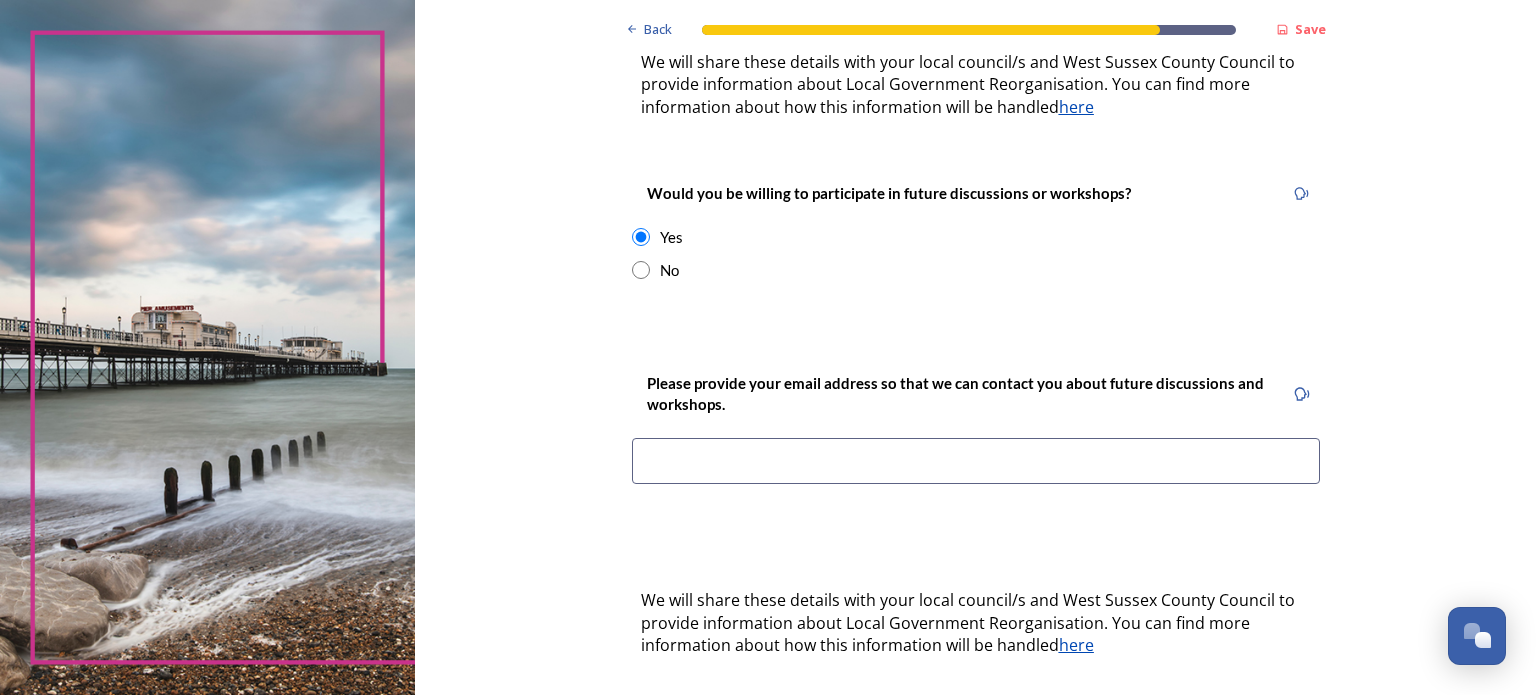 click at bounding box center (976, 461) 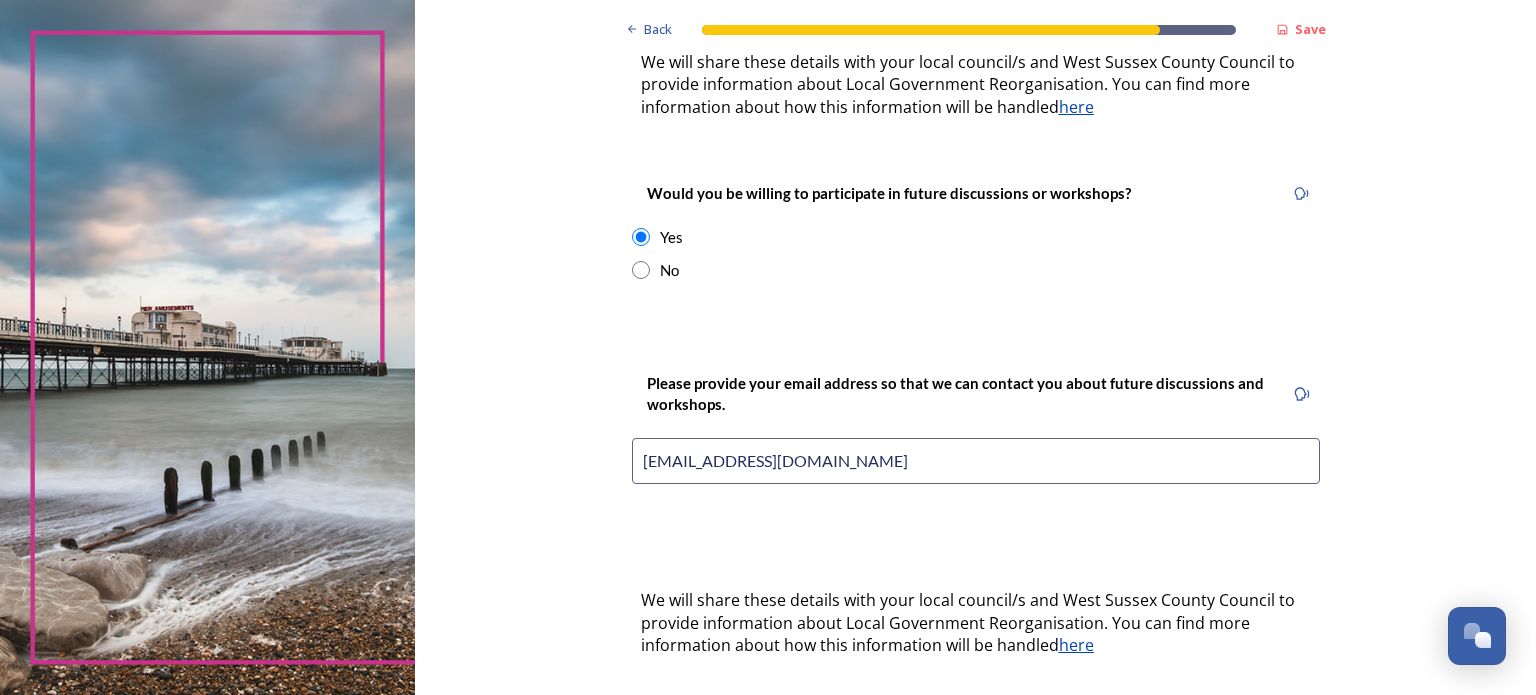click on "Back Save Keep updated We are still quite early in the process of change and will reach out to you again as time goes on. This is a complex subject, and we know you may have questions. We will continue to share as much information as possible on our council websites, and your feedback will help us improve this information for you. Would you like us to keep you informed about progress? Yes No Please provide your email address so that we can keep you updated. [EMAIL_ADDRESS][DOMAIN_NAME] We will share these details with your local council/s and West Sussex County Council to provide information about Local Government Reorganisation. You can find more information about how this information will be handled  here Would you be willing to participate in future discussions or workshops? Yes No Please provide your email address so that we can contact you about future discussions and workshops. [PERSON_NAME][EMAIL_ADDRESS][DOMAIN_NAME] here Submit your survey responses   Back Powered by" at bounding box center [975, 72] 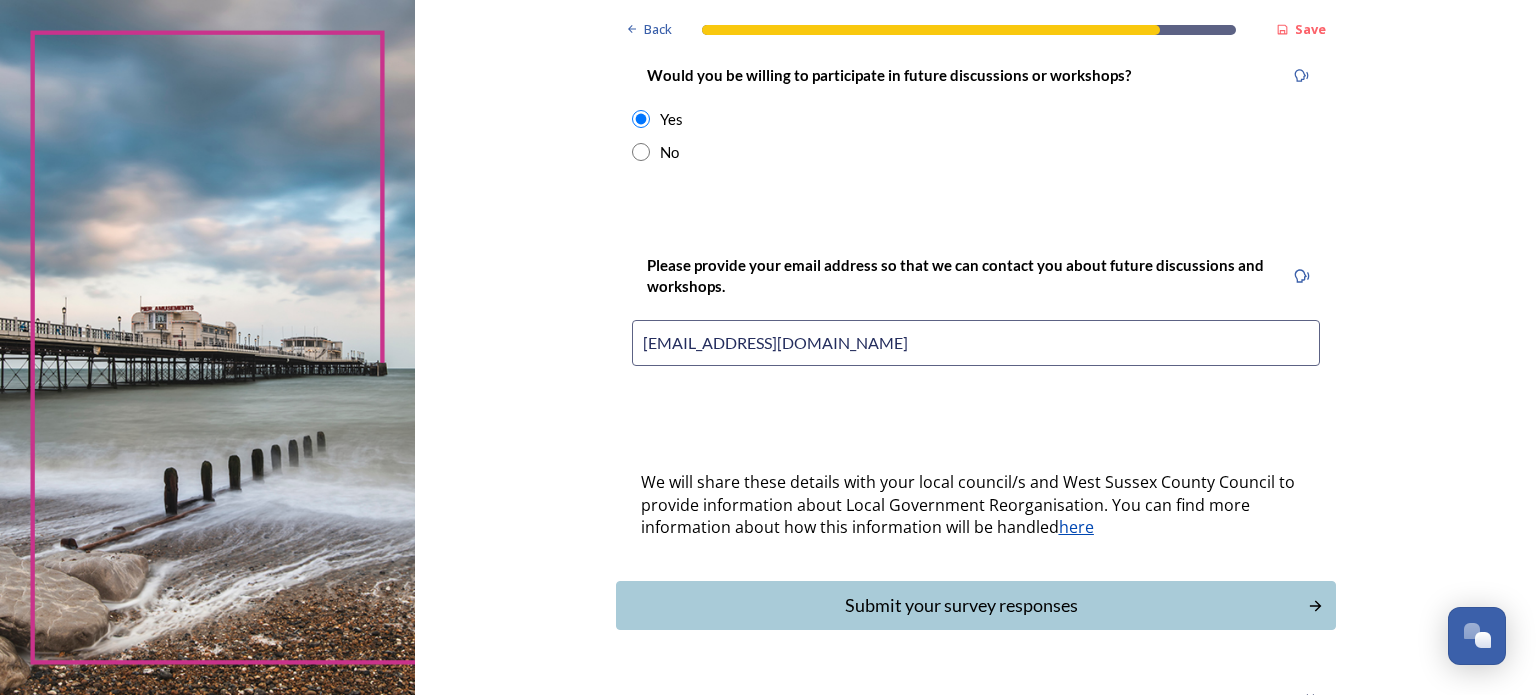 scroll, scrollTop: 840, scrollLeft: 0, axis: vertical 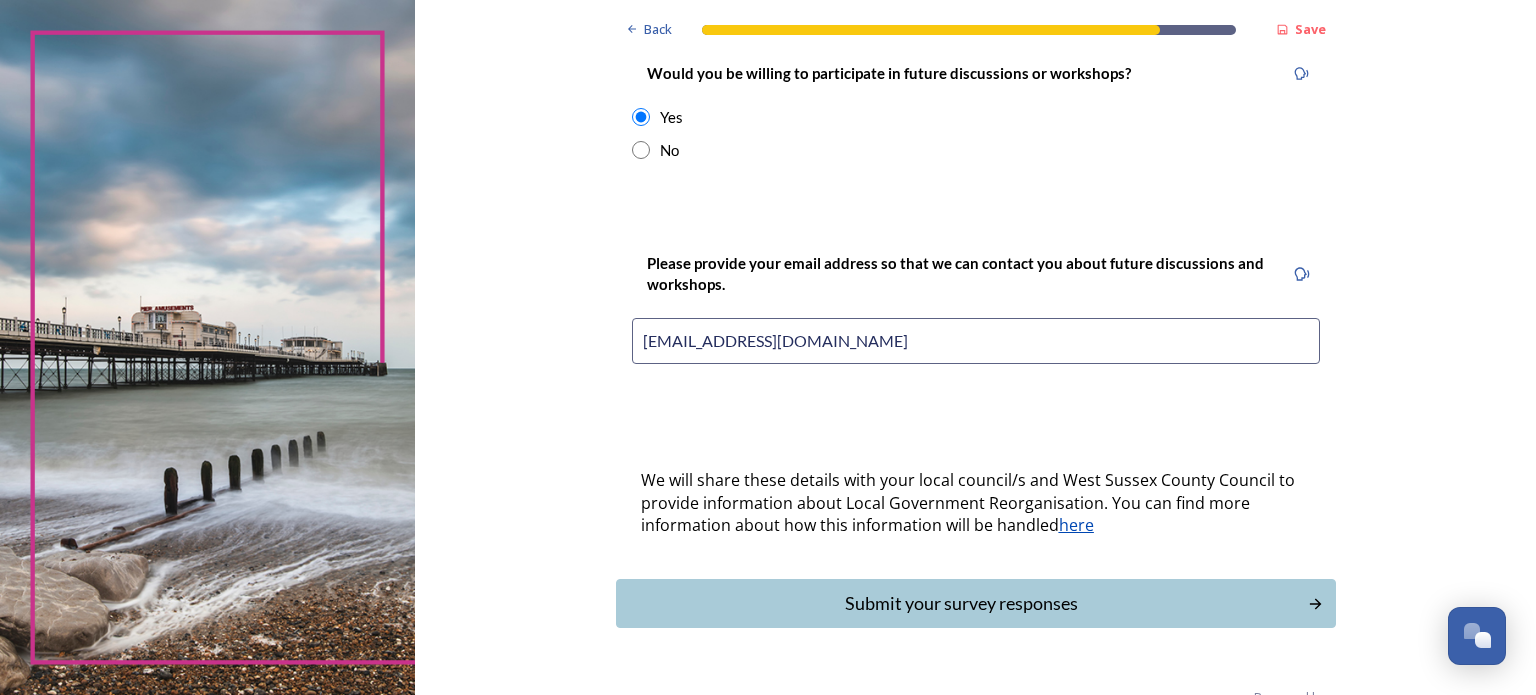 click on "[EMAIL_ADDRESS][DOMAIN_NAME]" at bounding box center (976, 341) 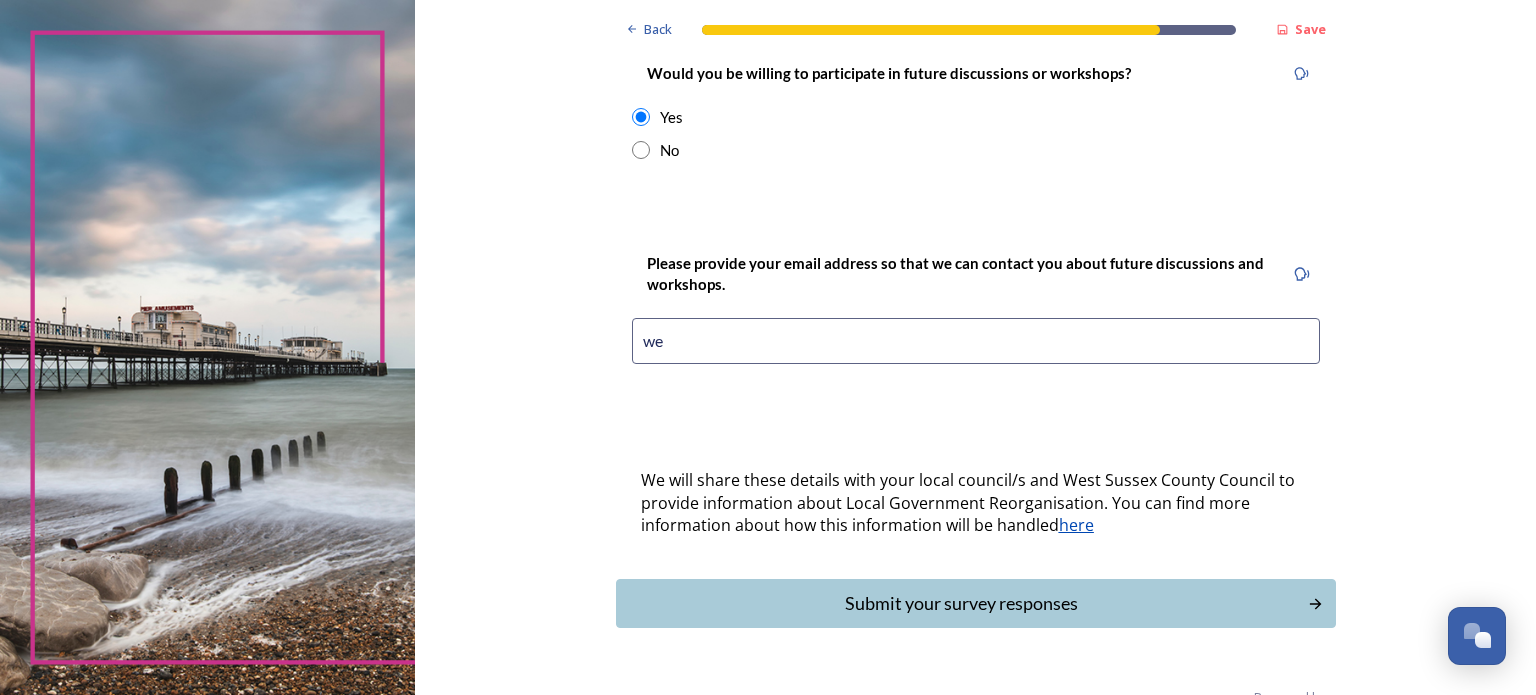type on "w" 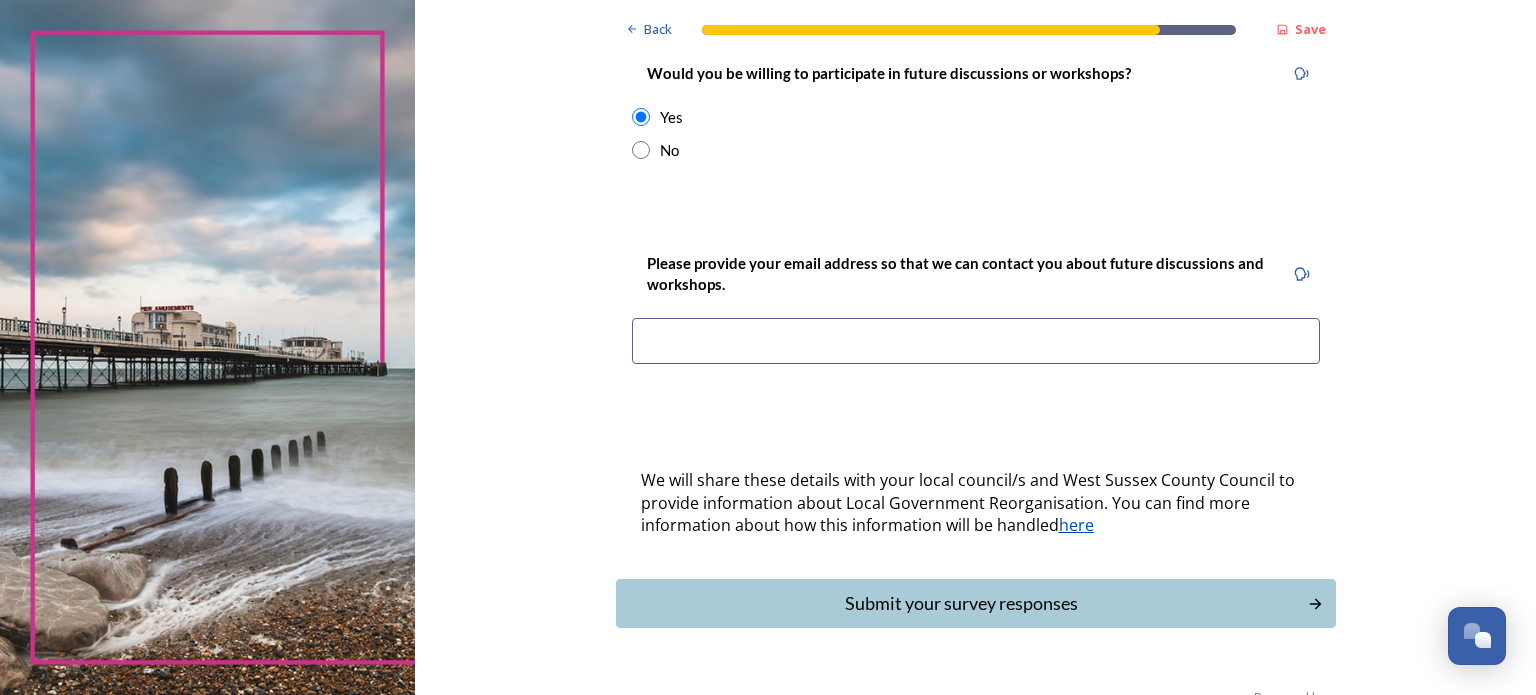 type 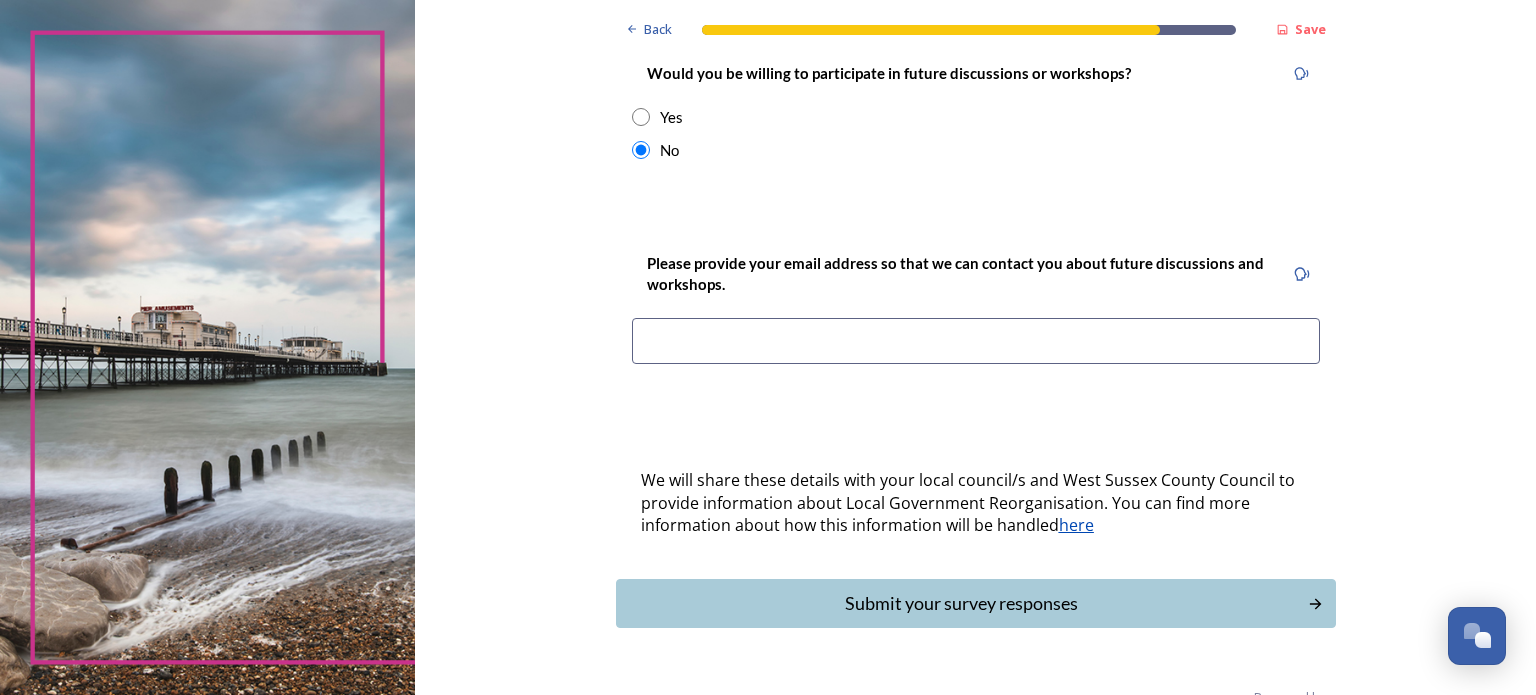 scroll, scrollTop: 515, scrollLeft: 0, axis: vertical 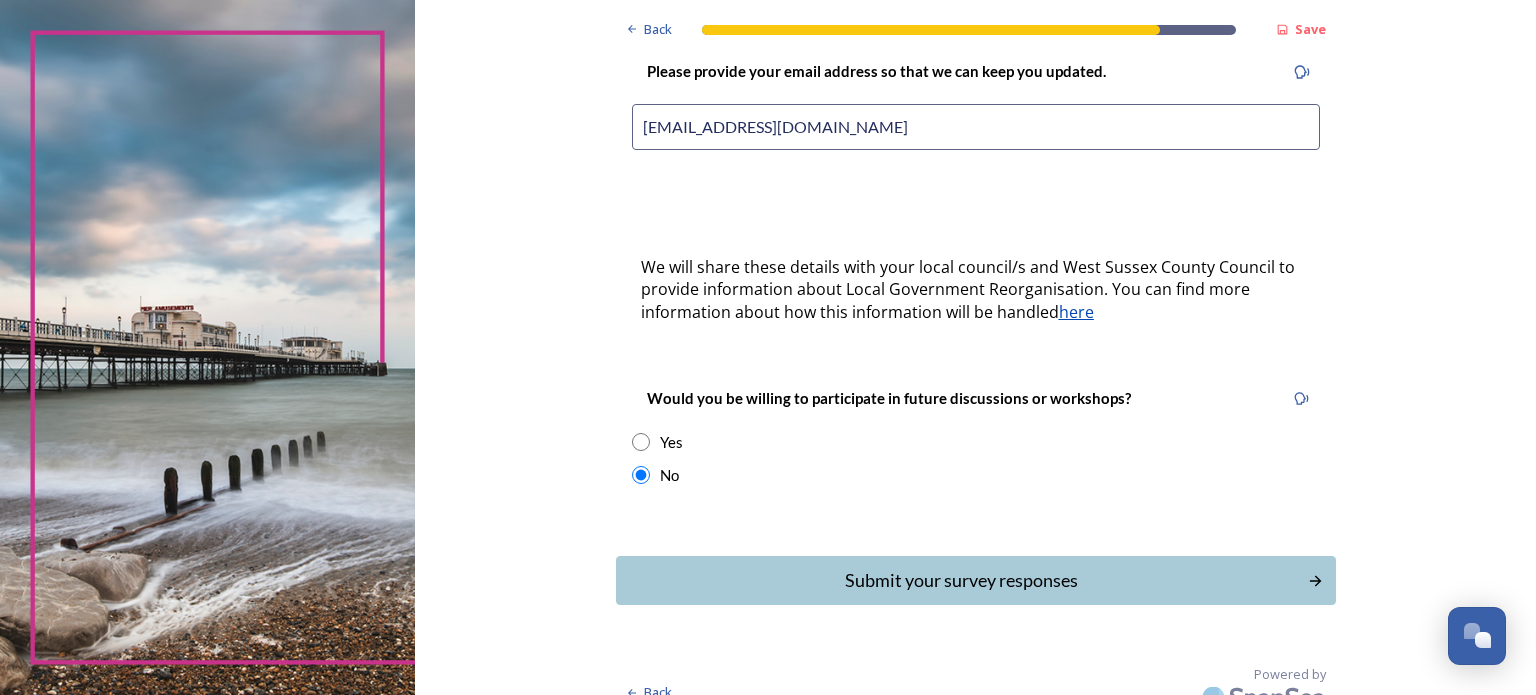 click at bounding box center (641, 442) 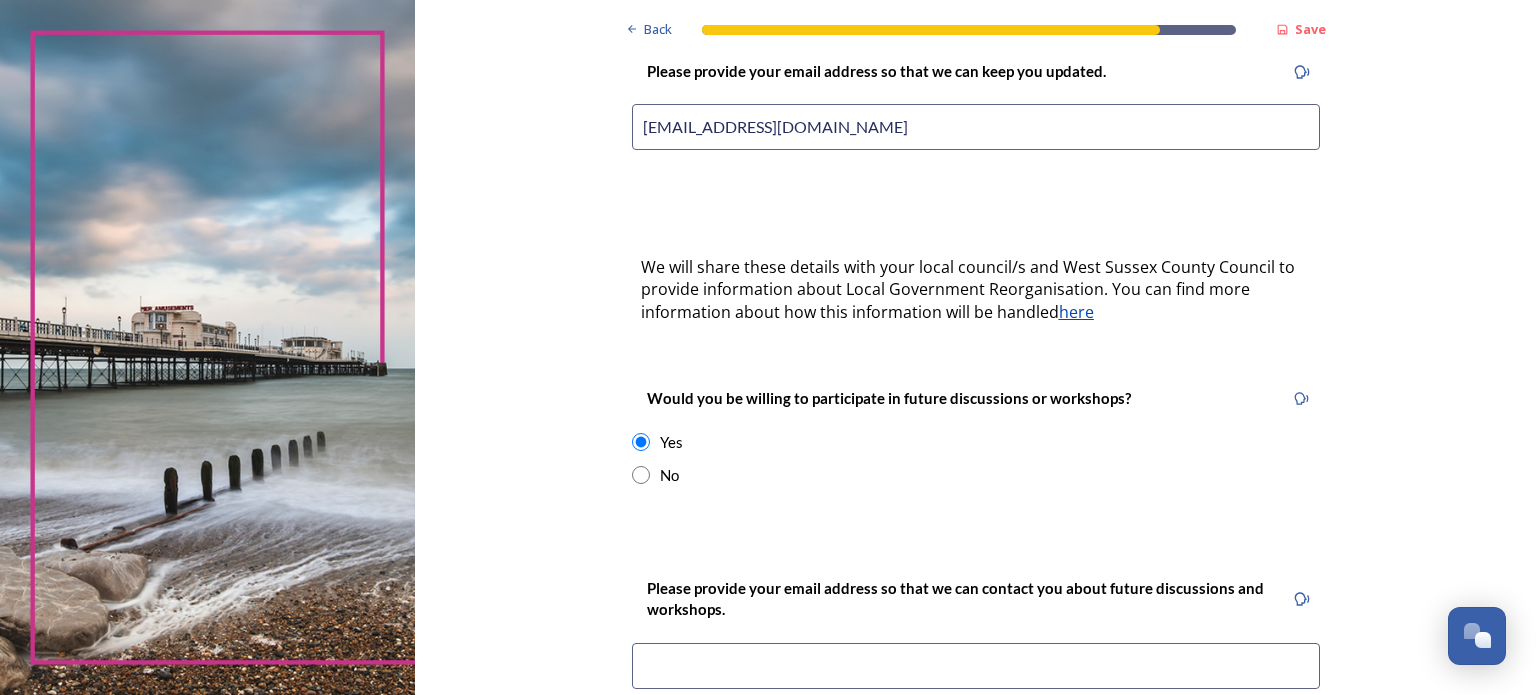 click at bounding box center [976, 666] 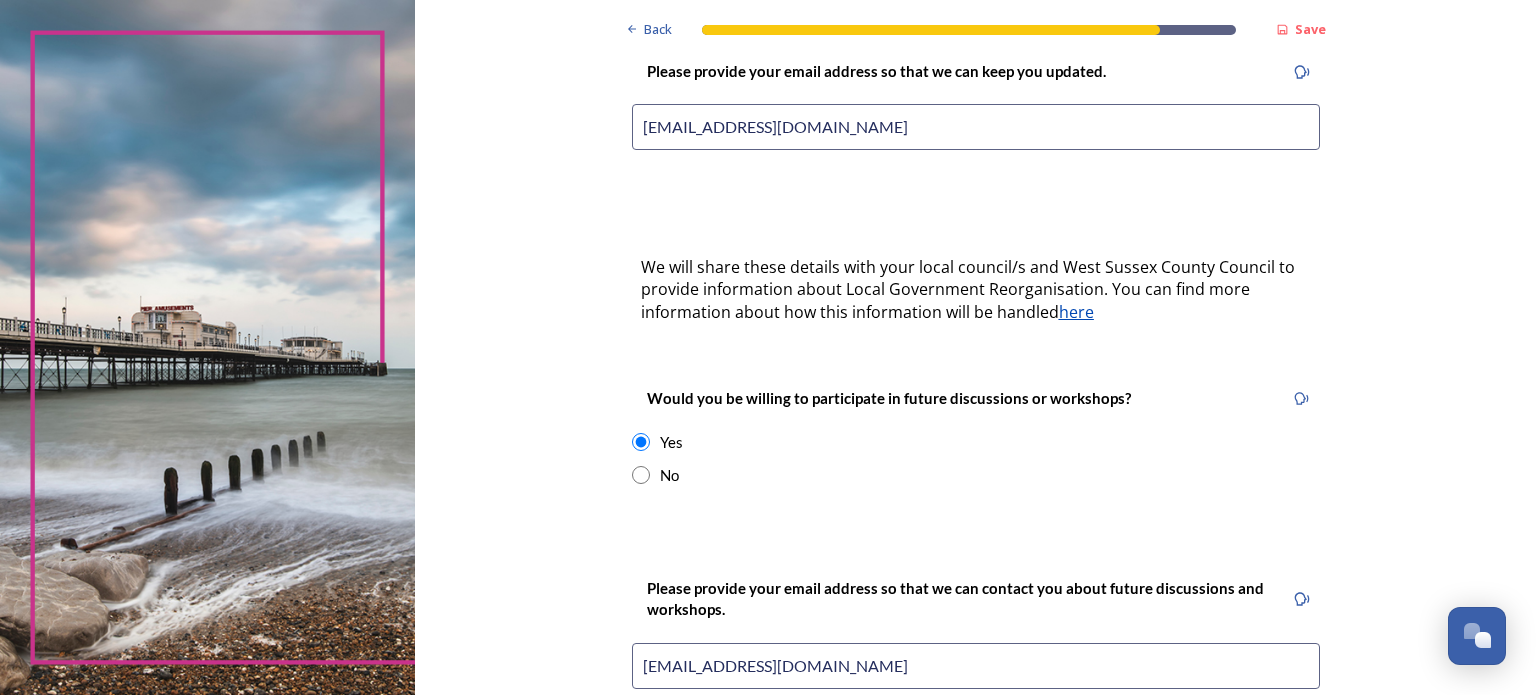 type on "[EMAIL_ADDRESS][DOMAIN_NAME]" 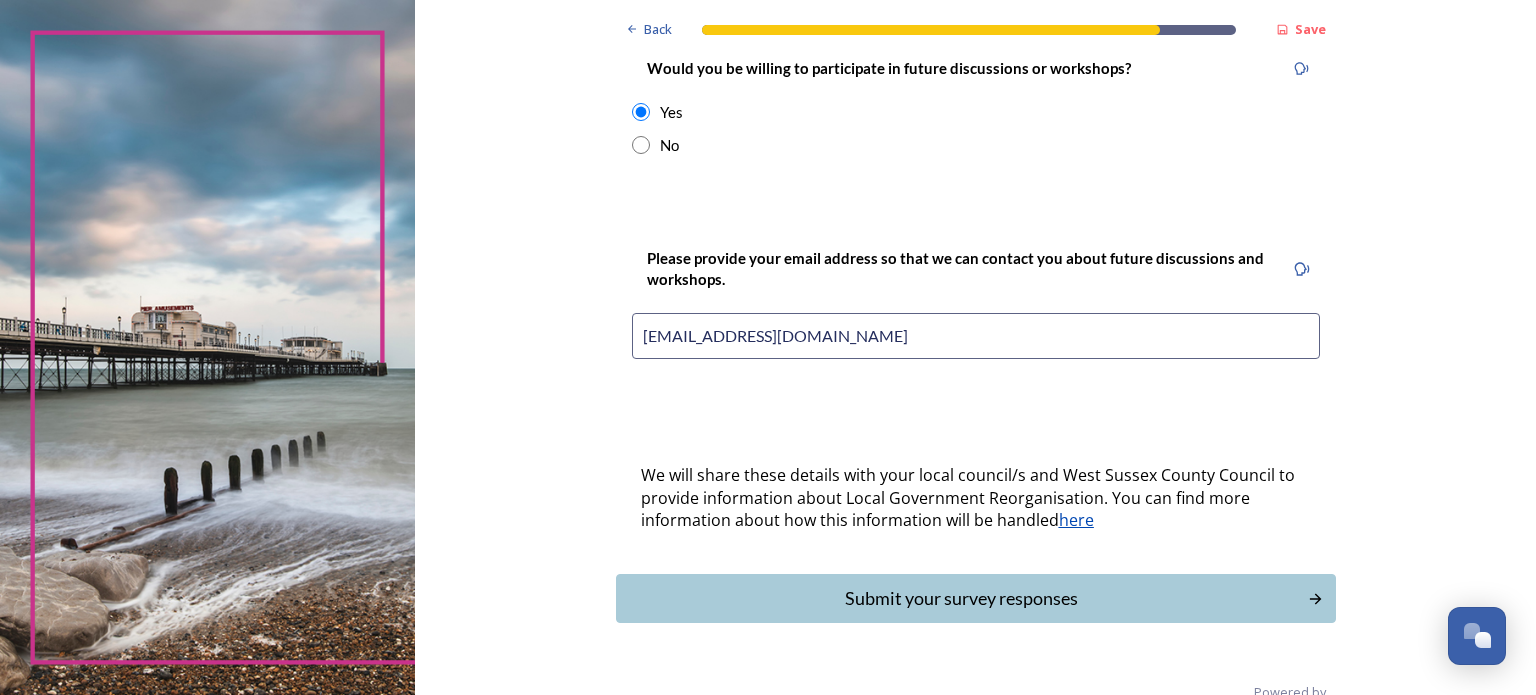 scroll, scrollTop: 862, scrollLeft: 0, axis: vertical 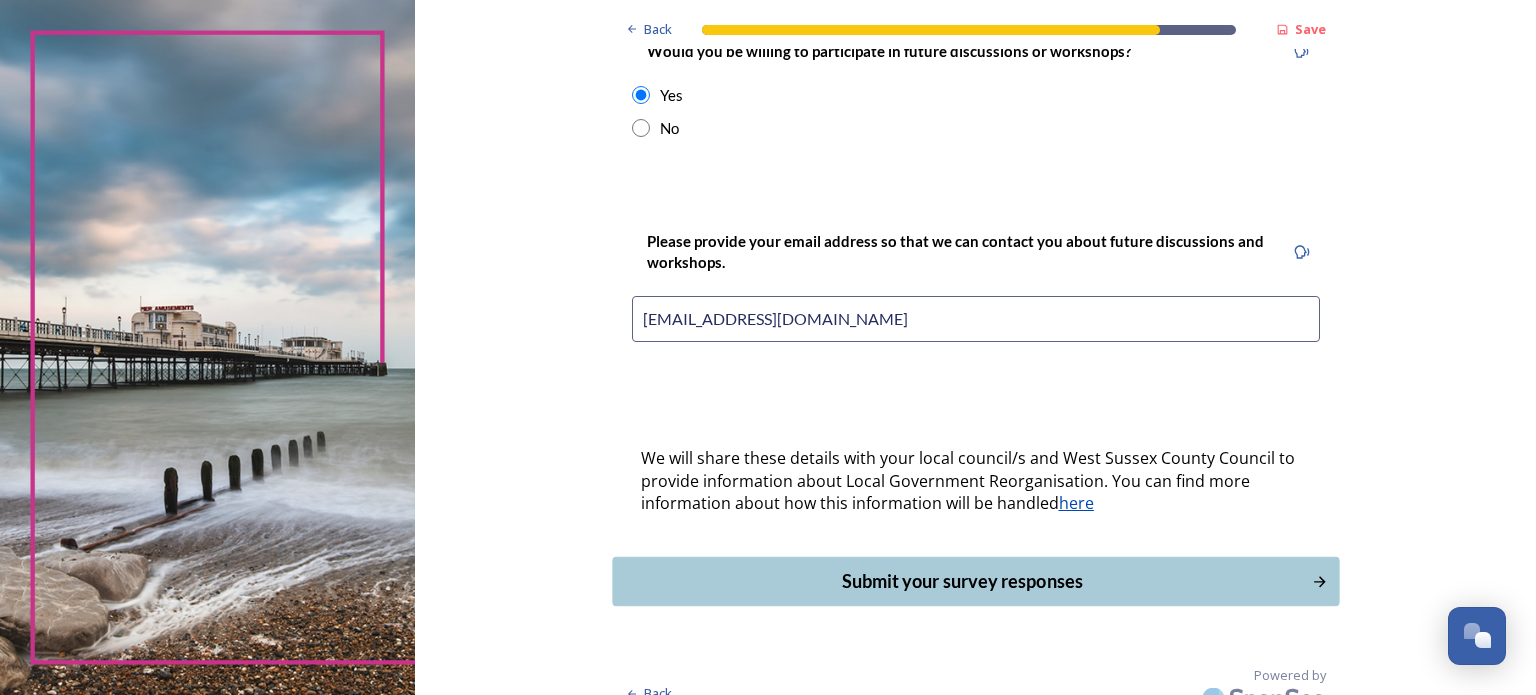 click on "Submit your survey responses" at bounding box center (961, 581) 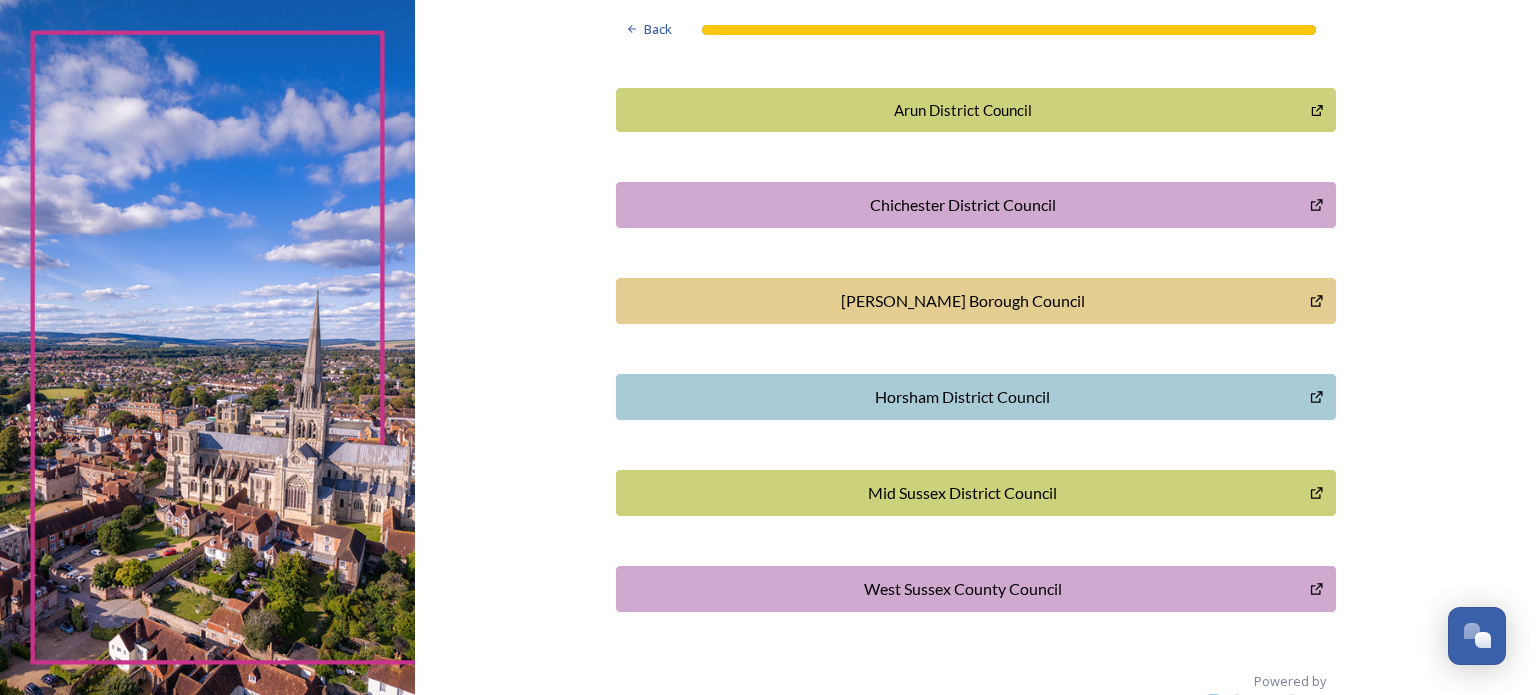 scroll, scrollTop: 590, scrollLeft: 0, axis: vertical 